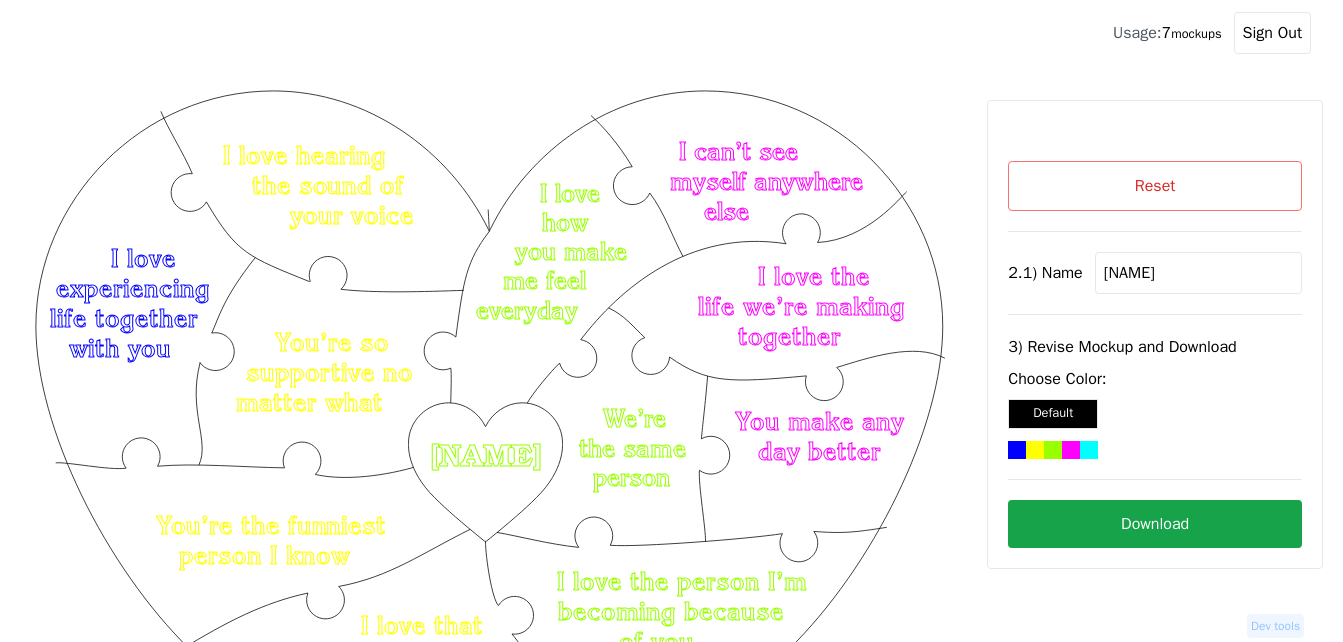 scroll, scrollTop: 235, scrollLeft: 0, axis: vertical 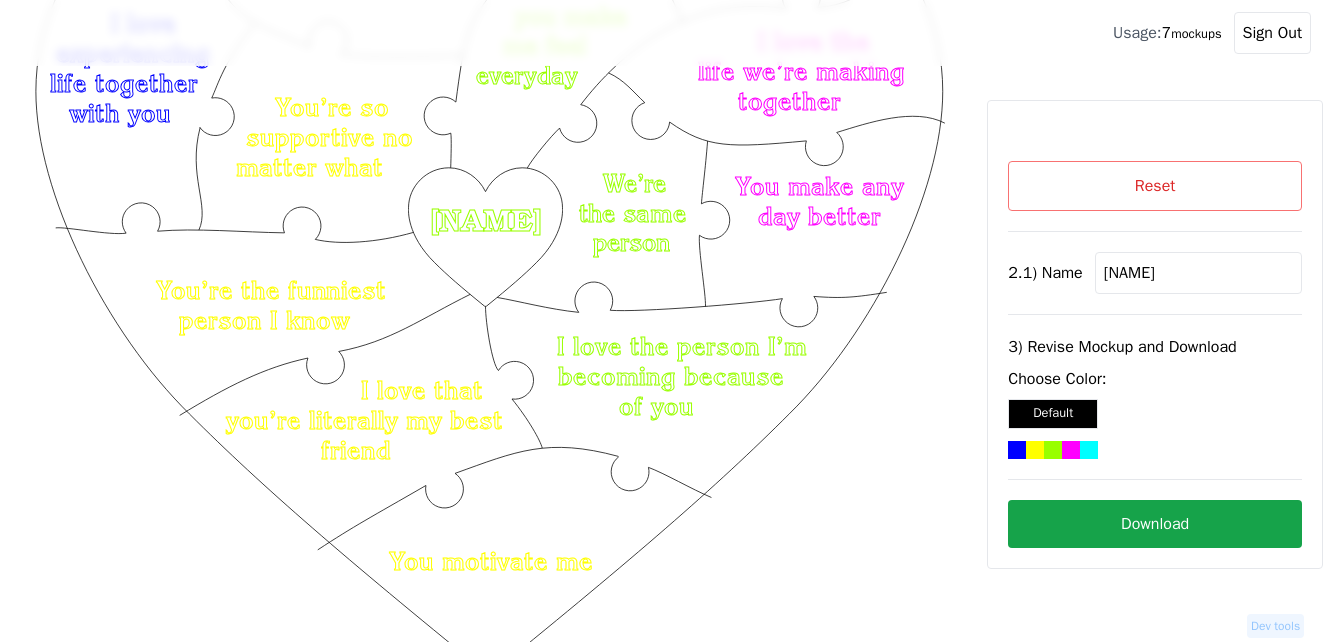 click on "Reset" at bounding box center (1155, 186) 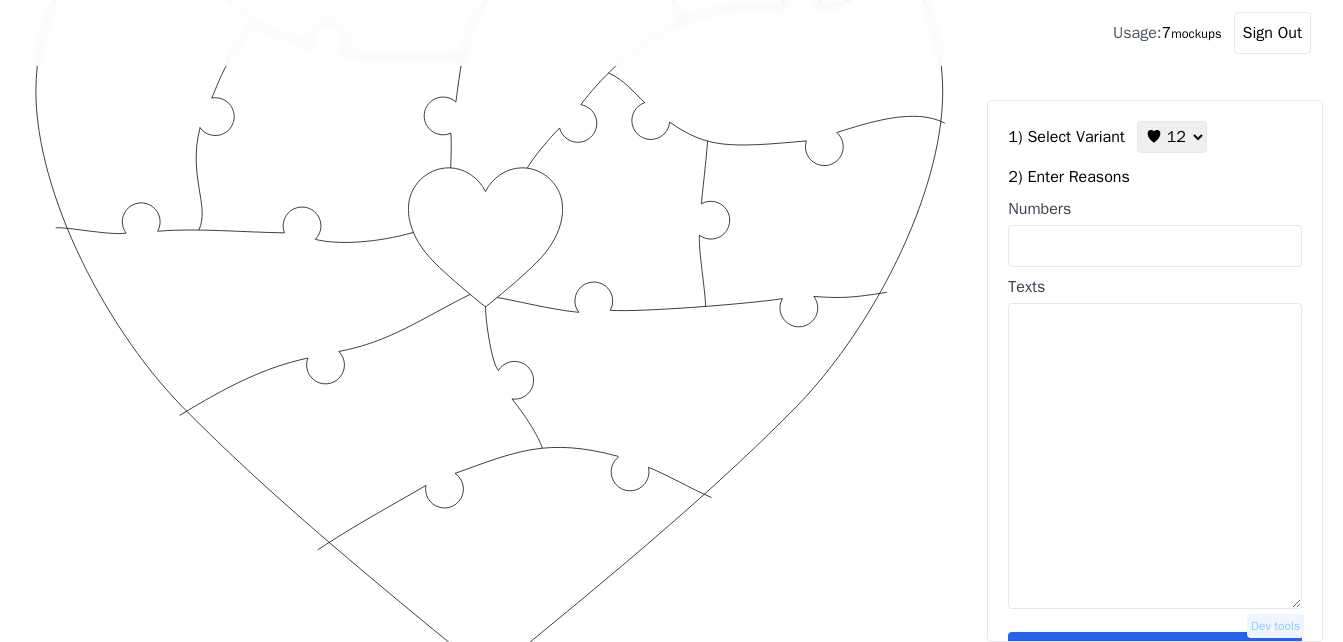 click on "Texts" at bounding box center [1155, 456] 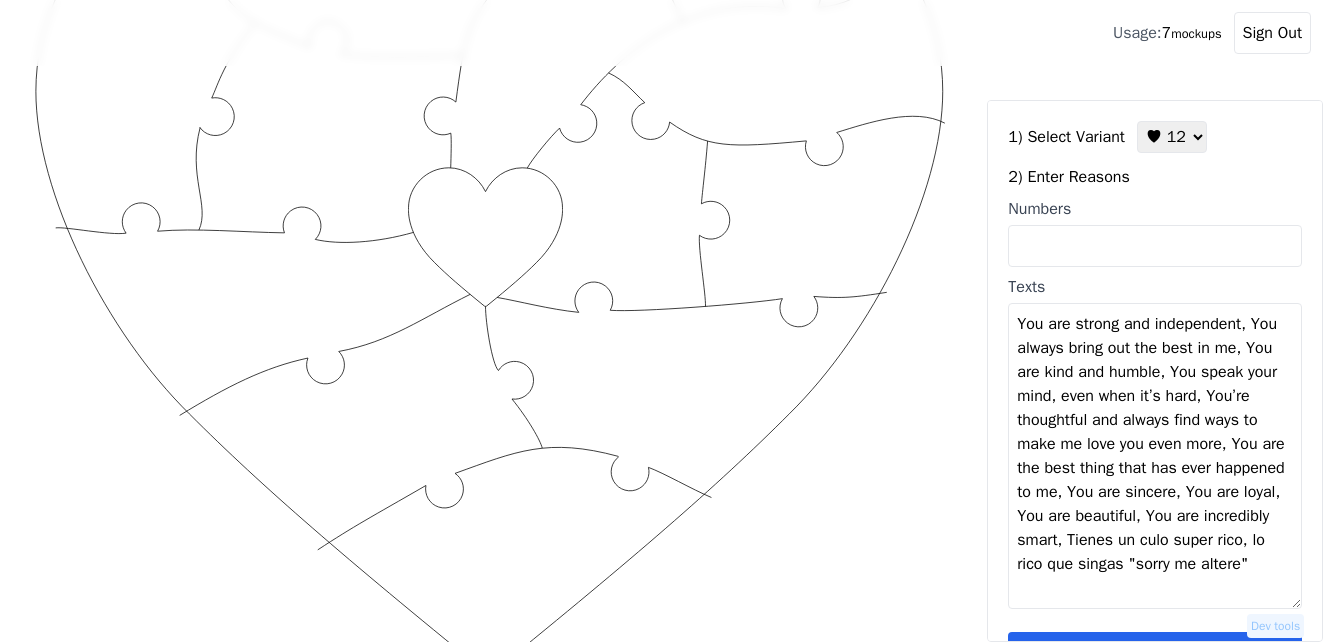 click on "You are strong and independent, You always bring out the best in me, You are kind and humble, You speak your mind, even when it’s hard, You’re thoughtful and always find ways to make me love you even more, You are the best thing that has ever happened to me, You are sincere, You are loyal, You are beautiful, You are incredibly smart, Tienes un culo super rico, lo rico que singas "sorry me altere"" at bounding box center (1155, 456) 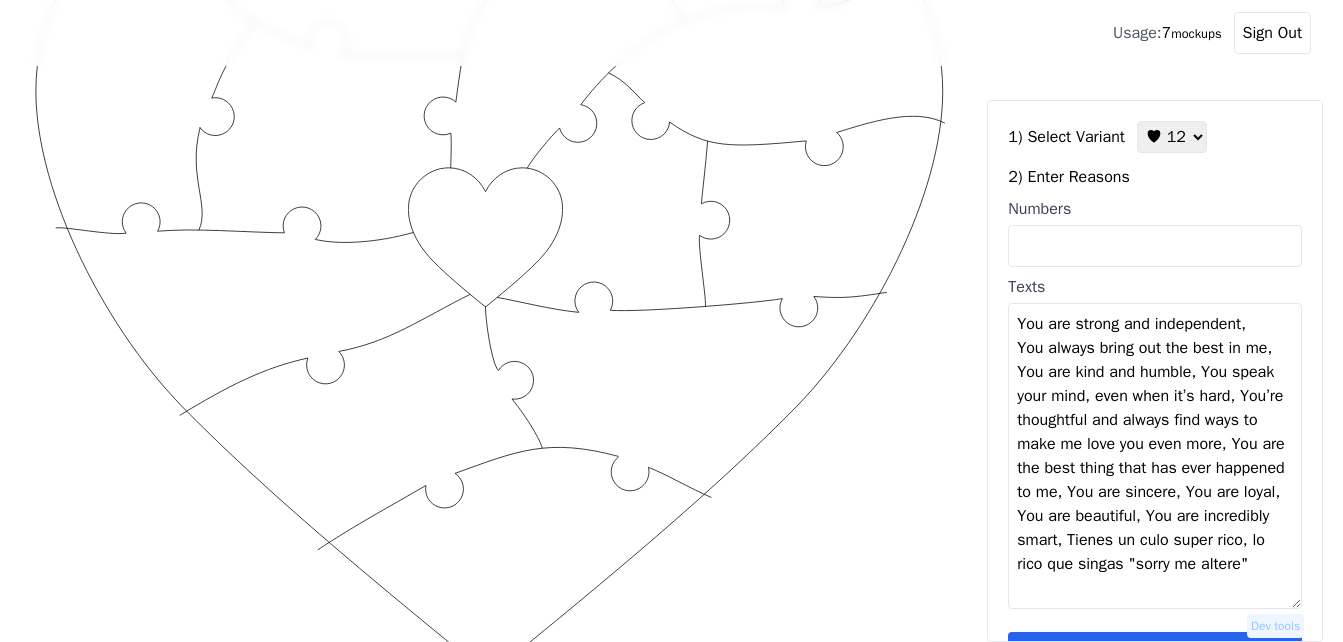 click on "You are strong and independent,
You always bring out the best in me, You are kind and humble, You speak your mind, even when it’s hard, You’re thoughtful and always find ways to make me love you even more, You are the best thing that has ever happened to me, You are sincere, You are loyal, You are beautiful, You are incredibly smart, Tienes un culo super rico, lo rico que singas "sorry me altere"" at bounding box center [1155, 456] 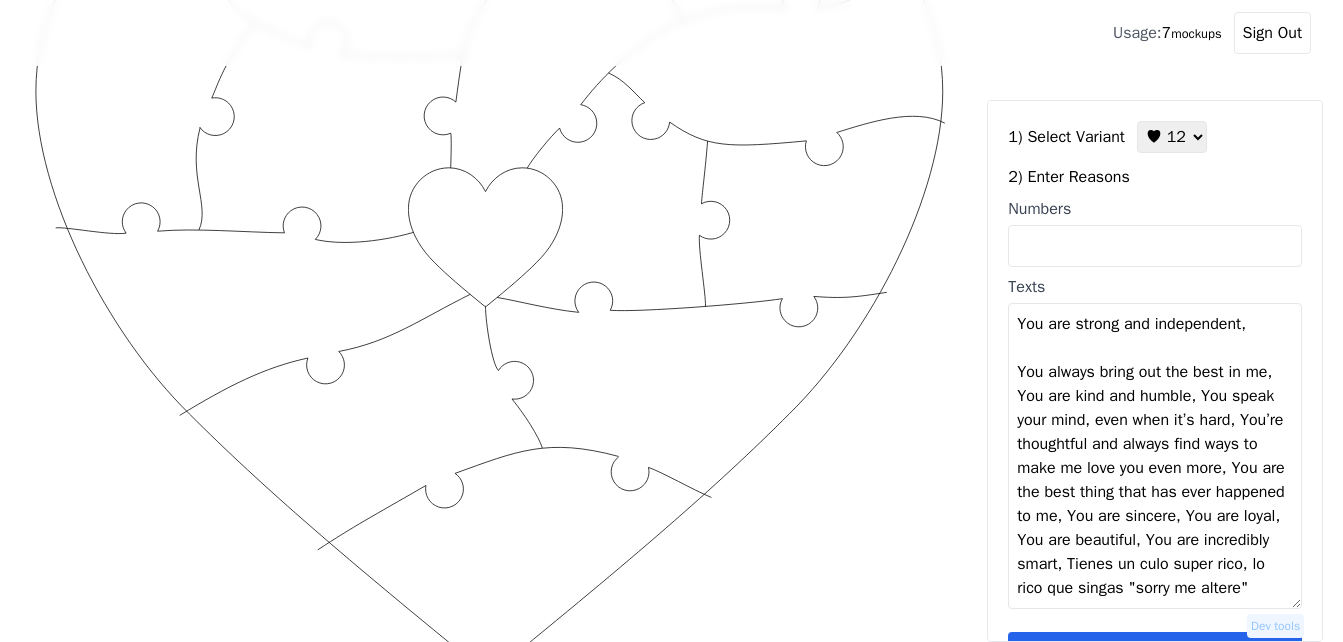 click on "You are strong and independent,
You always bring out the best in me, You are kind and humble, You speak your mind, even when it’s hard, You’re thoughtful and always find ways to make me love you even more, You are the best thing that has ever happened to me, You are sincere, You are loyal, You are beautiful, You are incredibly smart, Tienes un culo super rico, lo rico que singas "sorry me altere"" at bounding box center (1155, 456) 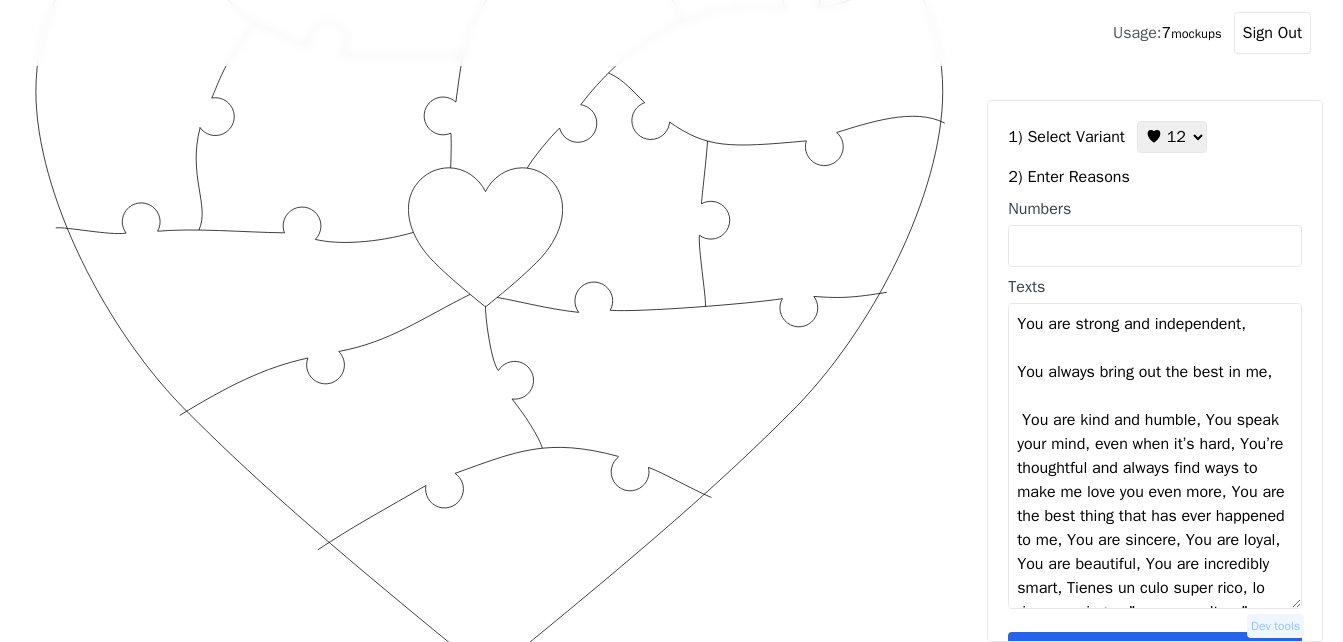 click on "You are strong and independent,
You always bring out the best in me,
You are kind and humble, You speak your mind, even when it’s hard, You’re thoughtful and always find ways to make me love you even more, You are the best thing that has ever happened to me, You are sincere, You are loyal, You are beautiful, You are incredibly smart, Tienes un culo super rico, lo rico que singas "sorry me altere"" at bounding box center [1155, 456] 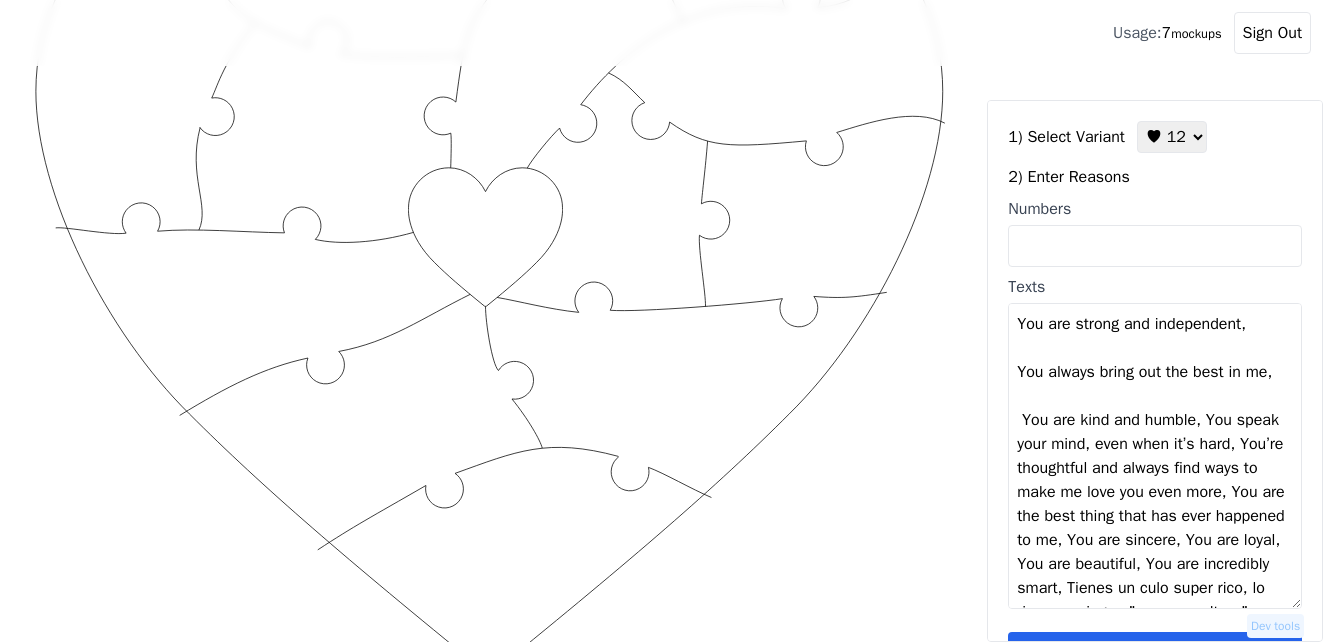 click on "You are strong and independent,
You always bring out the best in me,
You are kind and humble, You speak your mind, even when it’s hard, You’re thoughtful and always find ways to make me love you even more, You are the best thing that has ever happened to me, You are sincere, You are loyal, You are beautiful, You are incredibly smart, Tienes un culo super rico, lo rico que singas "sorry me altere"" at bounding box center (1155, 456) 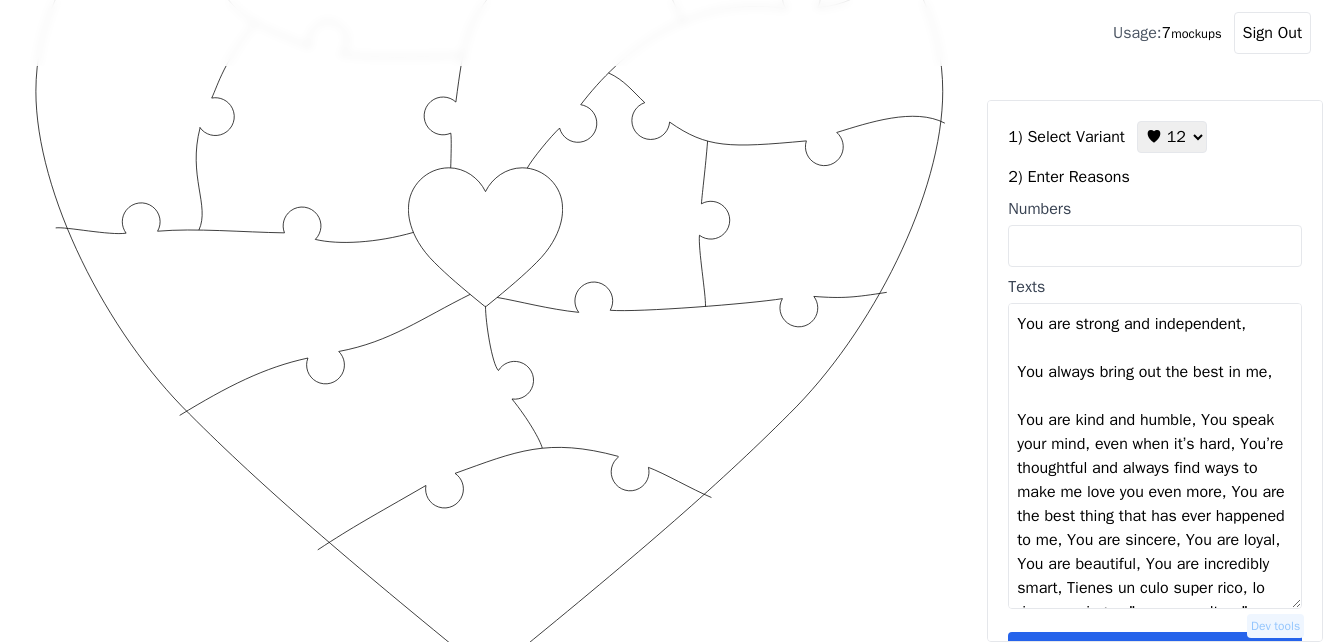 click on "You are strong and independent,
You always bring out the best in me,
You are kind and humble, You speak your mind, even when it’s hard, You’re thoughtful and always find ways to make me love you even more, You are the best thing that has ever happened to me, You are sincere, You are loyal, You are beautiful, You are incredibly smart, Tienes un culo super rico, lo rico que singas "sorry me altere"" at bounding box center [1155, 456] 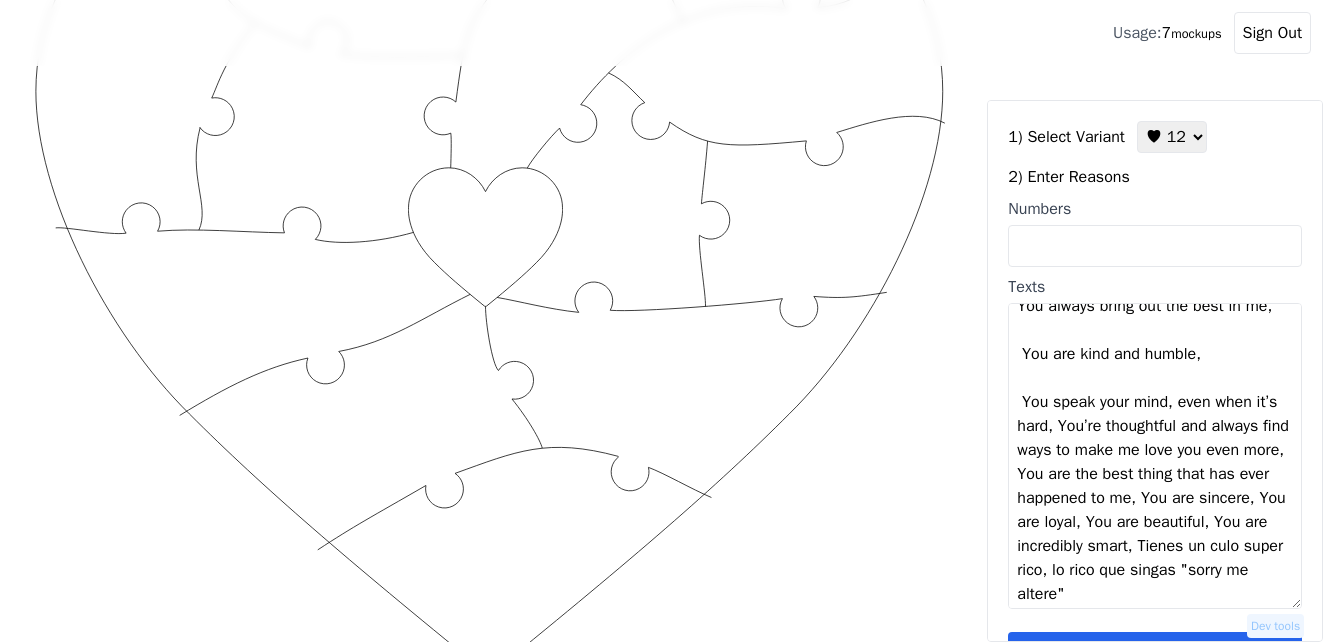 scroll, scrollTop: 100, scrollLeft: 0, axis: vertical 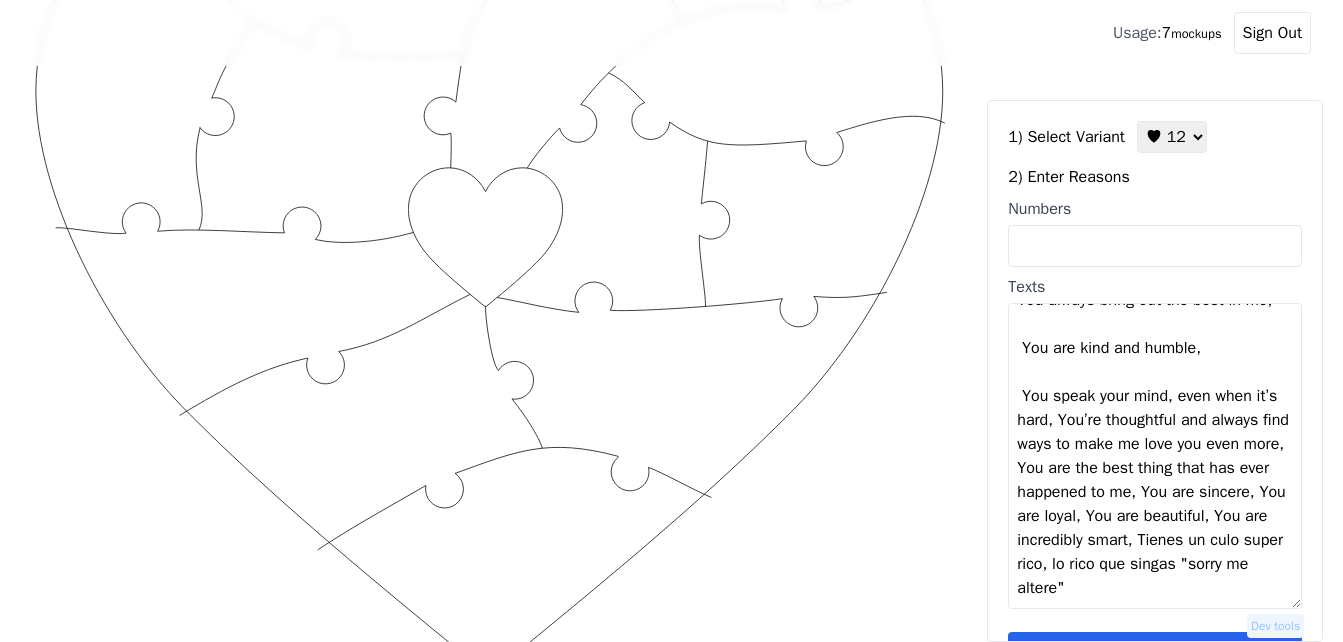 click on "You are strong and independent,
You always bring out the best in me,
You are kind and humble,
You speak your mind, even when it’s hard, You’re thoughtful and always find ways to make me love you even more, You are the best thing that has ever happened to me, You are sincere, You are loyal, You are beautiful, You are incredibly smart, Tienes un culo super rico, lo rico que singas "sorry me altere"" at bounding box center [1155, 456] 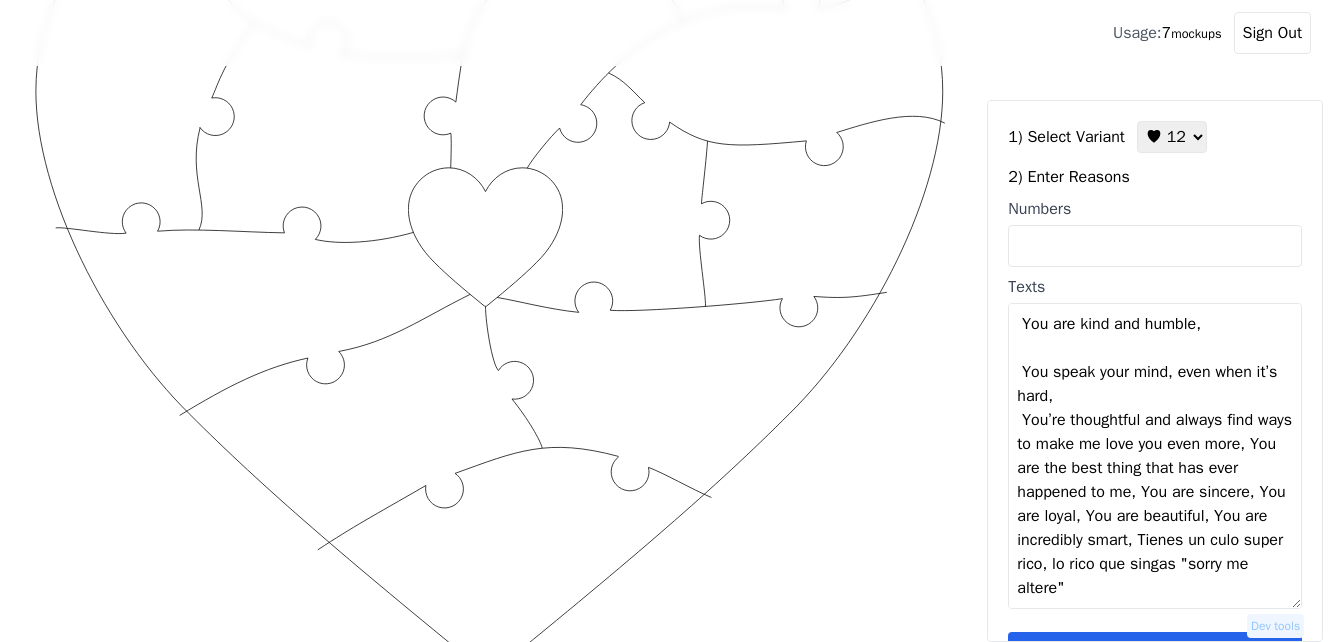 click on "You are strong and independent,
You always bring out the best in me,
You are kind and humble,
You speak your mind, even when it’s hard,
You’re thoughtful and always find ways to make me love you even more, You are the best thing that has ever happened to me, You are sincere, You are loyal, You are beautiful, You are incredibly smart, Tienes un culo super rico, lo rico que singas "sorry me altere"" at bounding box center (1155, 456) 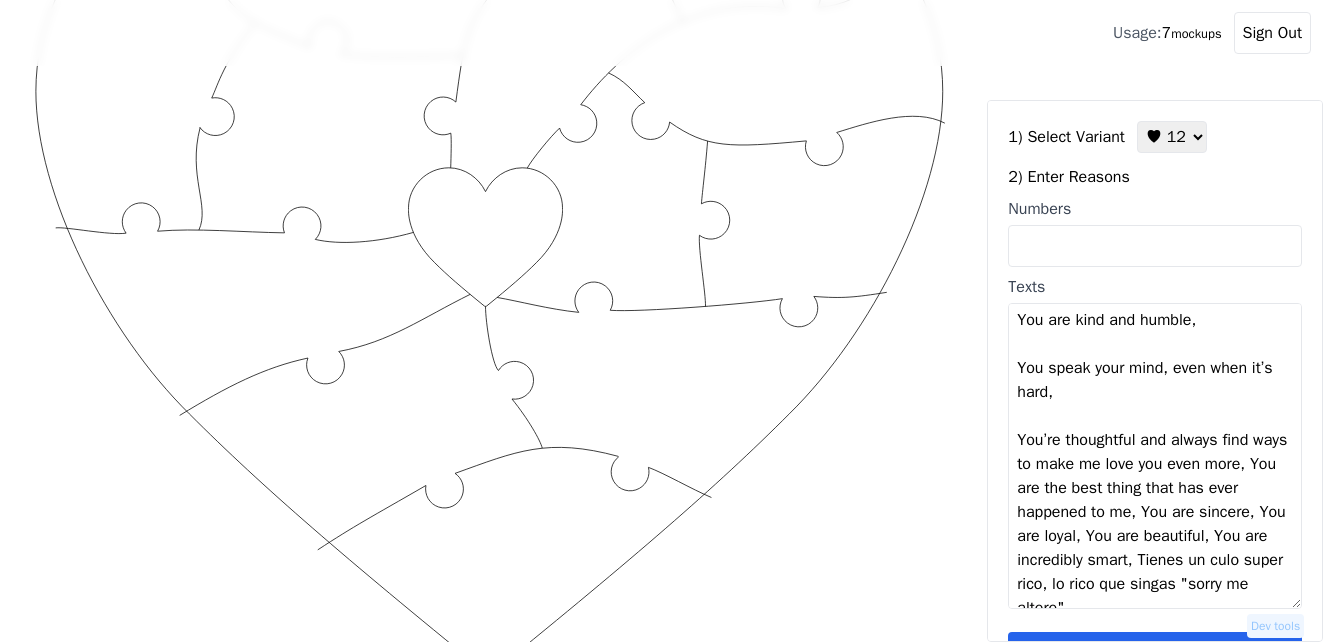 click on "You are strong and independent,
You always bring out the best in me,
You are kind and humble,
You speak your mind, even when it’s hard,
You’re thoughtful and always find ways to make me love you even more, You are the best thing that has ever happened to me, You are sincere, You are loyal, You are beautiful, You are incredibly smart, Tienes un culo super rico, lo rico que singas "sorry me altere"" at bounding box center [1155, 456] 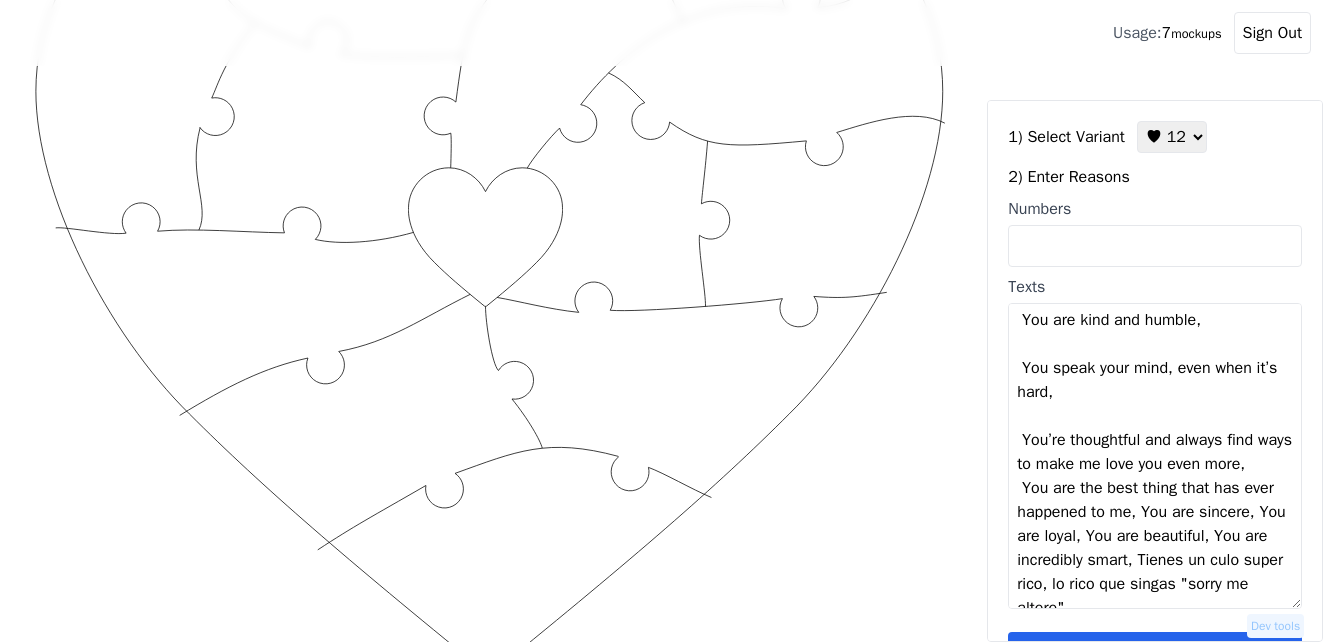 click on "You are strong and independent,
You always bring out the best in me,
You are kind and humble,
You speak your mind, even when it’s hard,
You’re thoughtful and always find ways to make me love you even more,
You are the best thing that has ever happened to me, You are sincere, You are loyal, You are beautiful, You are incredibly smart, Tienes un culo super rico, lo rico que singas "sorry me altere"" at bounding box center [1155, 456] 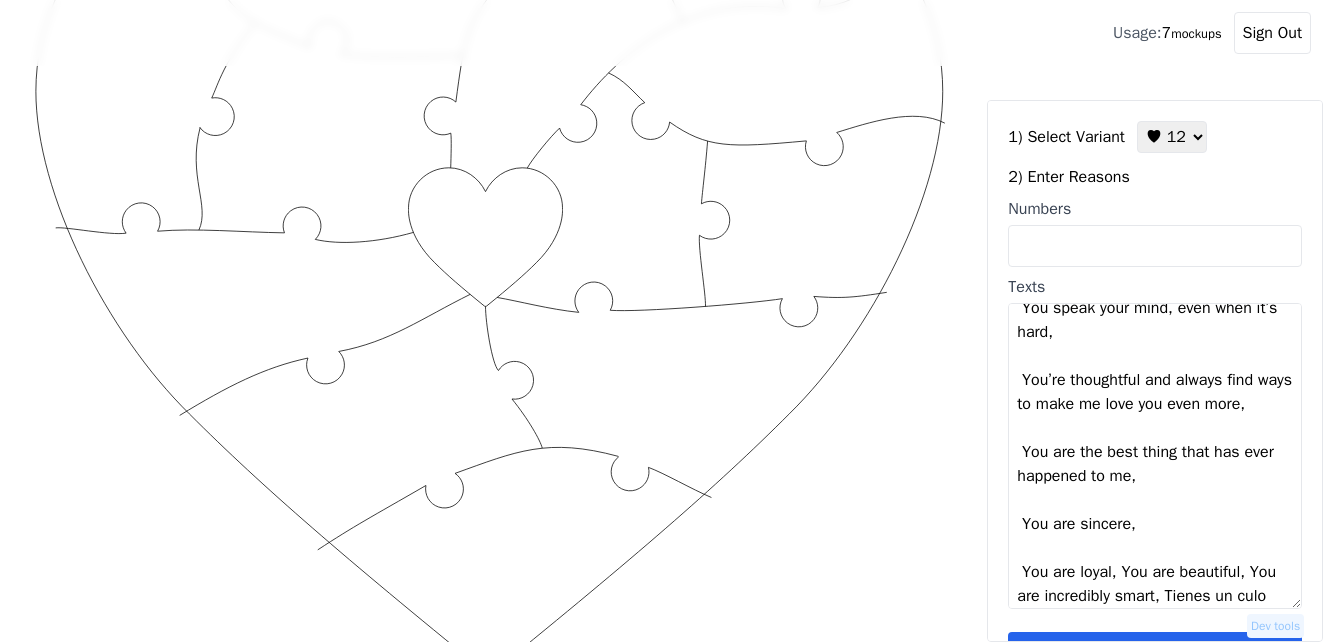 scroll, scrollTop: 192, scrollLeft: 0, axis: vertical 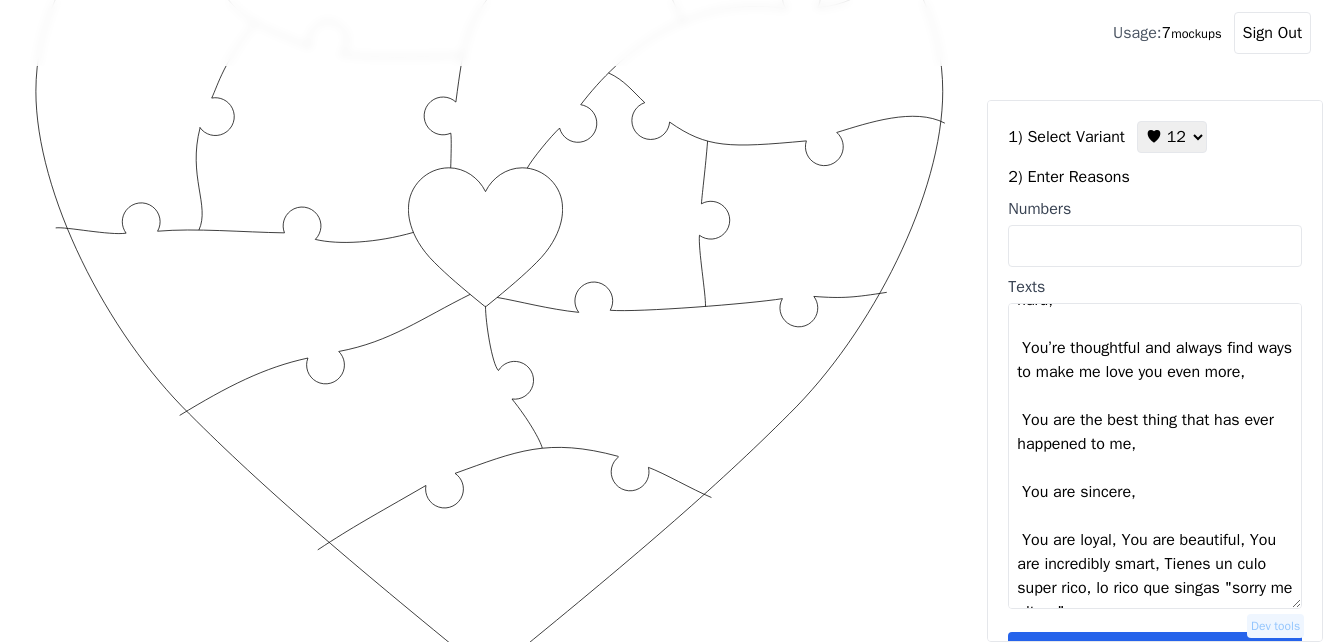 click on "You are strong and independent,
You always bring out the best in me,
You are kind and humble,
You speak your mind, even when it’s hard,
You’re thoughtful and always find ways to make me love you even more,
You are the best thing that has ever happened to me,
You are sincere,
You are loyal, You are beautiful, You are incredibly smart, Tienes un culo super rico, lo rico que singas "sorry me altere"" at bounding box center (1155, 456) 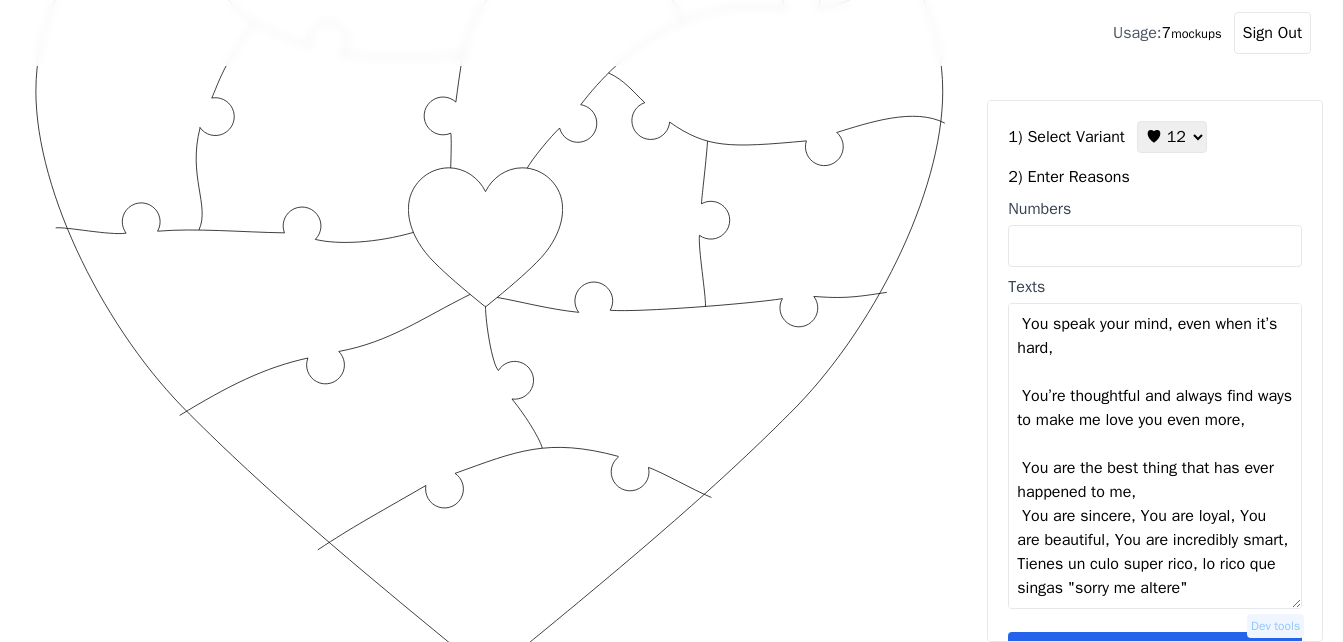 click on "You are strong and independent,
You always bring out the best in me,
You are kind and humble,
You speak your mind, even when it’s hard,
You’re thoughtful and always find ways to make me love you even more,
You are the best thing that has ever happened to me,
You are sincere, You are loyal, You are beautiful, You are incredibly smart, Tienes un culo super rico, lo rico que singas "sorry me altere"" at bounding box center [1155, 456] 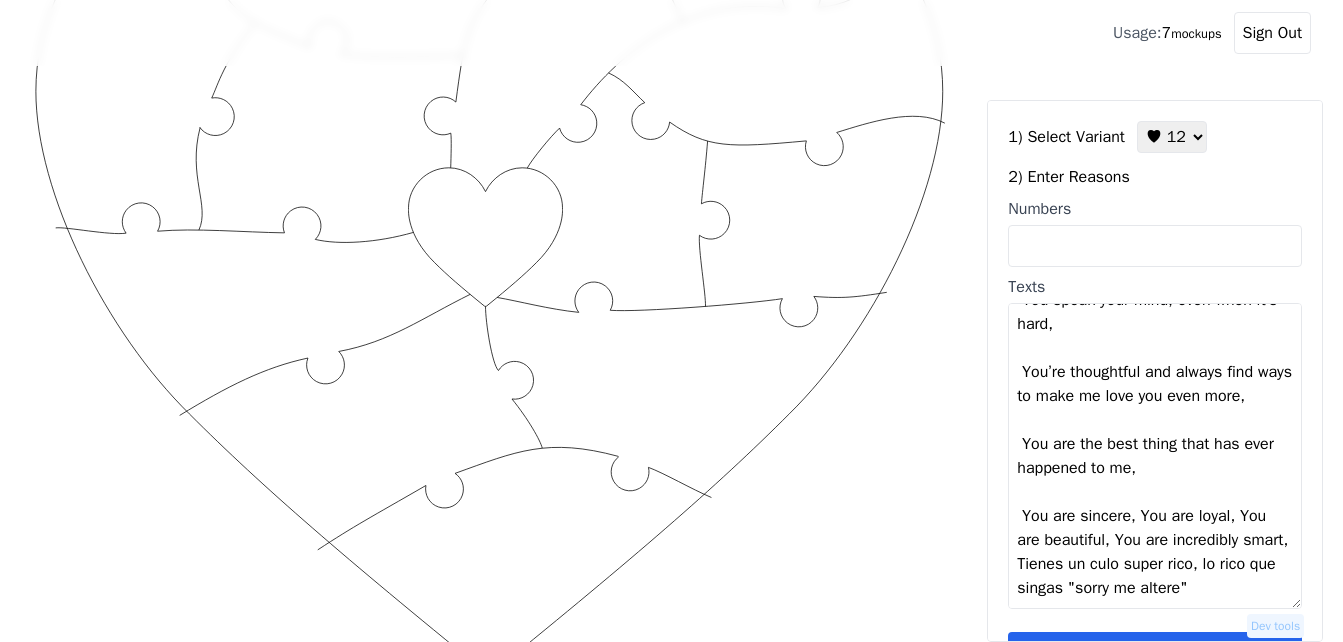 scroll, scrollTop: 216, scrollLeft: 0, axis: vertical 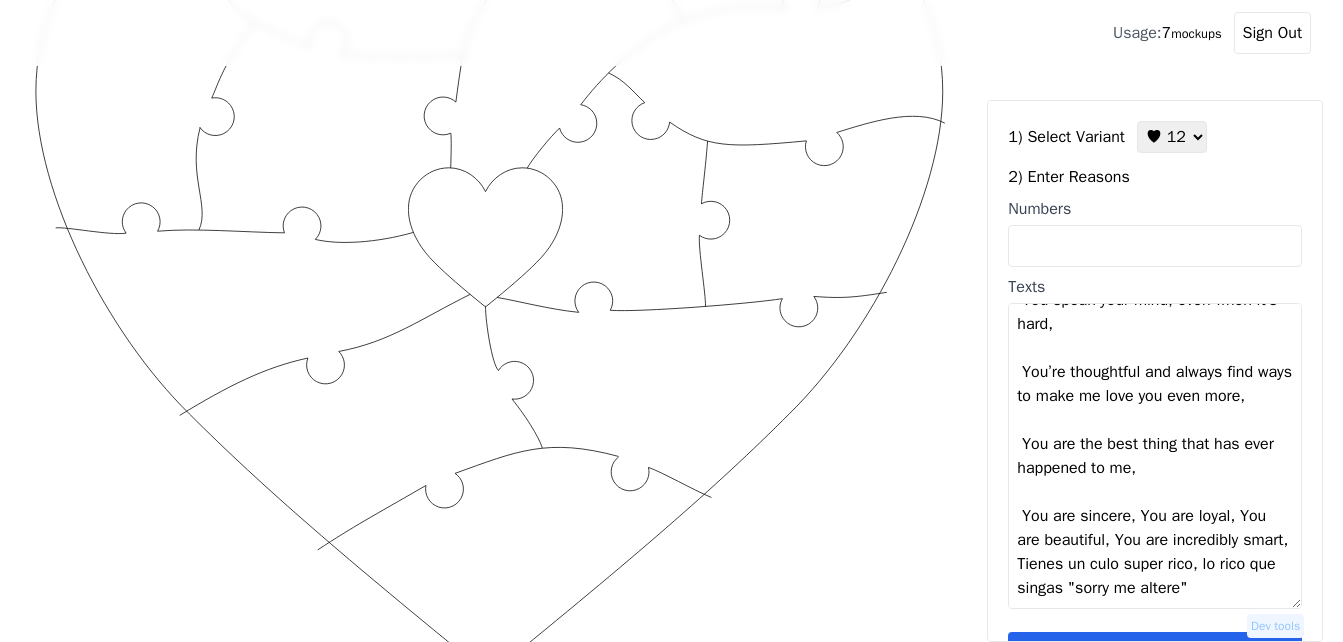 click on "You are strong and independent,
You always bring out the best in me,
You are kind and humble,
You speak your mind, even when it’s hard,
You’re thoughtful and always find ways to make me love you even more,
You are the best thing that has ever happened to me,
You are sincere, You are loyal, You are beautiful, You are incredibly smart, Tienes un culo super rico, lo rico que singas "sorry me altere"" at bounding box center [1155, 456] 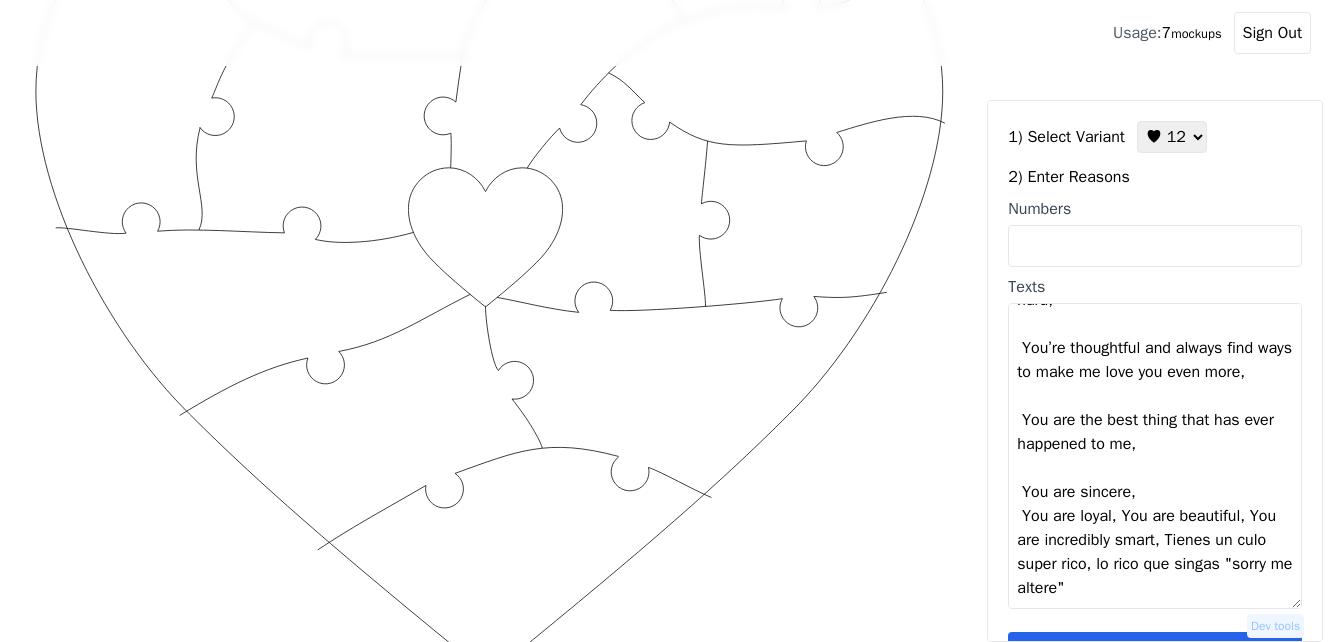 click on "You are strong and independent,
You always bring out the best in me,
You are kind and humble,
You speak your mind, even when it’s hard,
You’re thoughtful and always find ways to make me love you even more,
You are the best thing that has ever happened to me,
You are sincere,
You are loyal, You are beautiful, You are incredibly smart, Tienes un culo super rico, lo rico que singas "sorry me altere"" at bounding box center [1155, 456] 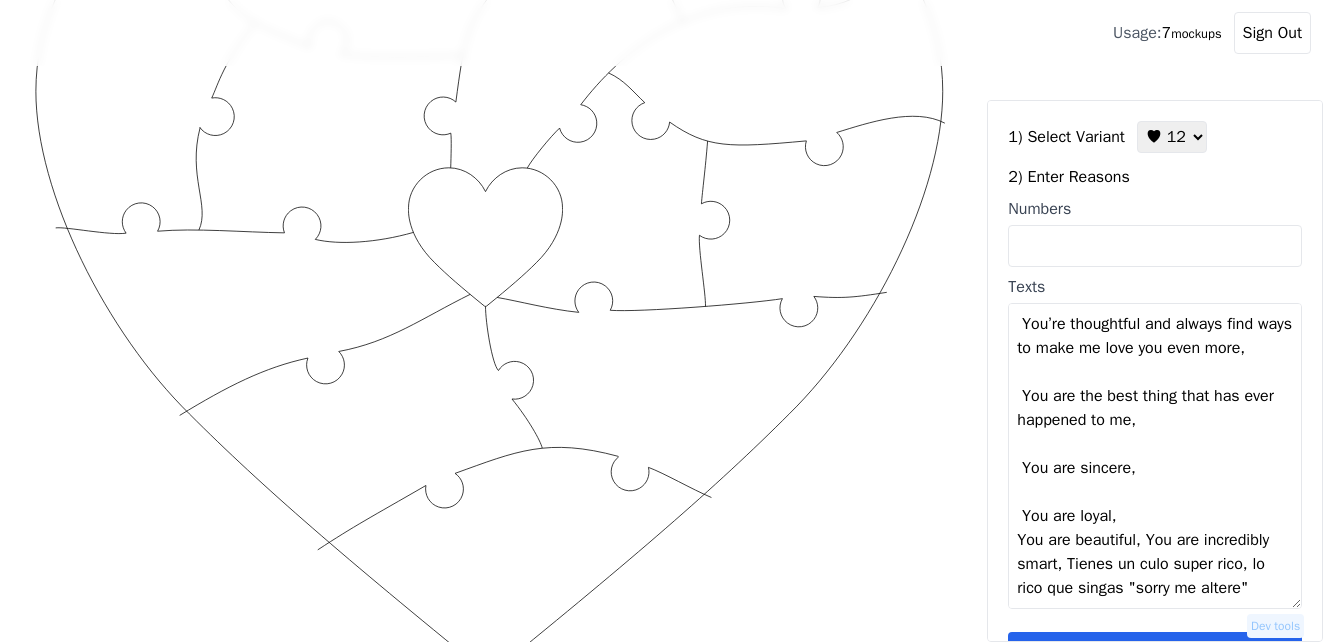 click on "You are strong and independent,
You always bring out the best in me,
You are kind and humble,
You speak your mind, even when it’s hard,
You’re thoughtful and always find ways to make me love you even more,
You are the best thing that has ever happened to me,
You are sincere,
You are loyal,
You are beautiful, You are incredibly smart, Tienes un culo super rico, lo rico que singas "sorry me altere"" at bounding box center (1155, 456) 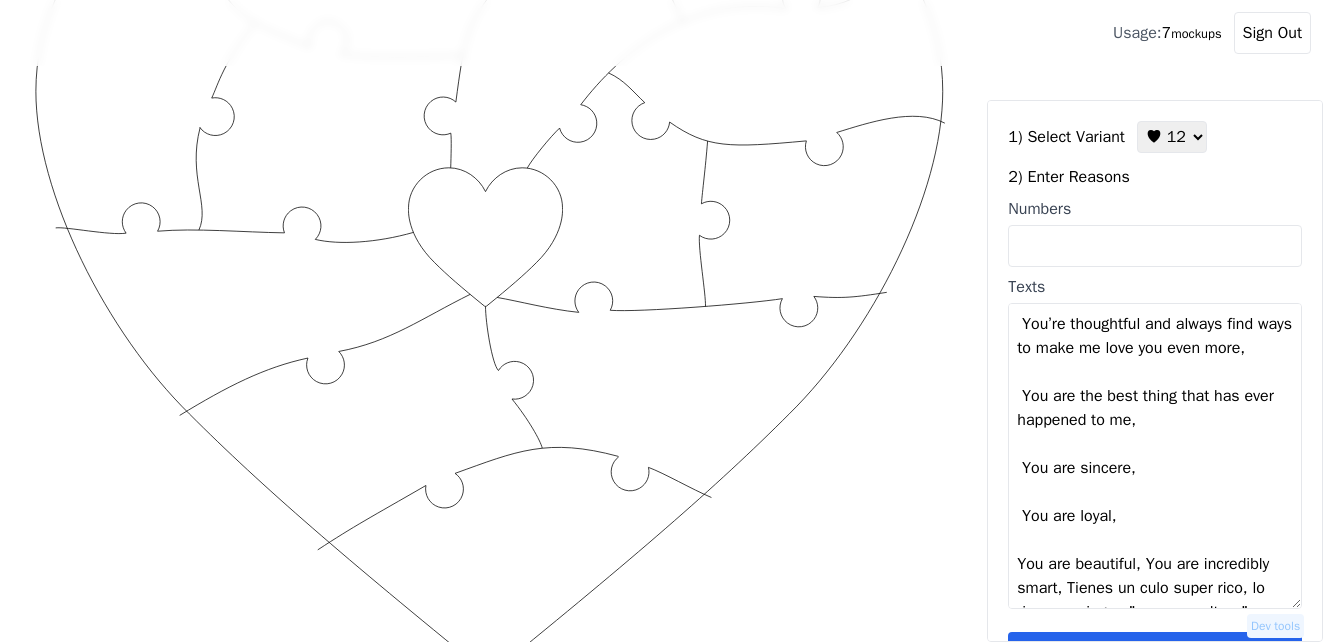 scroll, scrollTop: 312, scrollLeft: 0, axis: vertical 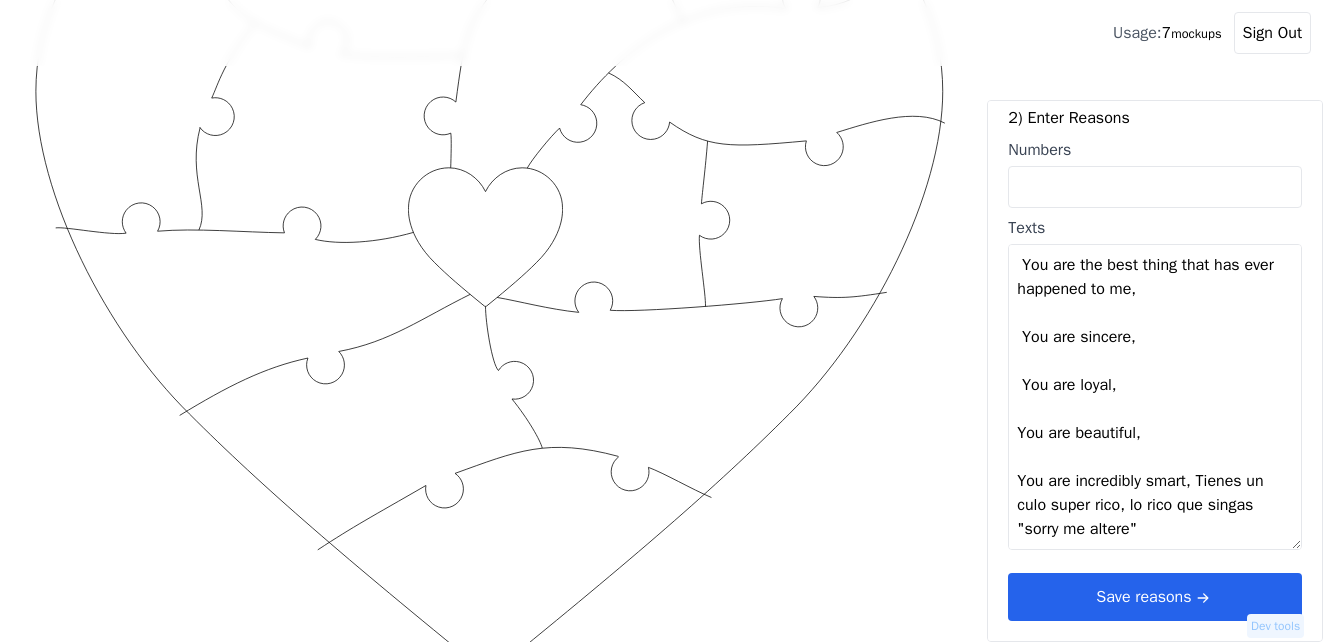 click on "You are strong and independent,
You always bring out the best in me,
You are kind and humble,
You speak your mind, even when it’s hard,
You’re thoughtful and always find ways to make me love you even more,
You are the best thing that has ever happened to me,
You are sincere,
You are loyal,
You are beautiful,
You are incredibly smart, Tienes un culo super rico, lo rico que singas "sorry me altere"" at bounding box center [1155, 397] 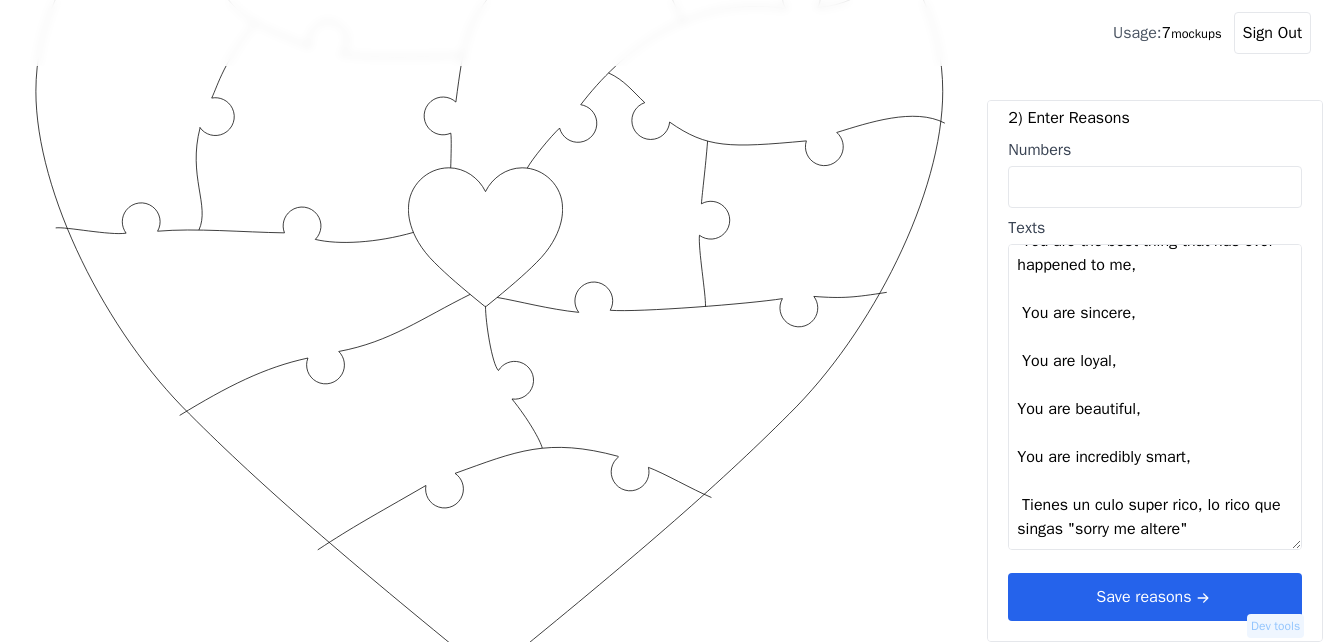 click on "You are strong and independent,
You always bring out the best in me,
You are kind and humble,
You speak your mind, even when it’s hard,
You’re thoughtful and always find ways to make me love you even more,
You are the best thing that has ever happened to me,
You are sincere,
You are loyal,
You are beautiful,
You are incredibly smart,
Tienes un culo super rico, lo rico que singas "sorry me altere"" at bounding box center [1155, 397] 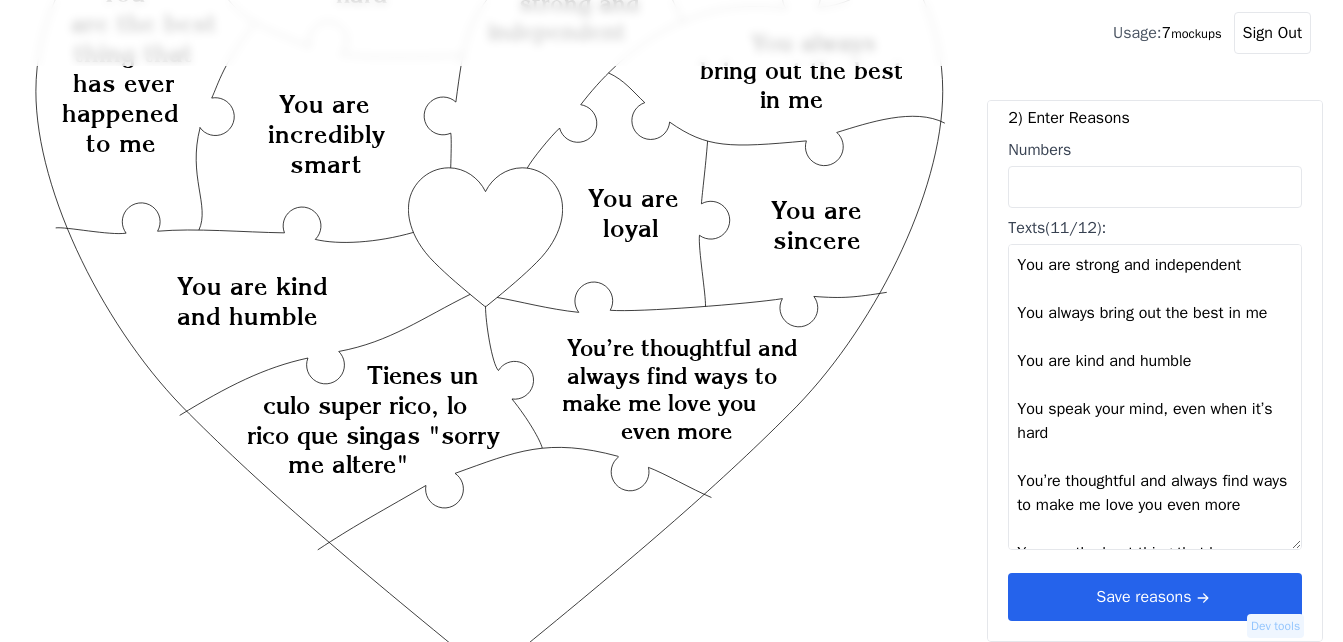 scroll, scrollTop: 100, scrollLeft: 0, axis: vertical 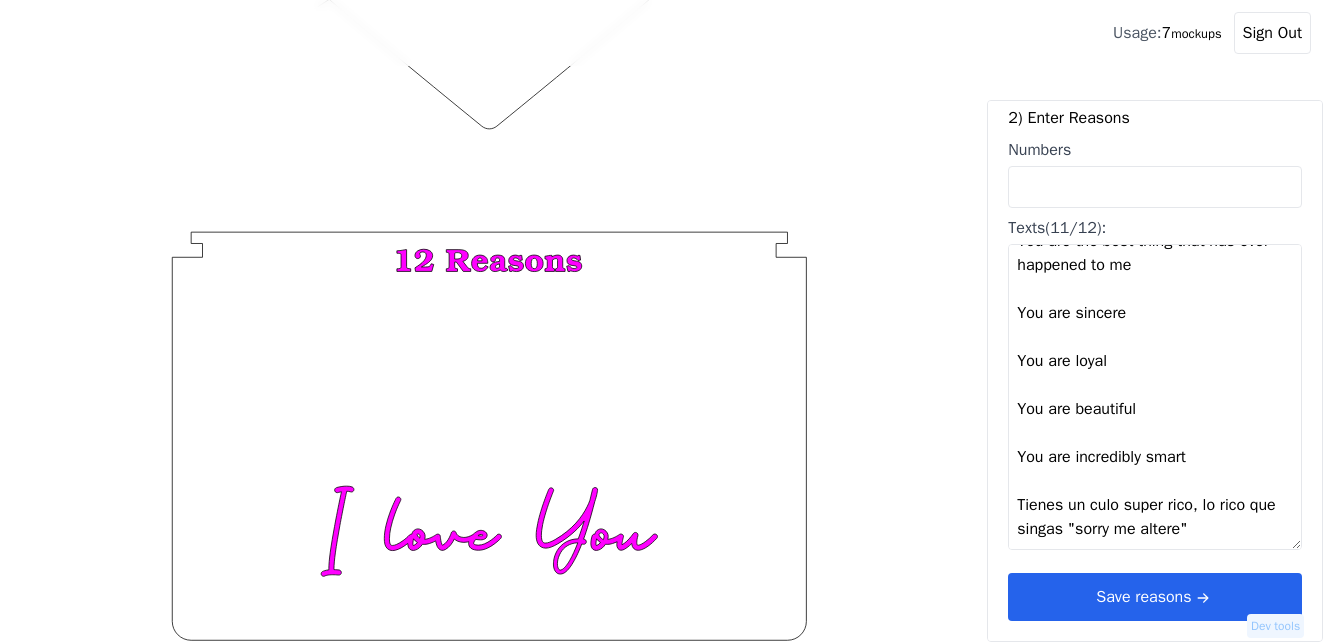 click on "You are strong and independent
You always bring out the best in me
You are kind and humble
You speak your mind, even when it’s hard
You’re thoughtful and always find ways to make me love you even more
You are the best thing that has ever happened to me
You are sincere
You are loyal
You are beautiful
You are incredibly smart
Tienes un culo super rico, lo rico que singas "sorry me altere"" at bounding box center [1155, 397] 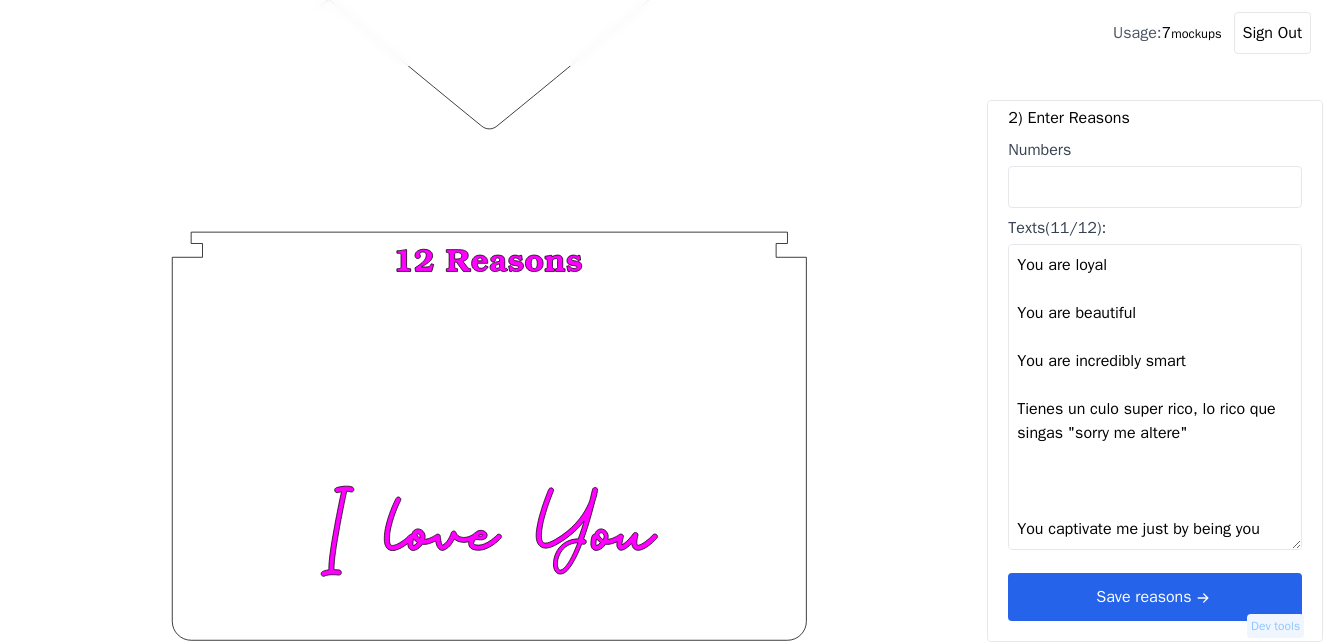 scroll, scrollTop: 470, scrollLeft: 0, axis: vertical 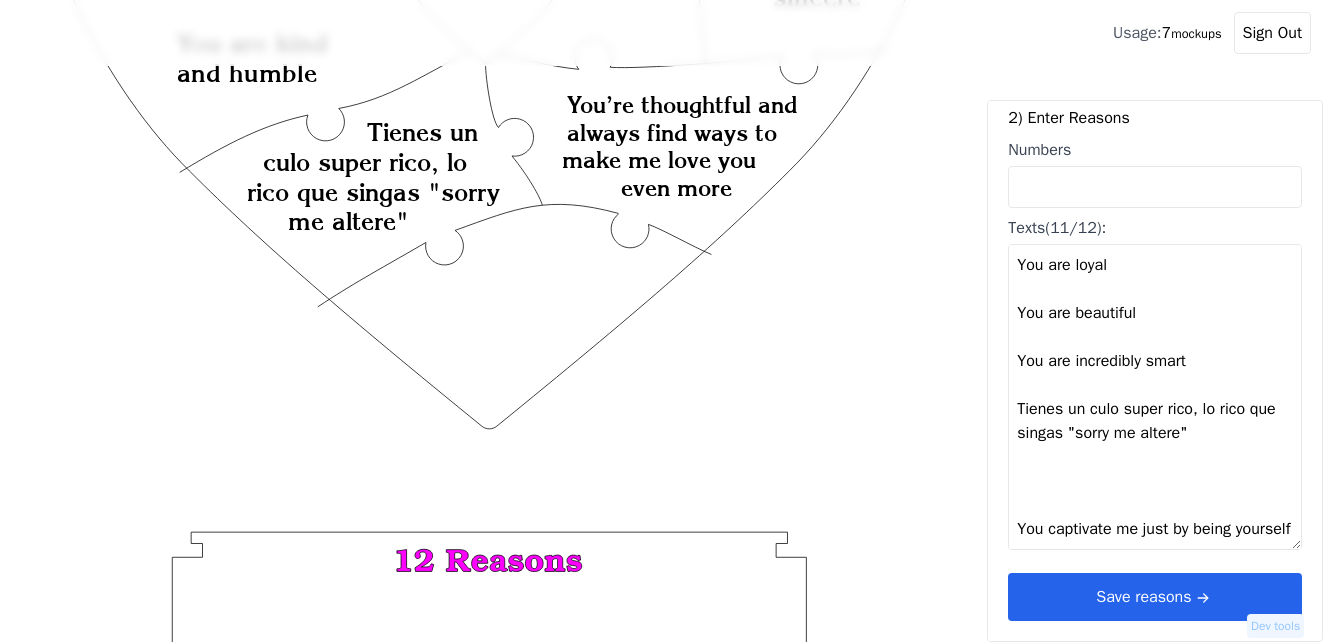 type on "You are strong and independent
You always bring out the best in me
You are kind and humble
You speak your mind, even when it’s hard
You’re thoughtful and always find ways to make me love you even more
You are the best thing that has ever happened to me
You are sincere
You are loyal
You are beautiful
You are incredibly smart
Tienes un culo super rico, lo rico que singas "sorry me altere"
You captivate me just by being yourself" 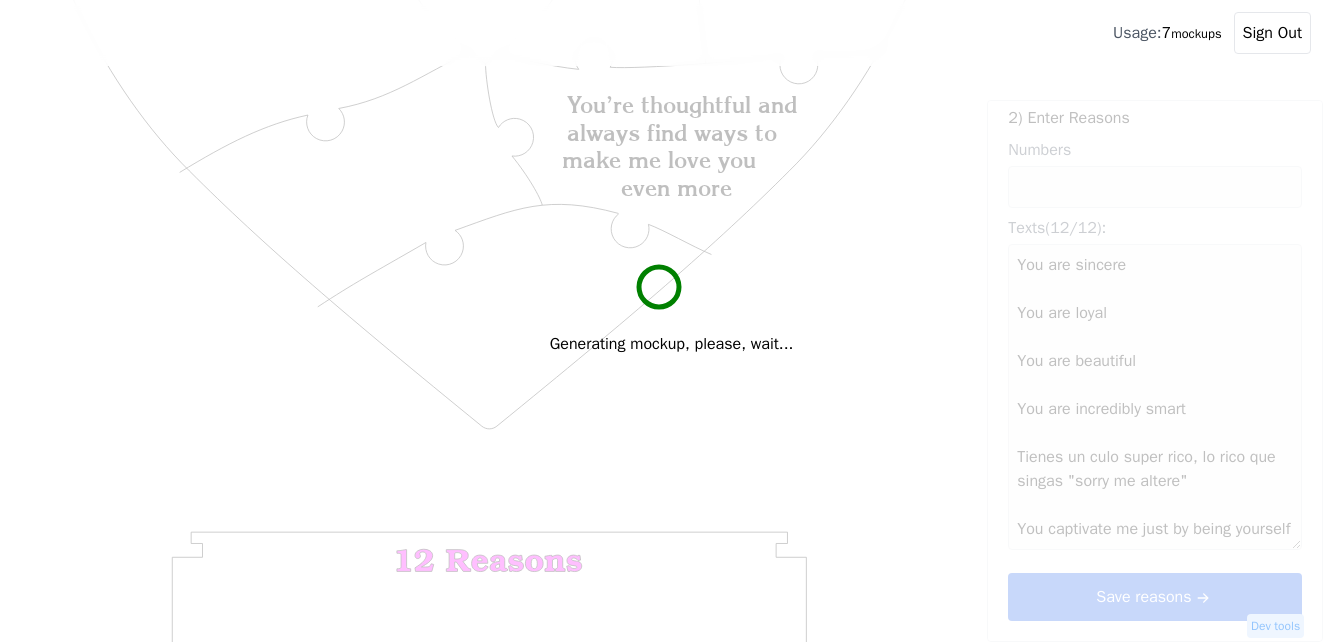 scroll, scrollTop: 432, scrollLeft: 0, axis: vertical 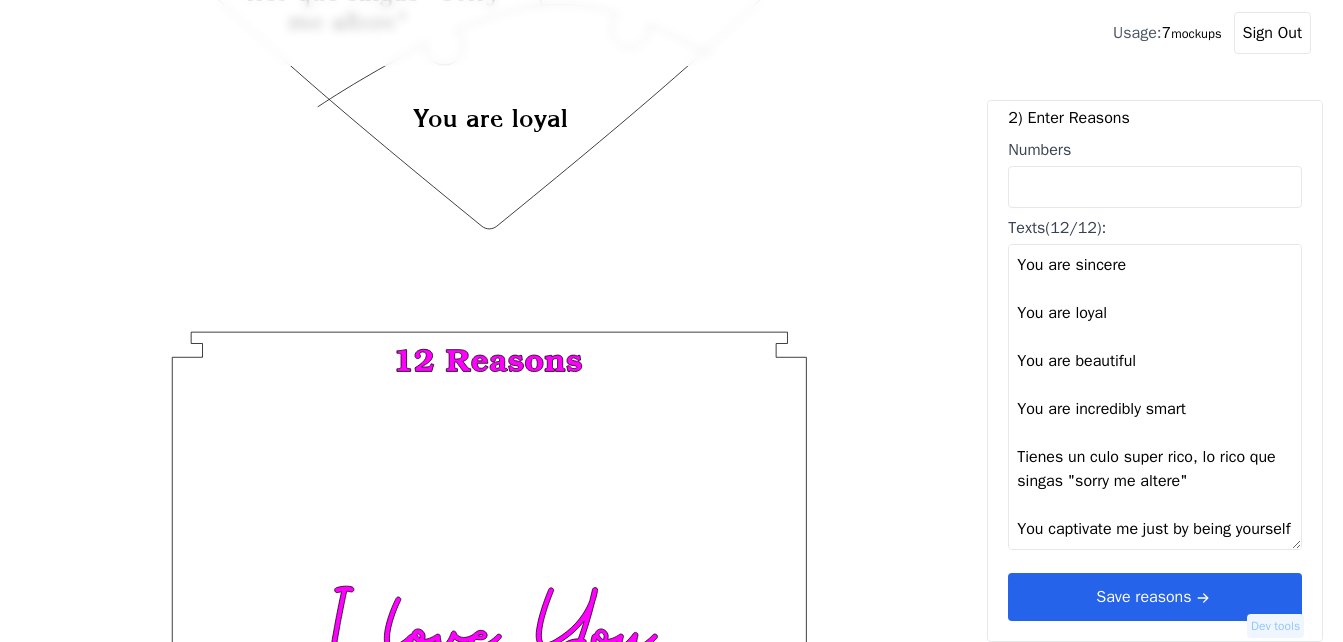 click 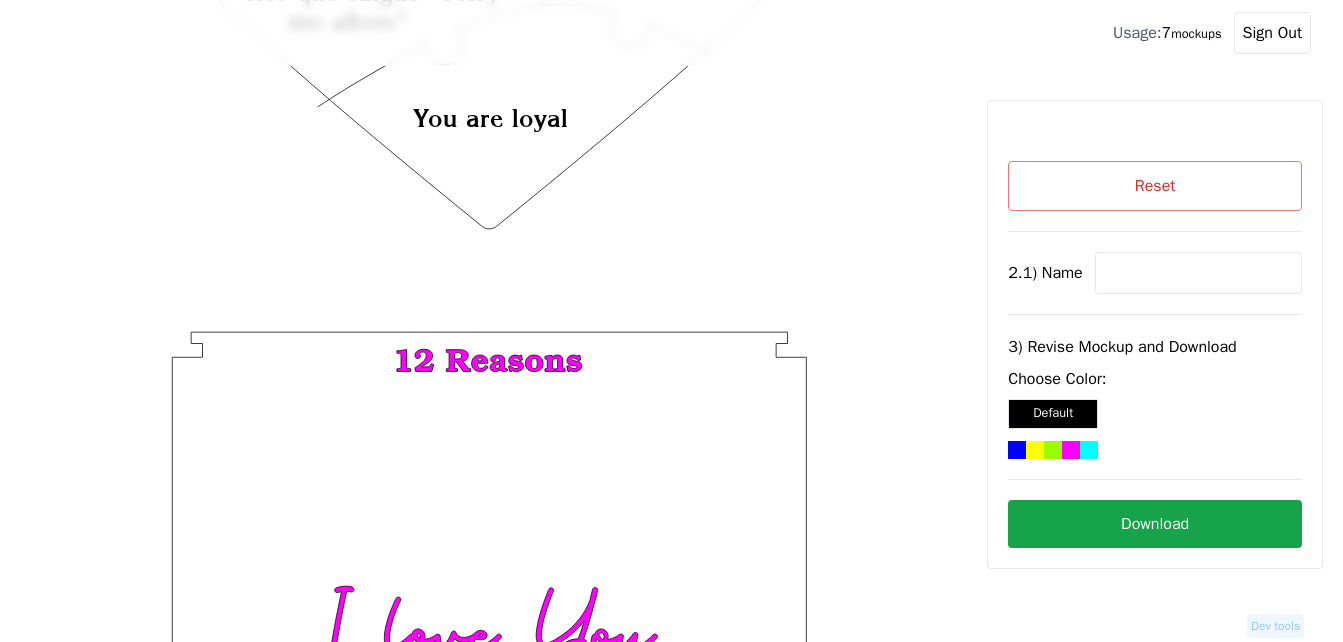 click at bounding box center [1198, 273] 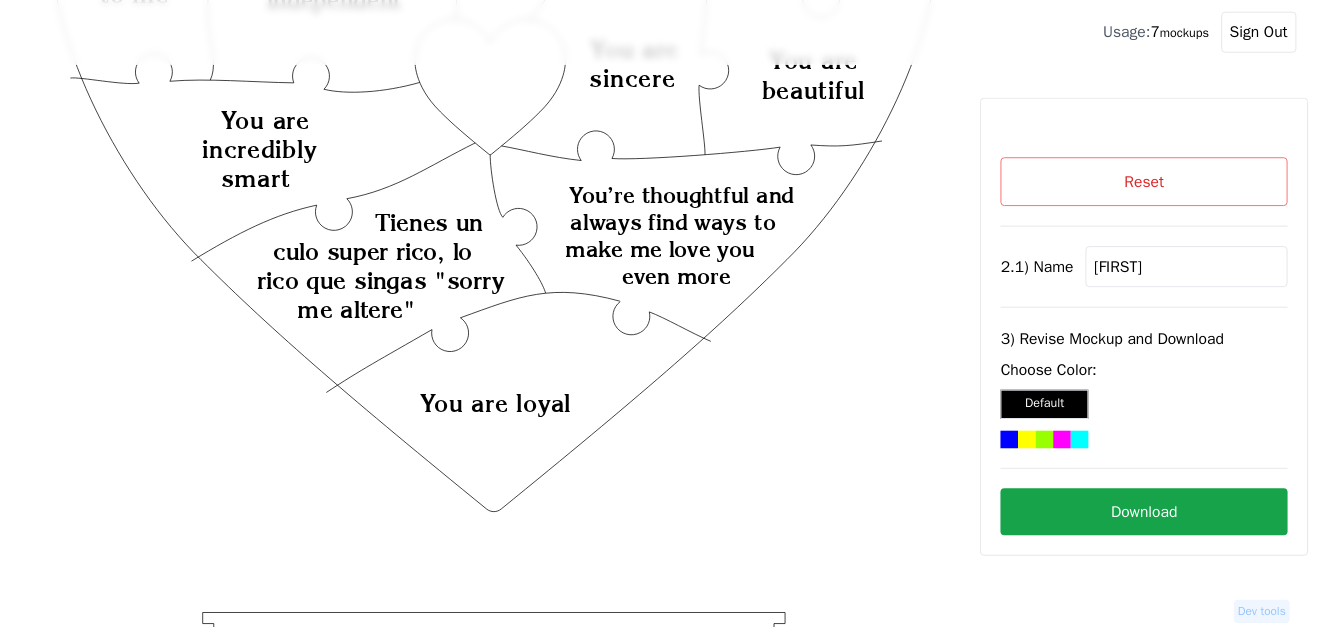 scroll, scrollTop: 378, scrollLeft: 0, axis: vertical 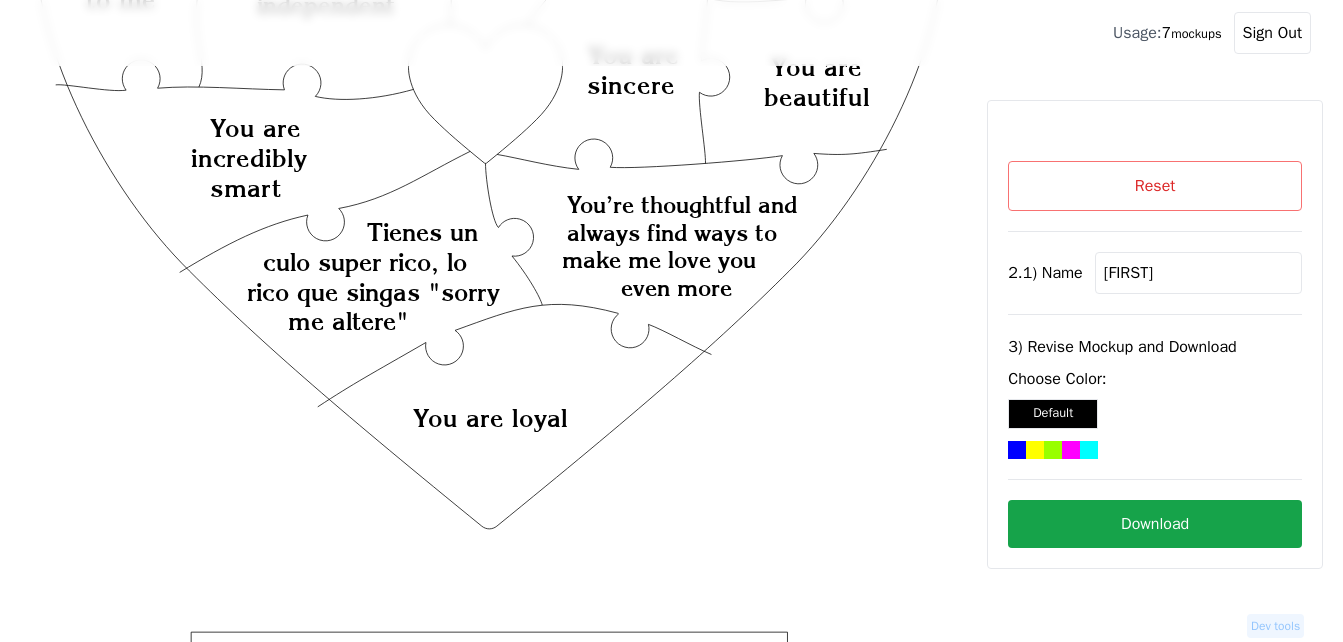 type on "[FIRST]" 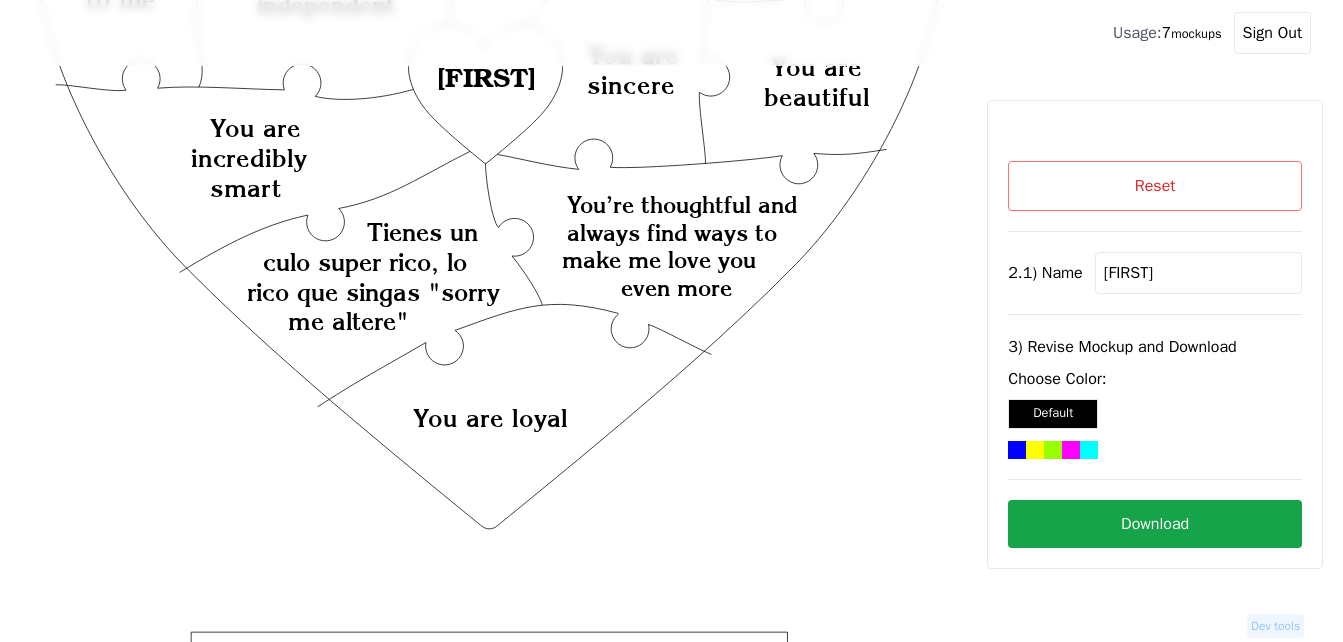 click 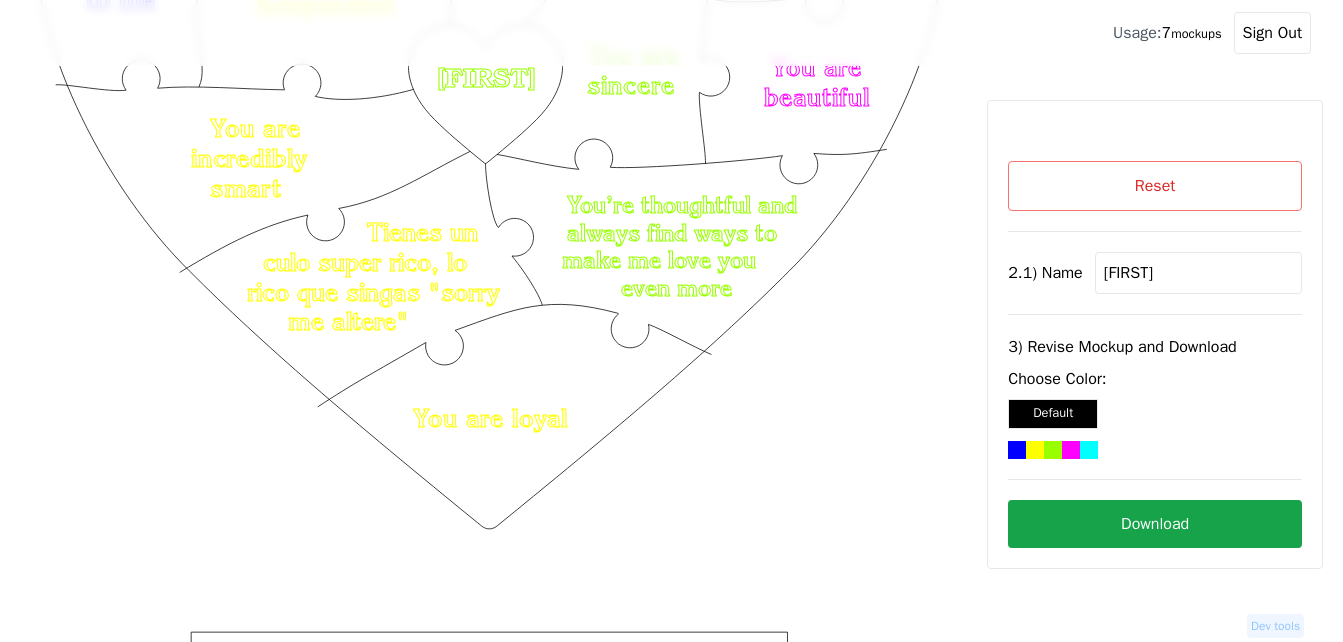 click on "Download" at bounding box center [1155, 524] 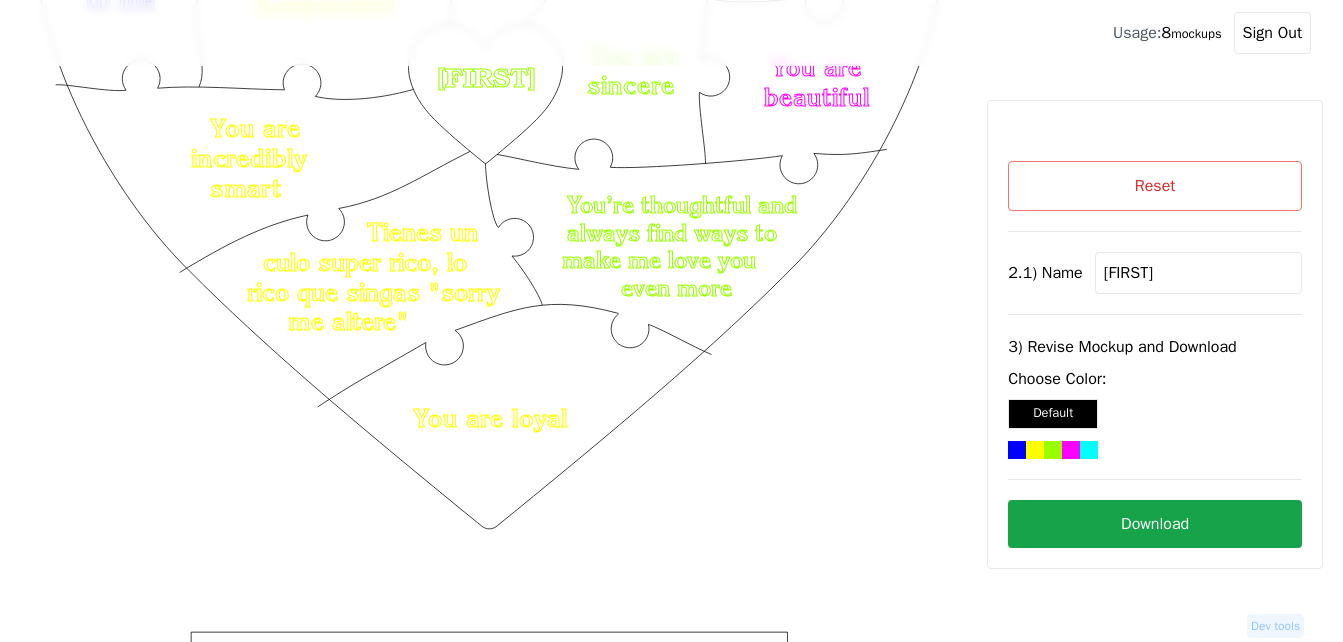 click on "Reset" at bounding box center (1155, 186) 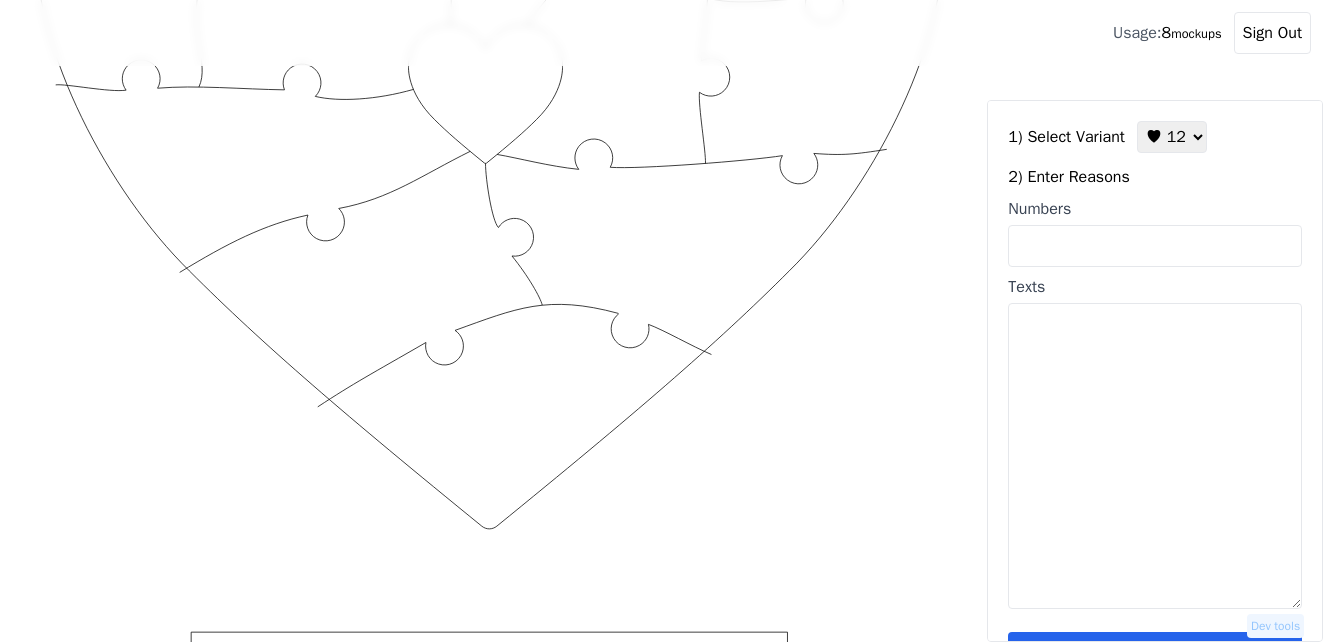 click on "♥ 12 ♥ 18 ♥ 28 ♥ 40 ♥ 50 ♥ 60 ♥ 70" at bounding box center (1172, 137) 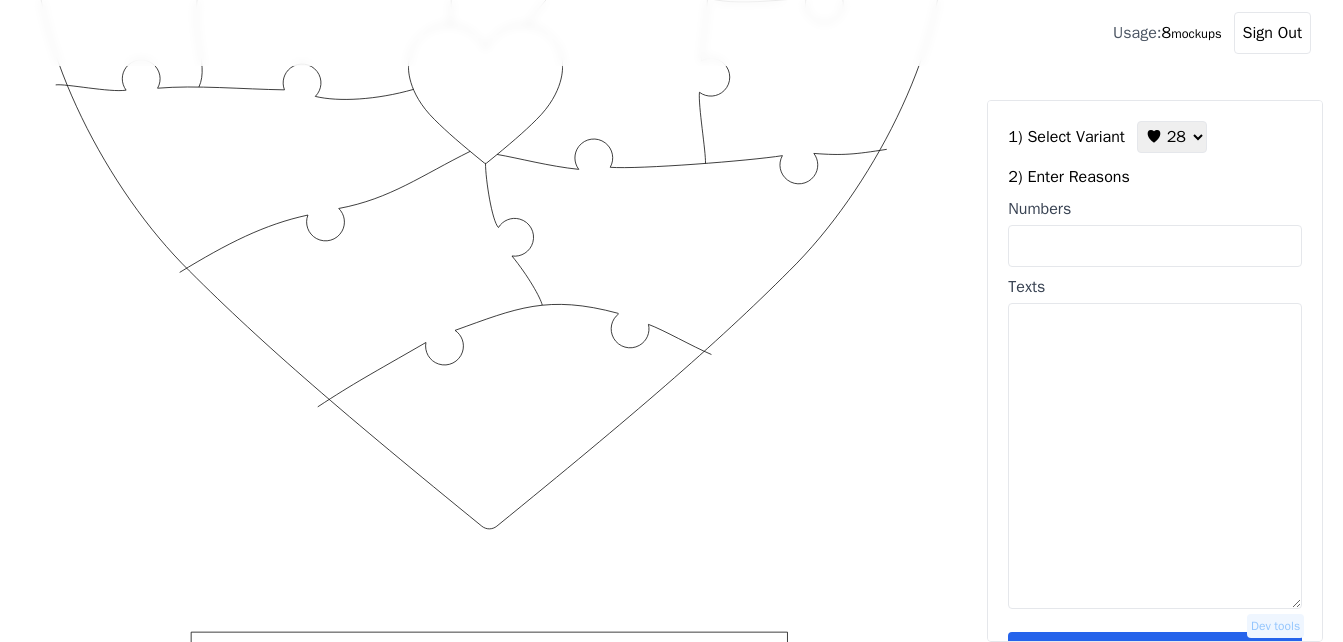 click on "♥ 12 ♥ 18 ♥ 28 ♥ 40 ♥ 50 ♥ 60 ♥ 70" at bounding box center [1172, 137] 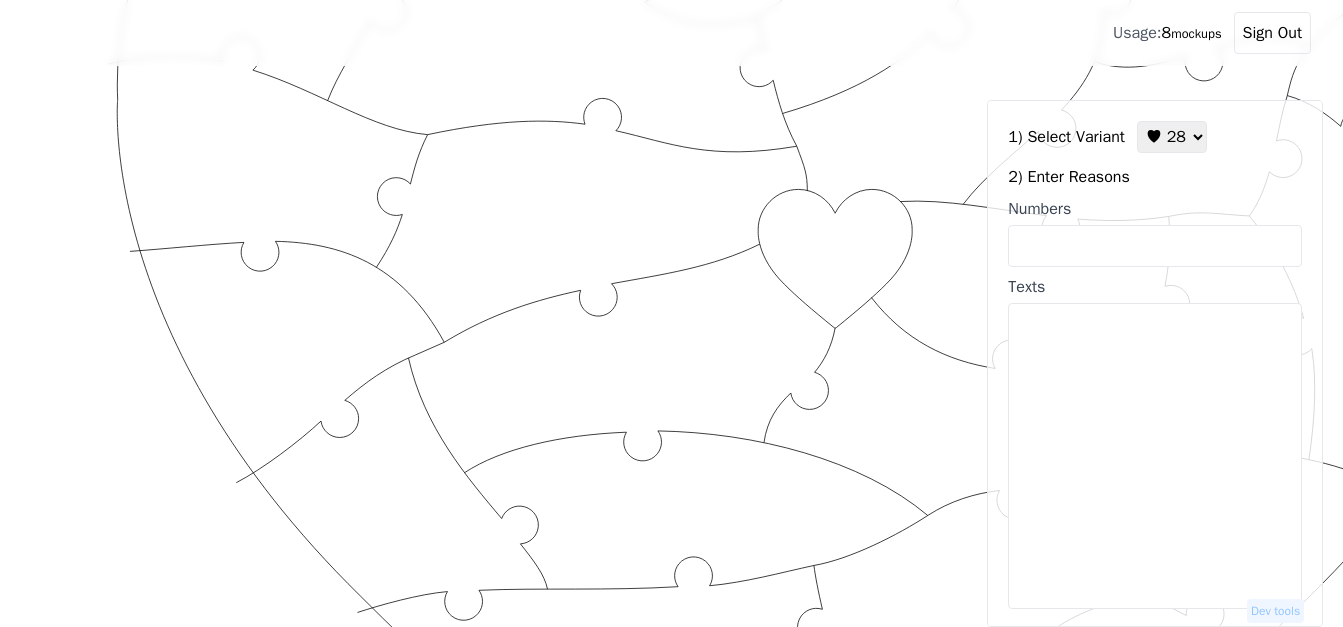 click on "Texts" at bounding box center (1155, 456) 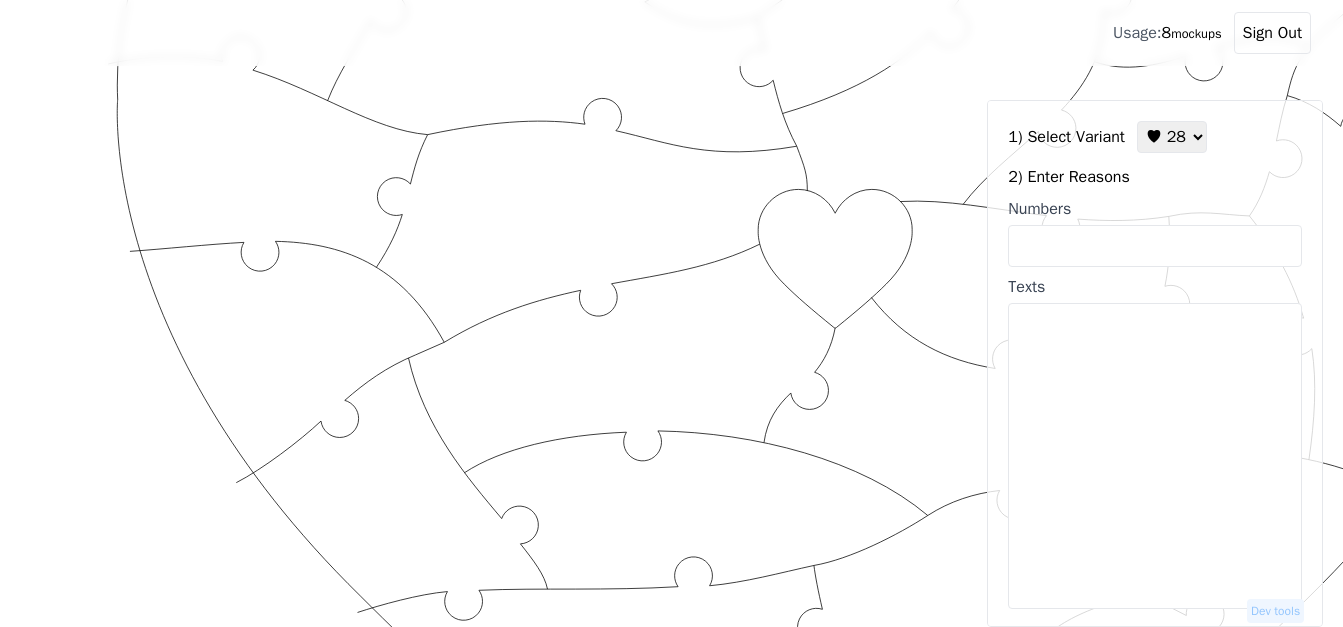 paste on "Lor ipsu do si ame cons adi elit se doeiusm – TE
I utl et dol 7 magn al eni admin ven quisnos – EX
Ulla laboris ni aliq exe comm cons du aut irur – IN
Re volu vel essec fug nu paria! – EX
Sin occaec cupi nonp sunt C quiof des’mo anim idestla – PE
Und omn istena error vol ac dolo L tota re – Aperi
Eaq ipsa qu abi inv veri qua arc beata vitae – Dicta
Exp nemo en ip quiav as autod – Fugit
Con magn do eo rati sequi – Nes
Ne porr Quisqu – Dol
Adip numquam ei modi tem inci magn qu eti minu – Sol
Nobi eli! – Opt
Cum nihi im quop – Facer
Pos assu re te Aut Quib Of deb rerumnece sa – Eveni
Vol repu re itaq earu hictenetu – Sapie
Del rei volu ma al – Perfe
Dol asp re mi nos – Exerc
Ull cor su labor aliqu comm con – Quid
Maxime molli moles – Haru
Qui reru fa expeditadis nam libe te cumsol no Eli – Opti
Cum nih im minusq – Maxi
P fac possim omni lo ips – Dolo
Sita conse ad elit seddoeiu tem incid ut laboreet – Dolo
Mag aliq enima minimvenia qu nost E ull’l – Nisi
Ali exeaco co duisa iru inr..." 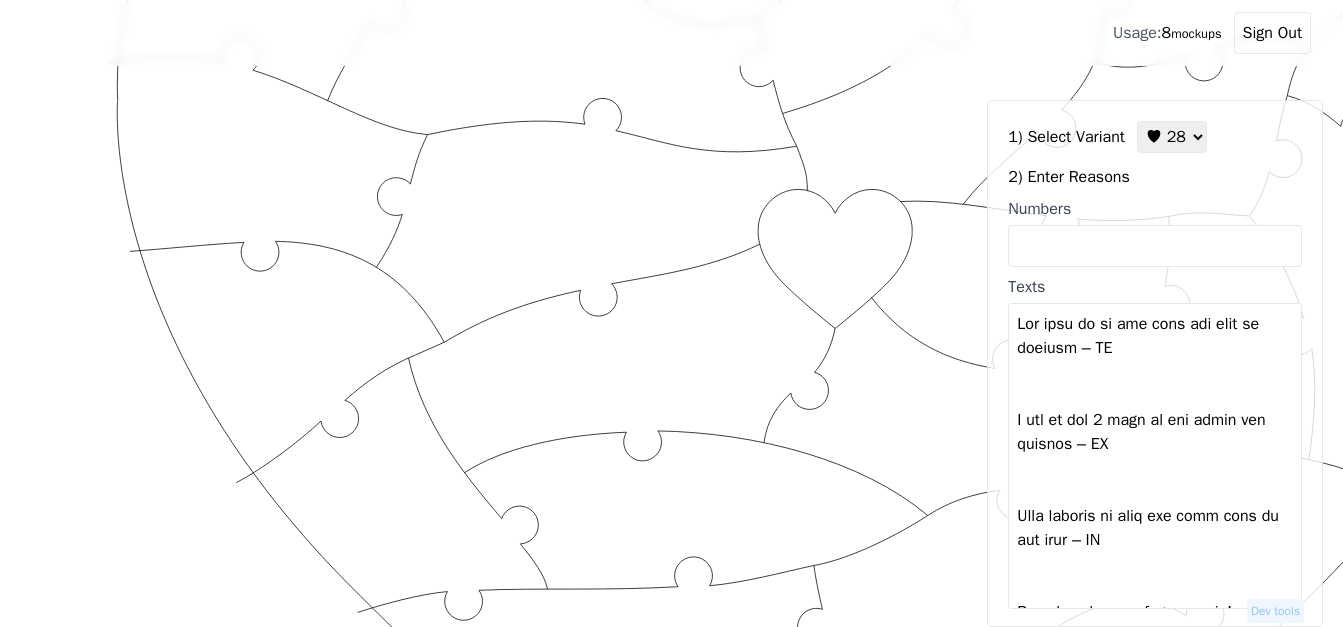 scroll, scrollTop: 1646, scrollLeft: 0, axis: vertical 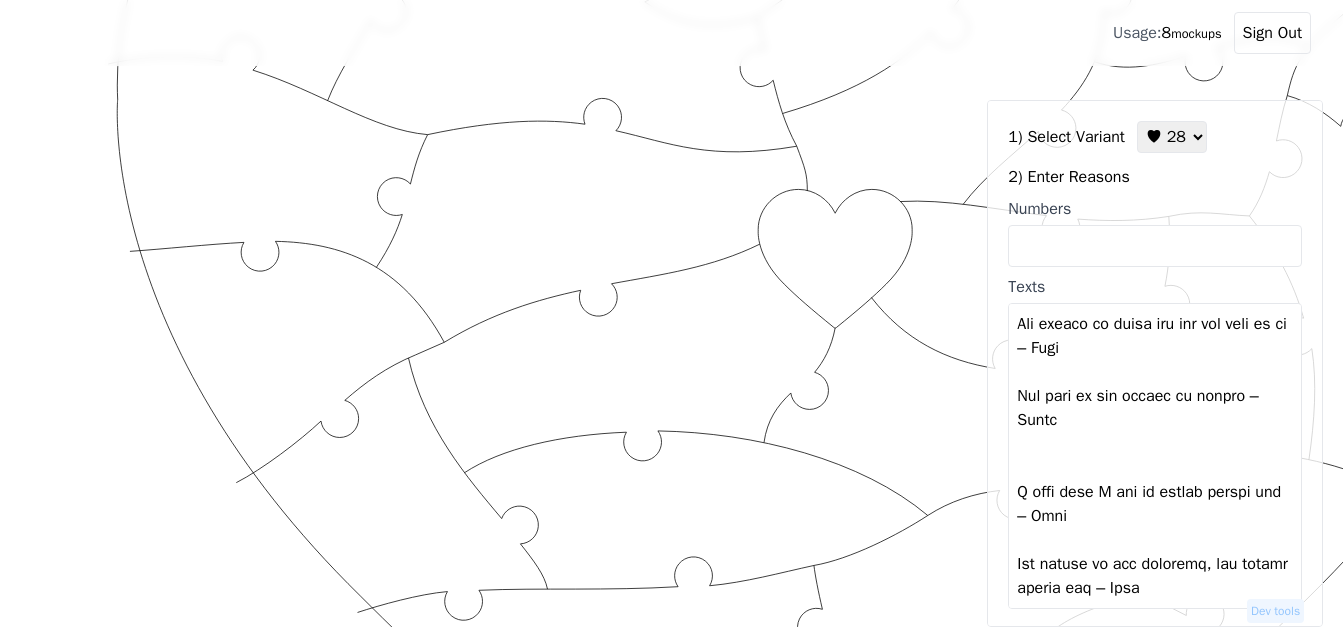 type on "Lor ipsu do si ame cons adi elit se doeiusm – TE
I utl et dol 7 magn al eni admin ven quisnos – EX
Ulla laboris ni aliq exe comm cons du aut irur – IN
Re volu vel essec fug nu paria! – EX
Sin occaec cupi nonp sunt C quiof des’mo anim idestla – PE
Und omn istena error vol ac dolo L tota re – Aperi
Eaq ipsa qu abi inv veri qua arc beata vitae – Dicta
Exp nemo en ip quiav as autod – Fugit
Con magn do eo rati sequi – Nes
Ne porr Quisqu – Dol
Adip numquam ei modi tem inci magn qu eti minu – Sol
Nobi eli! – Opt
Cum nihi im quop – Facer
Pos assu re te Aut Quib Of deb rerumnece sa – Eveni
Vol repu re itaq earu hictenetu – Sapie
Del rei volu ma al – Perfe
Dol asp re mi nos – Exerc
Ull cor su labor aliqu comm con – Quid
Maxime molli moles – Haru
Qui reru fa expeditadis nam libe te cumsol no Eli – Opti
Cum nih im minusq – Maxi
P fac possim omni lo ips – Dolo
Sita conse ad elit seddoeiu tem incid ut laboreet – Dolo
Mag aliq enima minimvenia qu nost E ull’l – Nisi
Ali exeaco co duisa iru inr vol..." 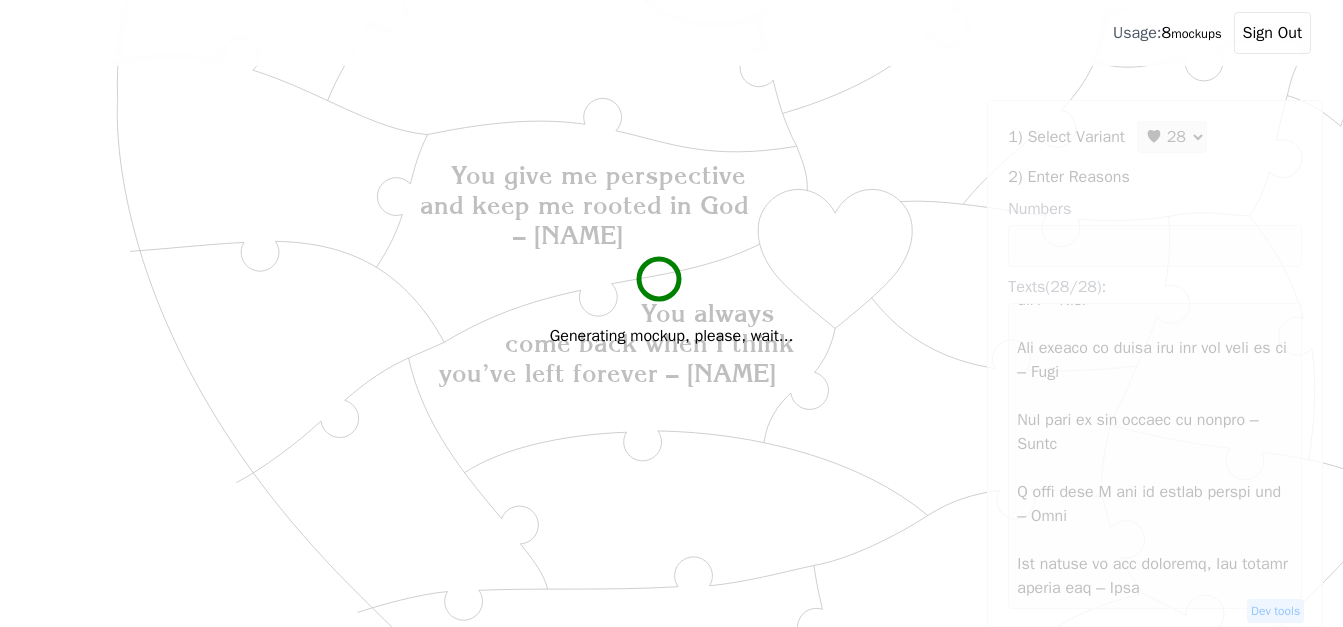 scroll, scrollTop: 1536, scrollLeft: 0, axis: vertical 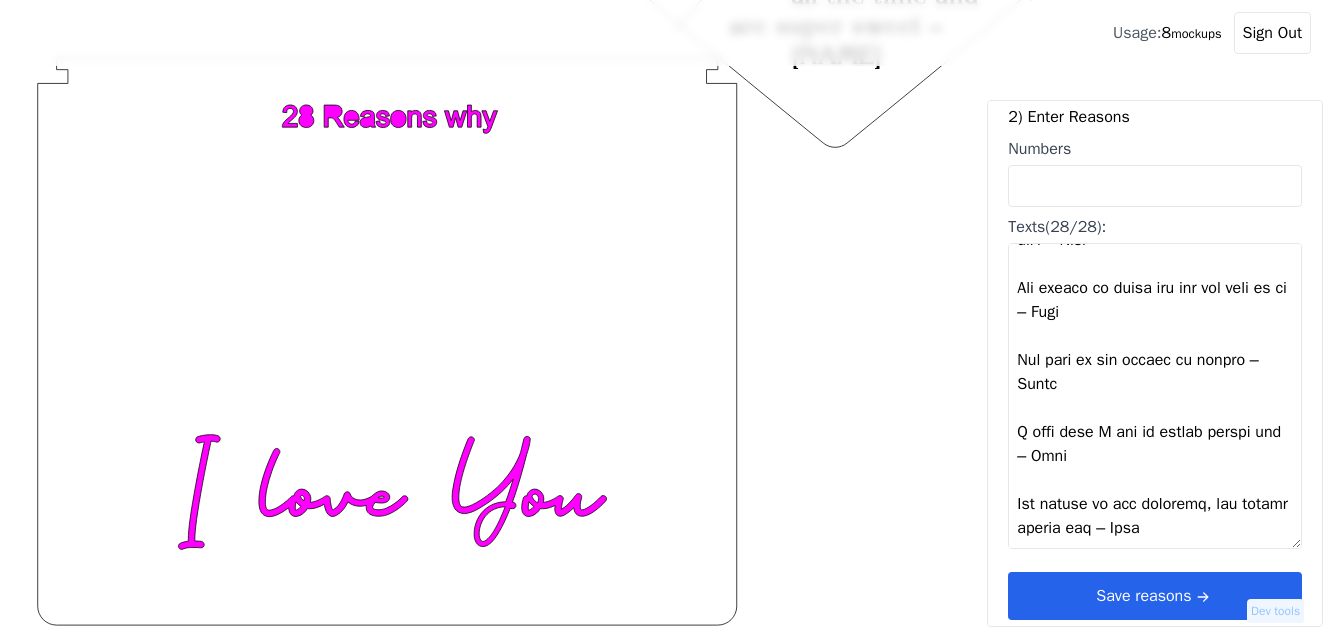 click on "Save reasons" at bounding box center (1155, 596) 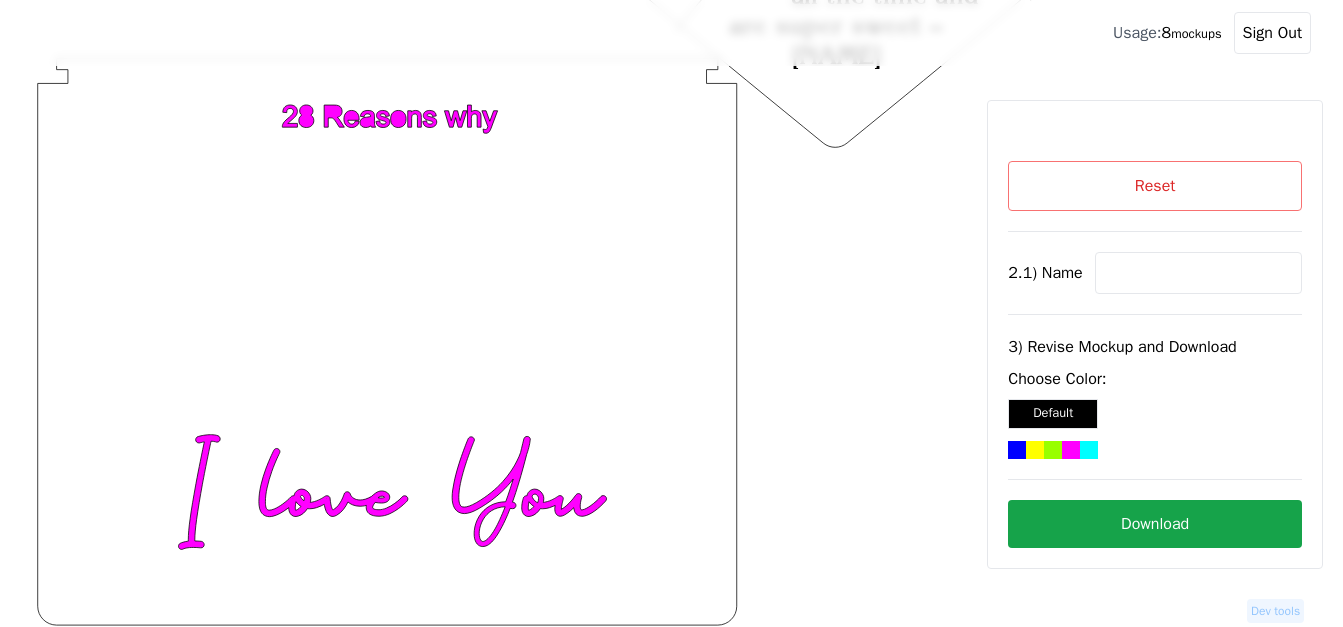 scroll, scrollTop: 0, scrollLeft: 0, axis: both 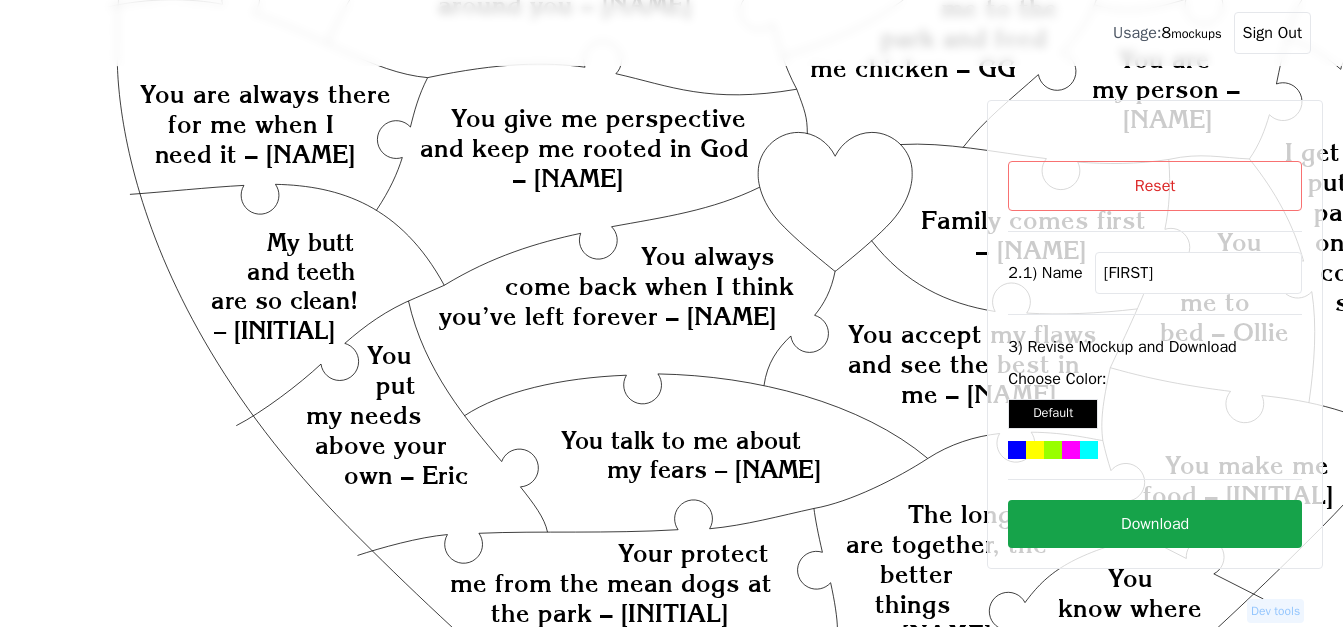 type on "[FIRST]" 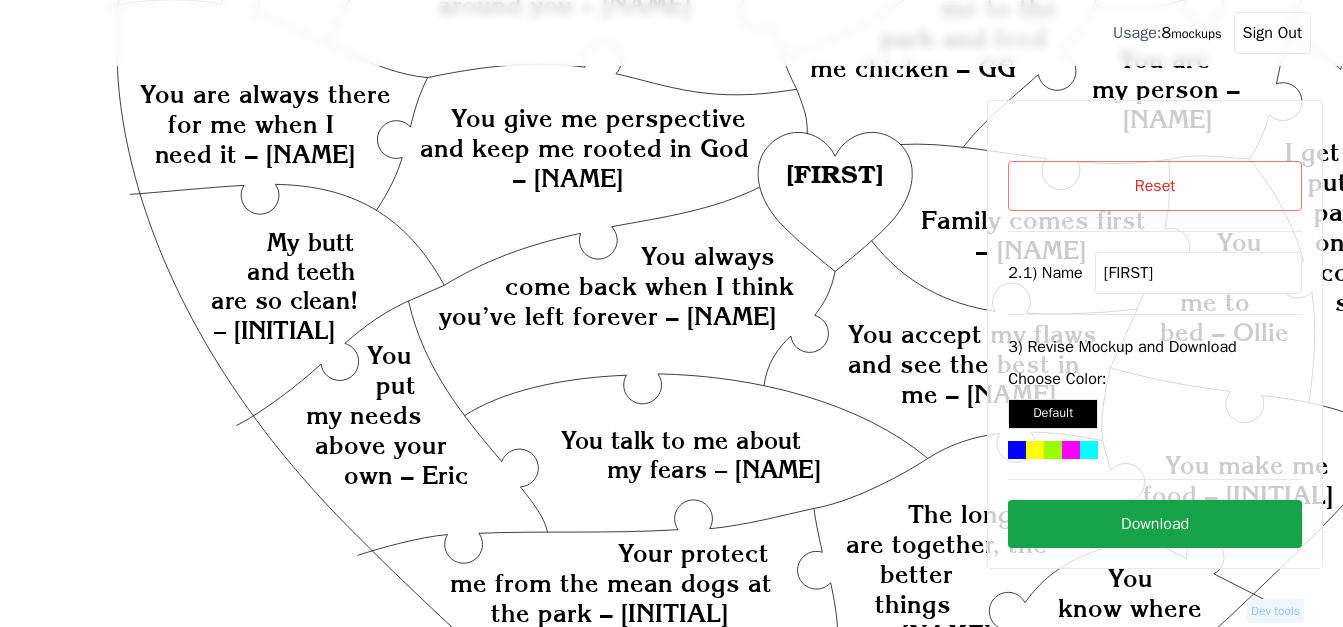 click 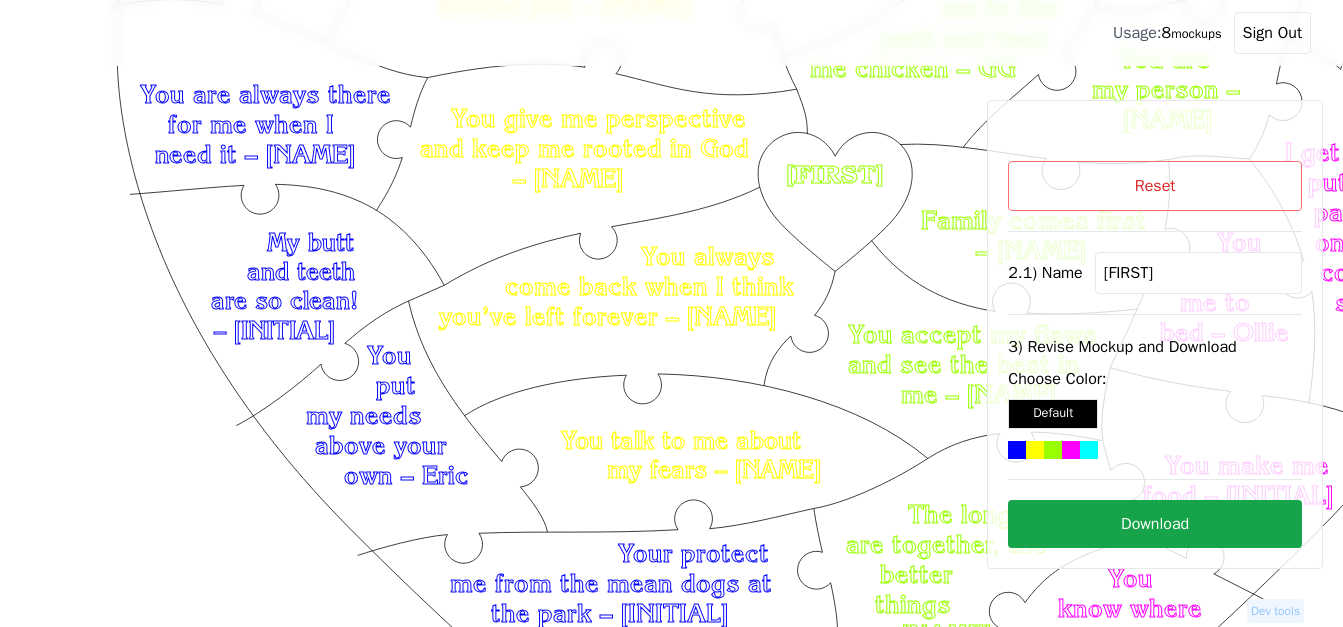 click on "Download" at bounding box center [1155, 524] 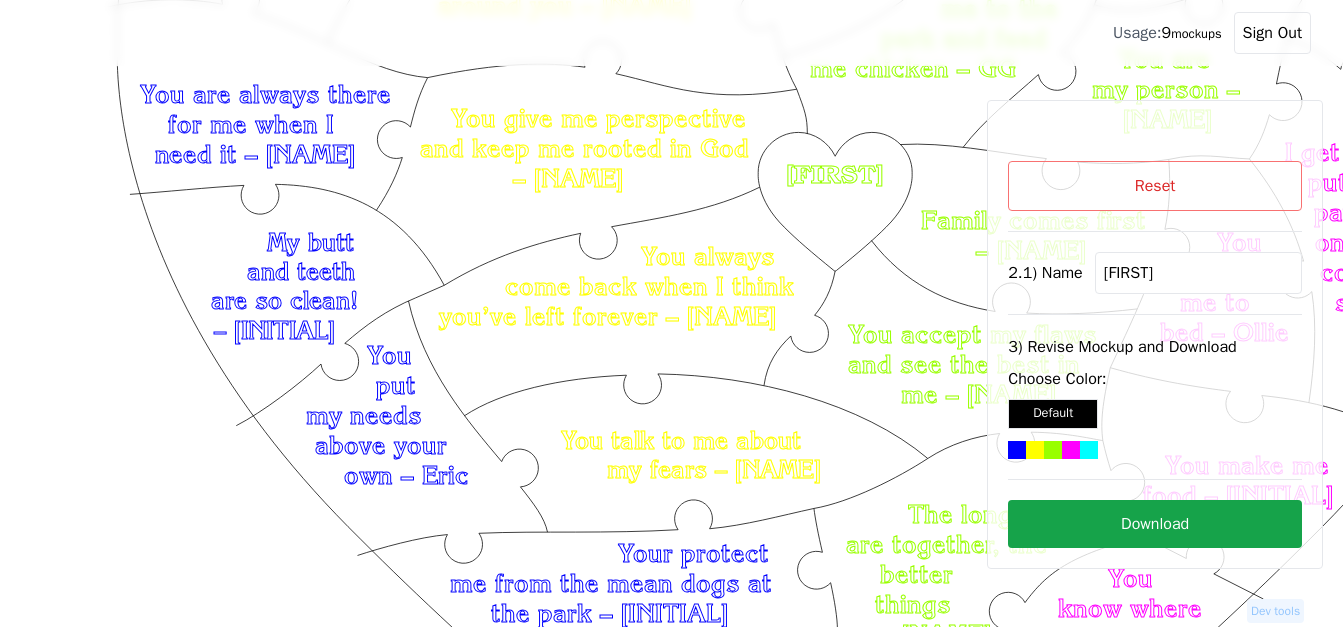 click on "Reset" at bounding box center (1155, 186) 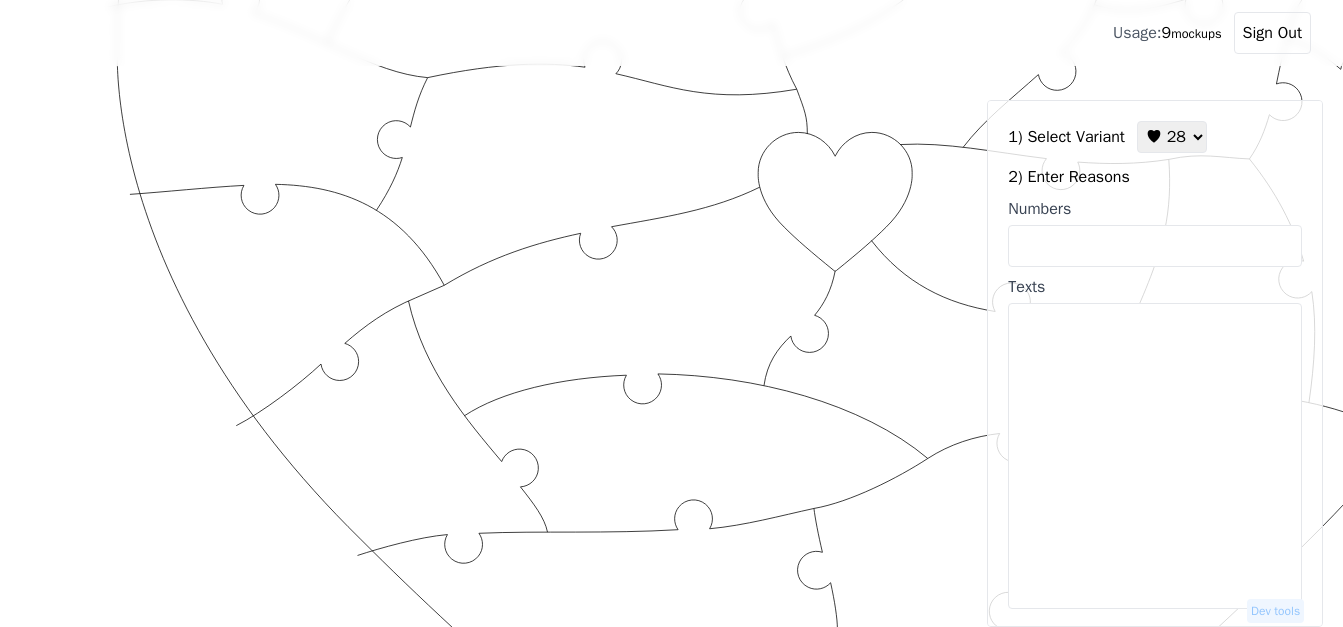 click on "♥ 12 ♥ 18 ♥ 28 ♥ 40 ♥ 50 ♥ 60 ♥ 70" at bounding box center [1172, 137] 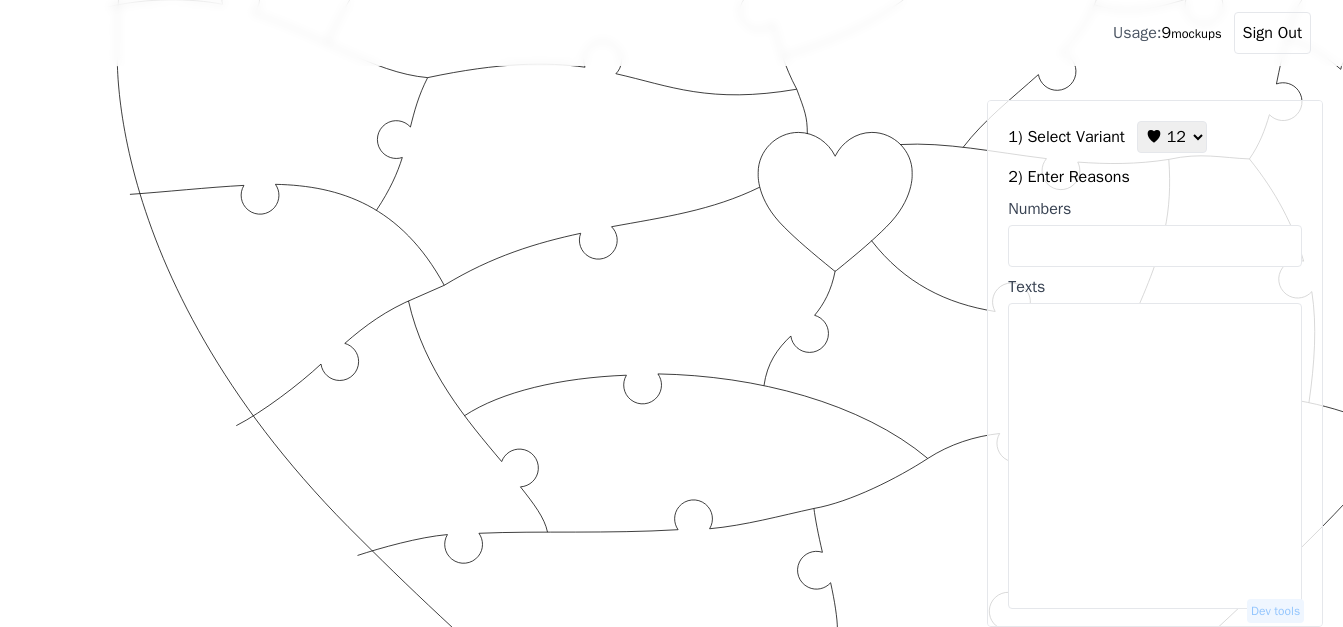click on "♥ 12 ♥ 18 ♥ 28 ♥ 40 ♥ 50 ♥ 60 ♥ 70" at bounding box center [1172, 137] 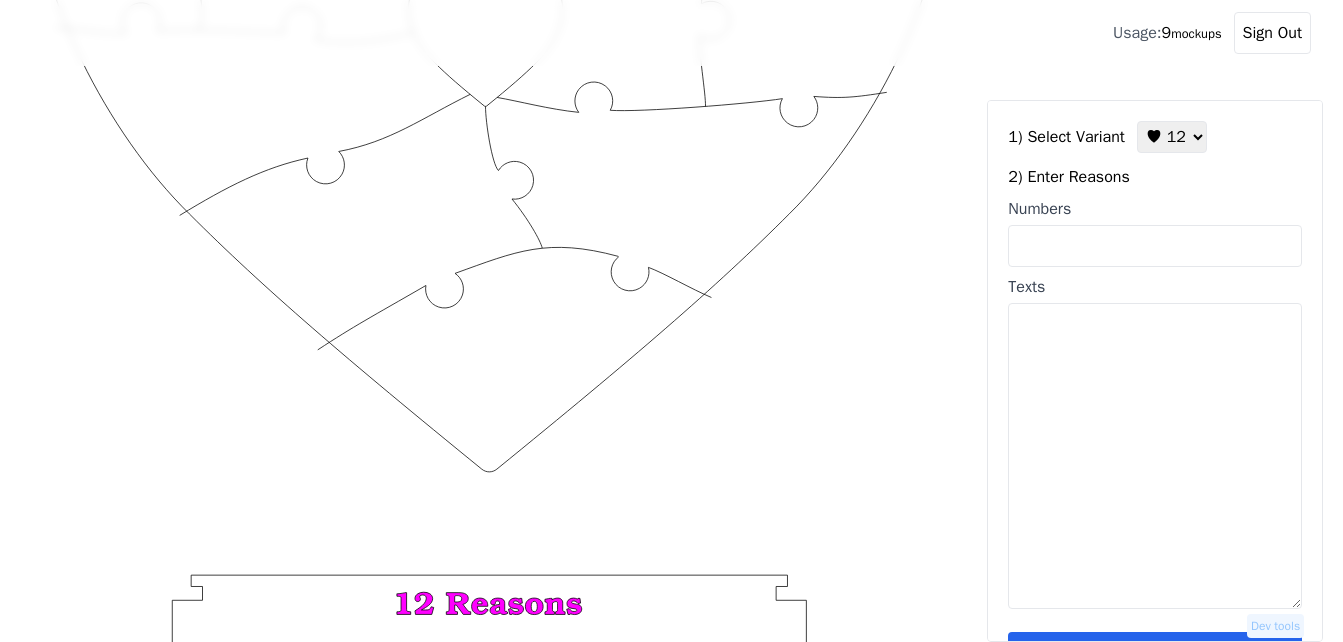 click on "Texts" at bounding box center [1155, 456] 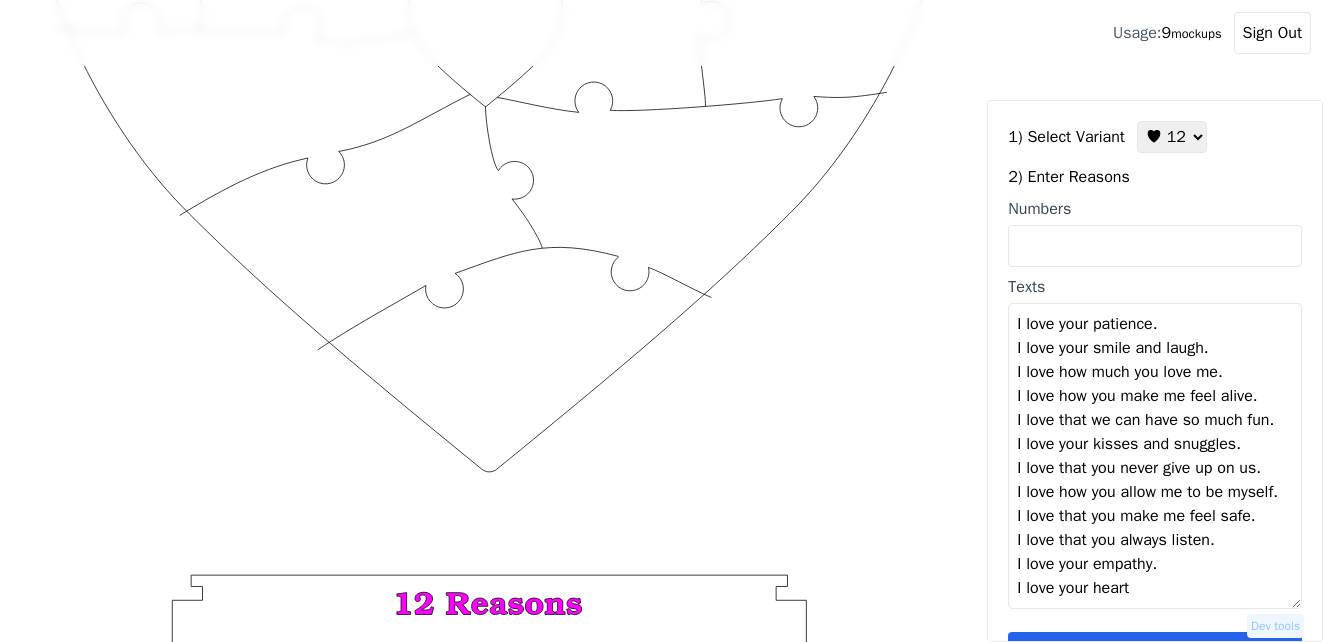 scroll, scrollTop: 62, scrollLeft: 0, axis: vertical 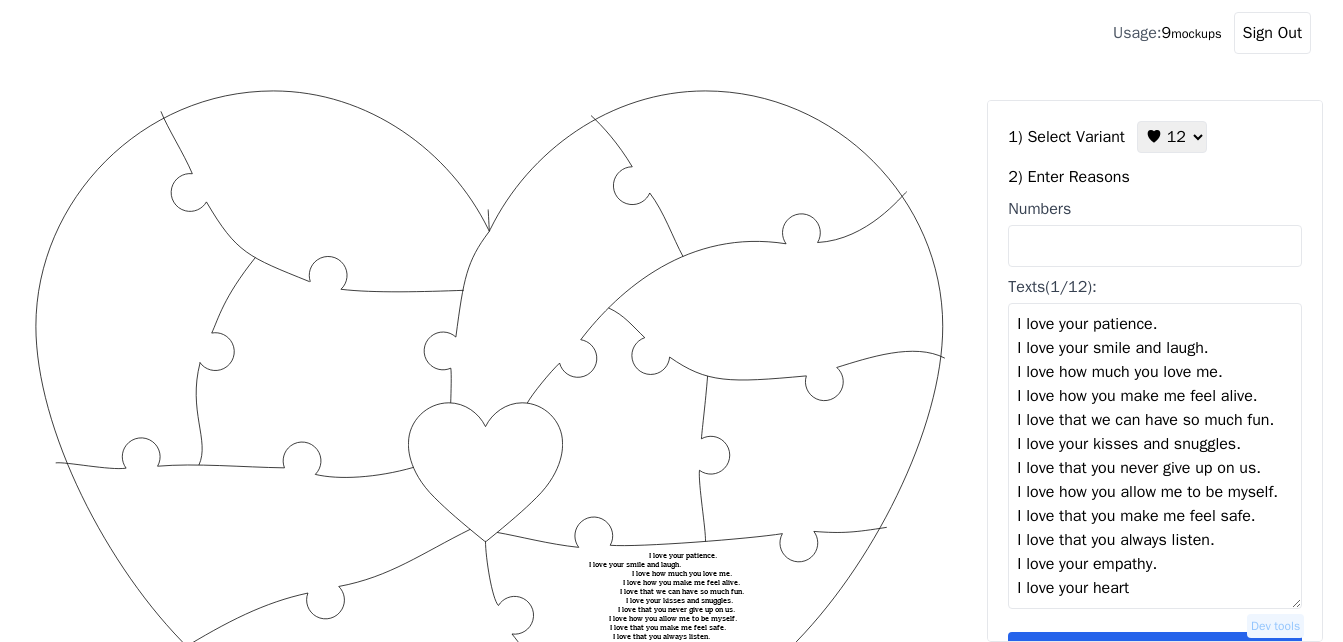 click on "I love your patience.
I love your smile and laugh.
I love how much you love me.
I love how you make me feel alive.
I love that we can have so much fun.
I love your kisses and snuggles.
I love that you never give up on us.
I love how you allow me to be myself.
I love that you make me feel safe.
I love that you always listen.
I love your empathy.
I love your heart" at bounding box center [1155, 456] 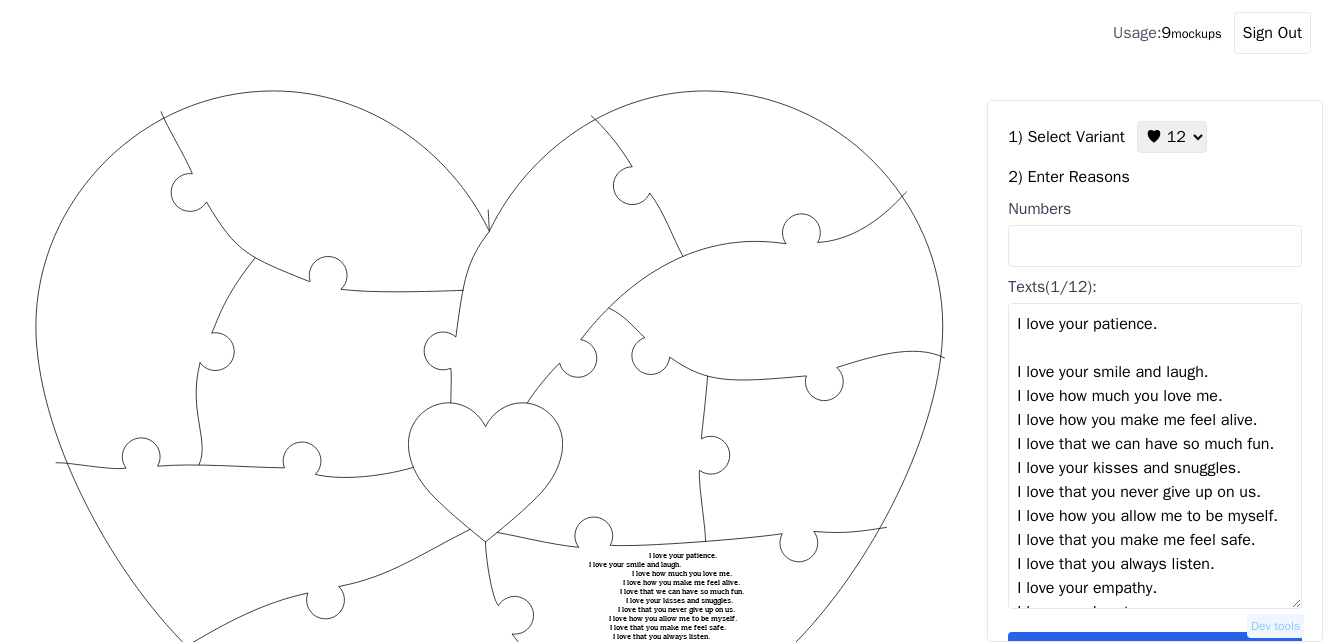 click on "I love your patience.
I love your smile and laugh.
I love how much you love me.
I love how you make me feel alive.
I love that we can have so much fun.
I love your kisses and snuggles.
I love that you never give up on us.
I love how you allow me to be myself.
I love that you make me feel safe.
I love that you always listen.
I love your empathy.
I love your heart" at bounding box center (1155, 456) 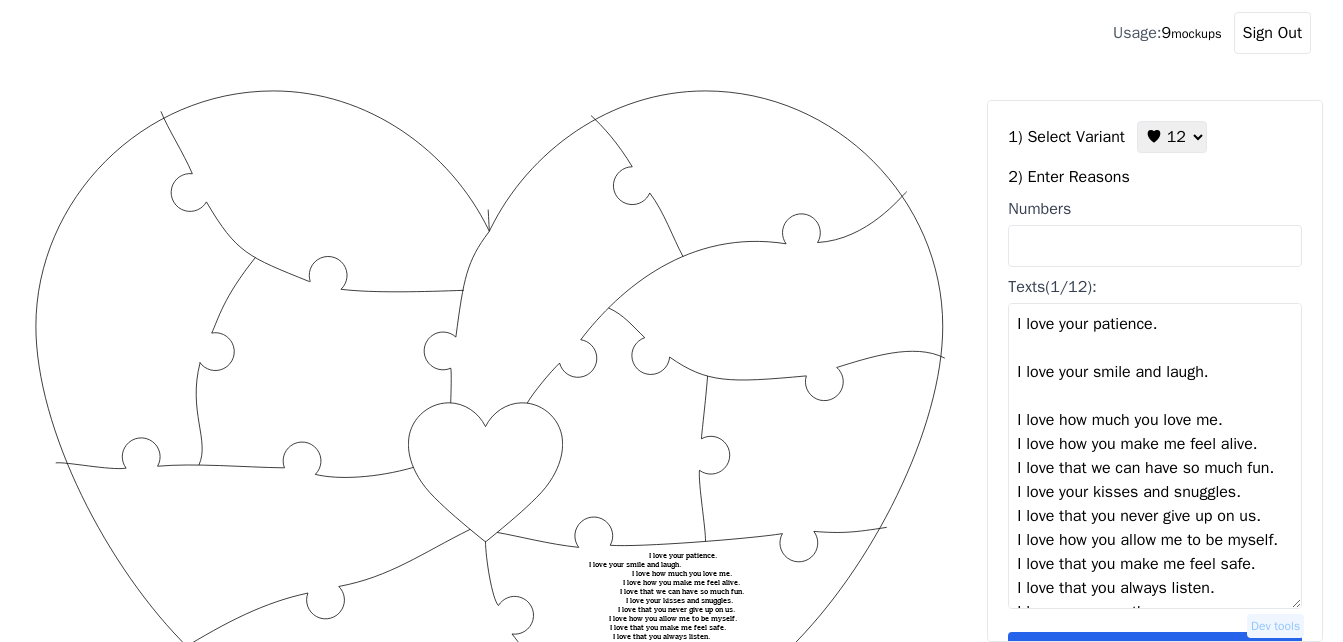 click on "I love your patience.
I love your smile and laugh.
I love how much you love me.
I love how you make me feel alive.
I love that we can have so much fun.
I love your kisses and snuggles.
I love that you never give up on us.
I love how you allow me to be myself.
I love that you make me feel safe.
I love that you always listen.
I love your empathy.
I love your heart" at bounding box center (1155, 456) 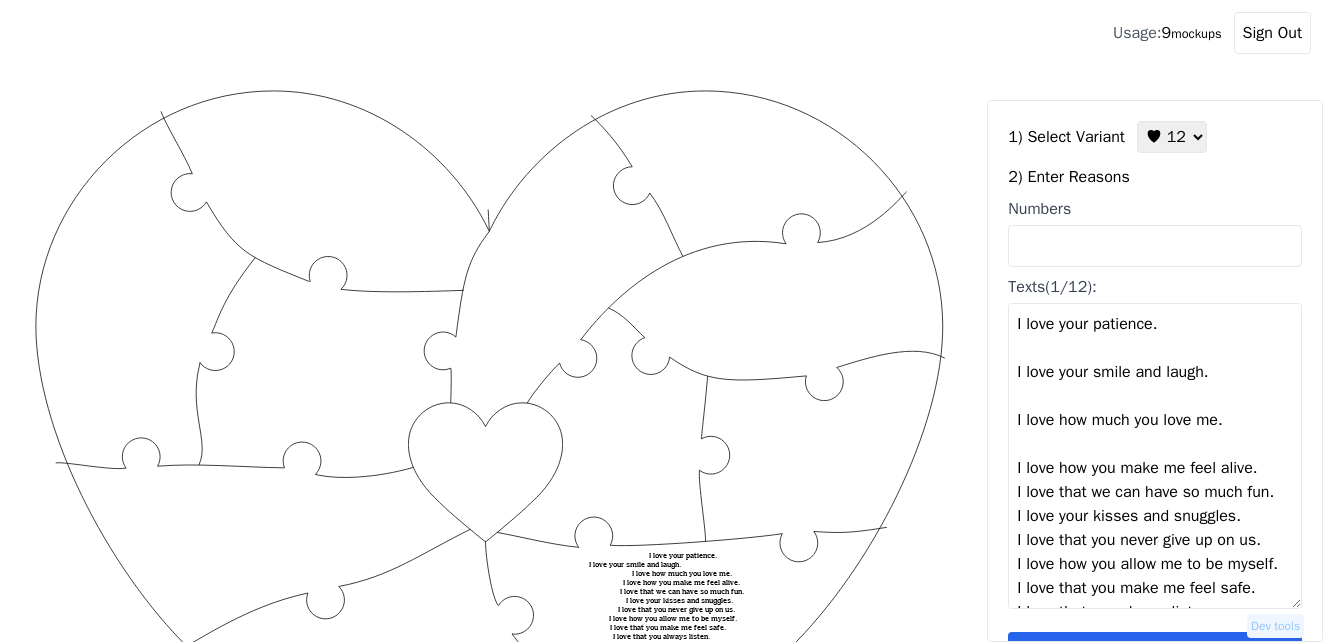 click on "I love your patience.
I love your smile and laugh.
I love how much you love me.
I love how you make me feel alive.
I love that we can have so much fun.
I love your kisses and snuggles.
I love that you never give up on us.
I love how you allow me to be myself.
I love that you make me feel safe.
I love that you always listen.
I love your empathy.
I love your heart" at bounding box center (1155, 456) 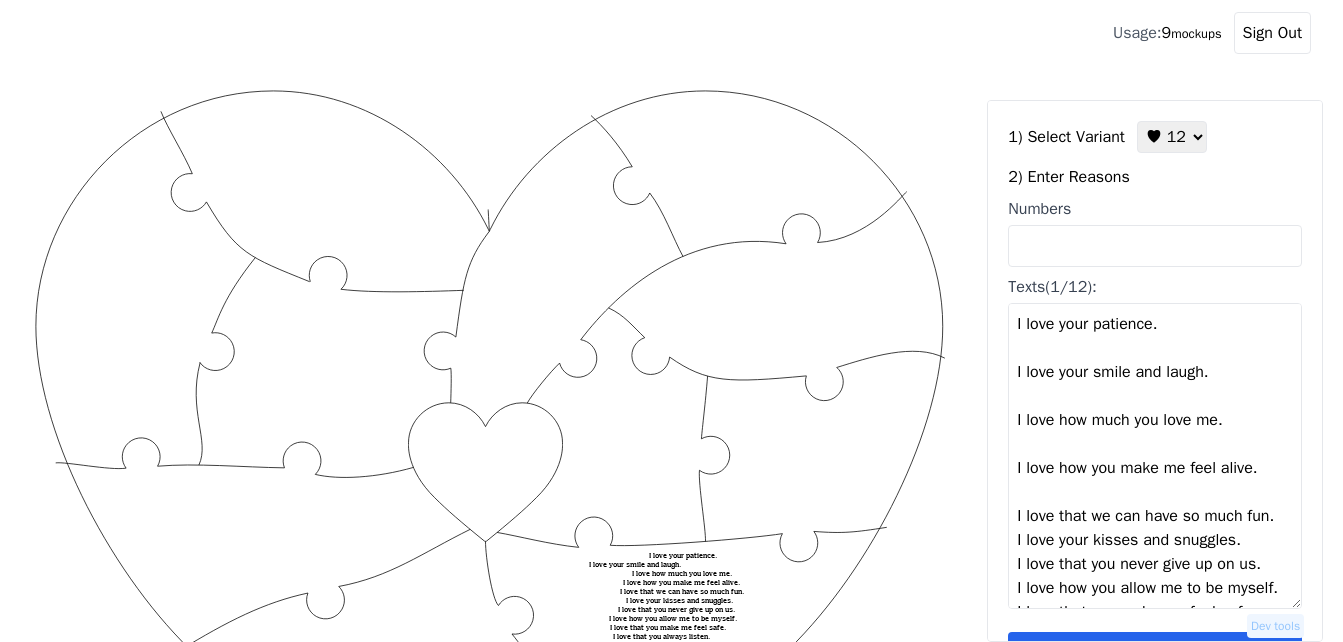 click on "I love your patience.
I love your smile and laugh.
I love how much you love me.
I love how you make me feel alive.
I love that we can have so much fun.
I love your kisses and snuggles.
I love that you never give up on us.
I love how you allow me to be myself.
I love that you make me feel safe.
I love that you always listen.
I love your empathy.
I love your heart" at bounding box center (1155, 456) 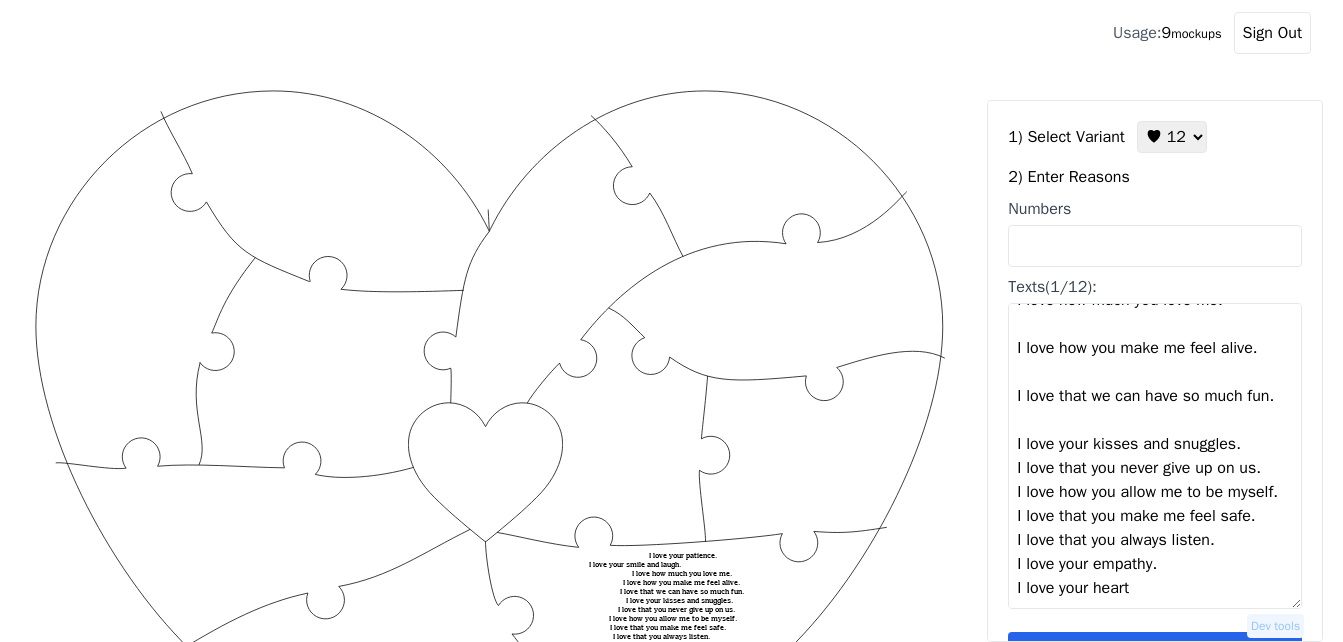scroll, scrollTop: 192, scrollLeft: 0, axis: vertical 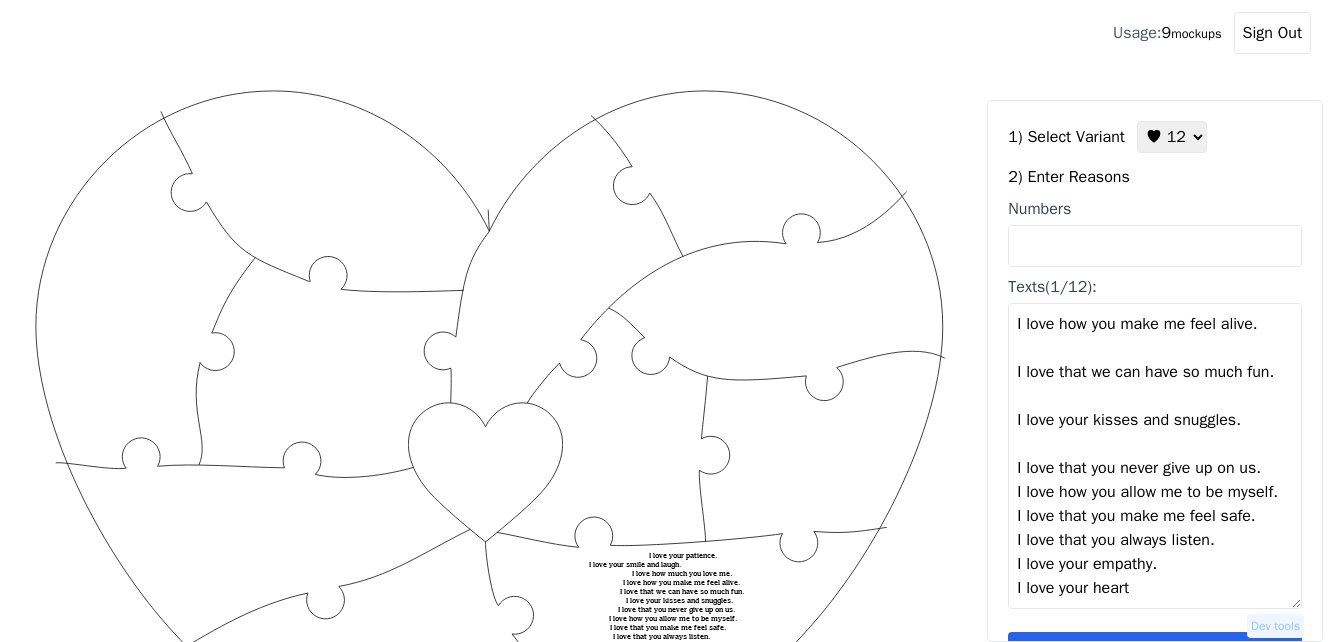 click on "I love your patience.
I love your smile and laugh.
I love how much you love me.
I love how you make me feel alive.
I love that we can have so much fun.
I love your kisses and snuggles.
I love that you never give up on us.
I love how you allow me to be myself.
I love that you make me feel safe.
I love that you always listen.
I love your empathy.
I love your heart" at bounding box center [1155, 456] 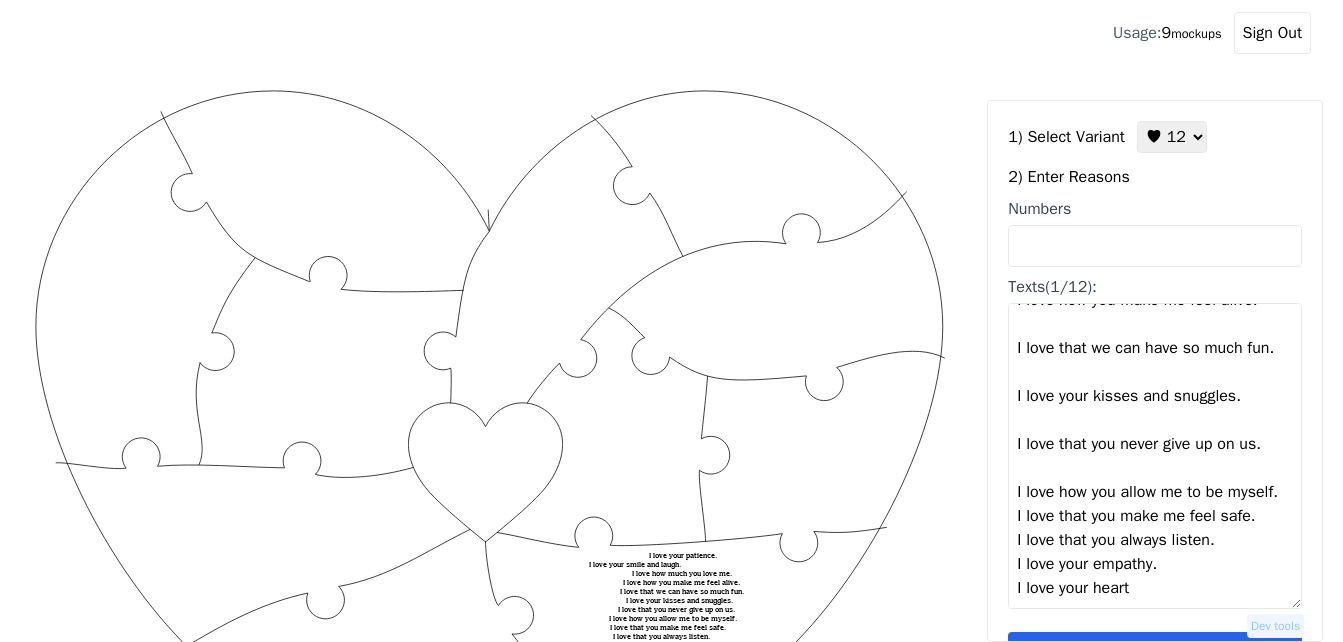 click on "I love your patience.
I love your smile and laugh.
I love how much you love me.
I love how you make me feel alive.
I love that we can have so much fun.
I love your kisses and snuggles.
I love that you never give up on us.
I love how you allow me to be myself.
I love that you make me feel safe.
I love that you always listen.
I love your empathy.
I love your heart" at bounding box center [1155, 456] 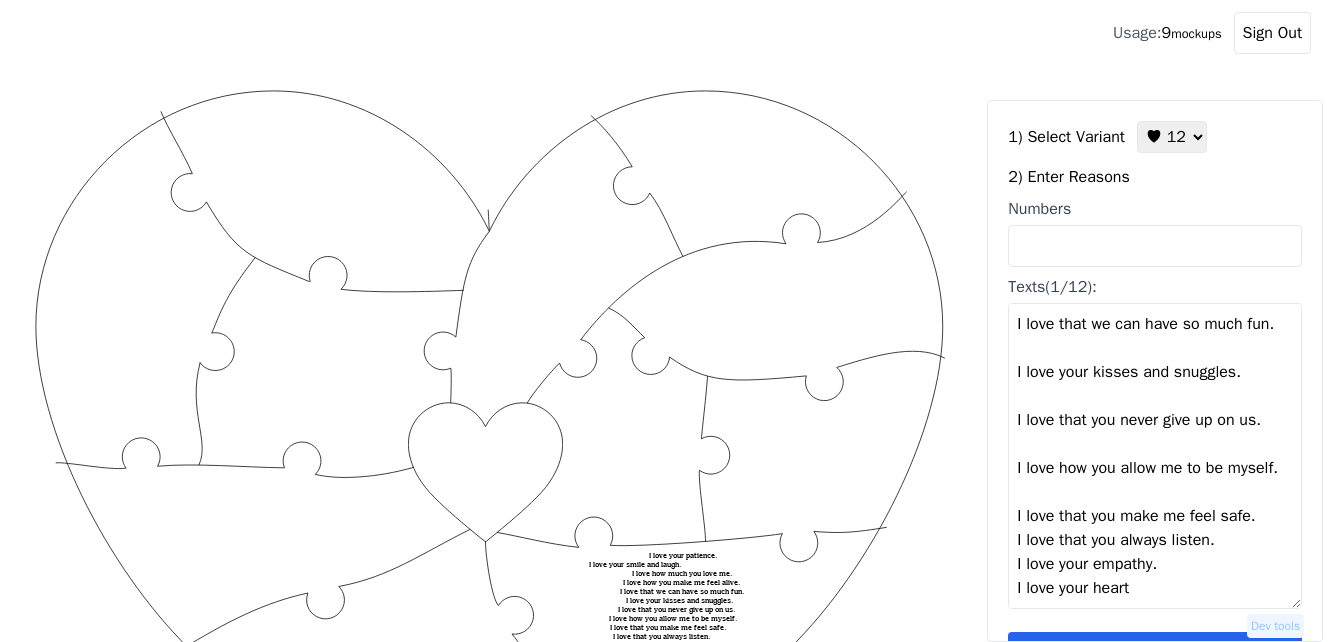 scroll, scrollTop: 264, scrollLeft: 0, axis: vertical 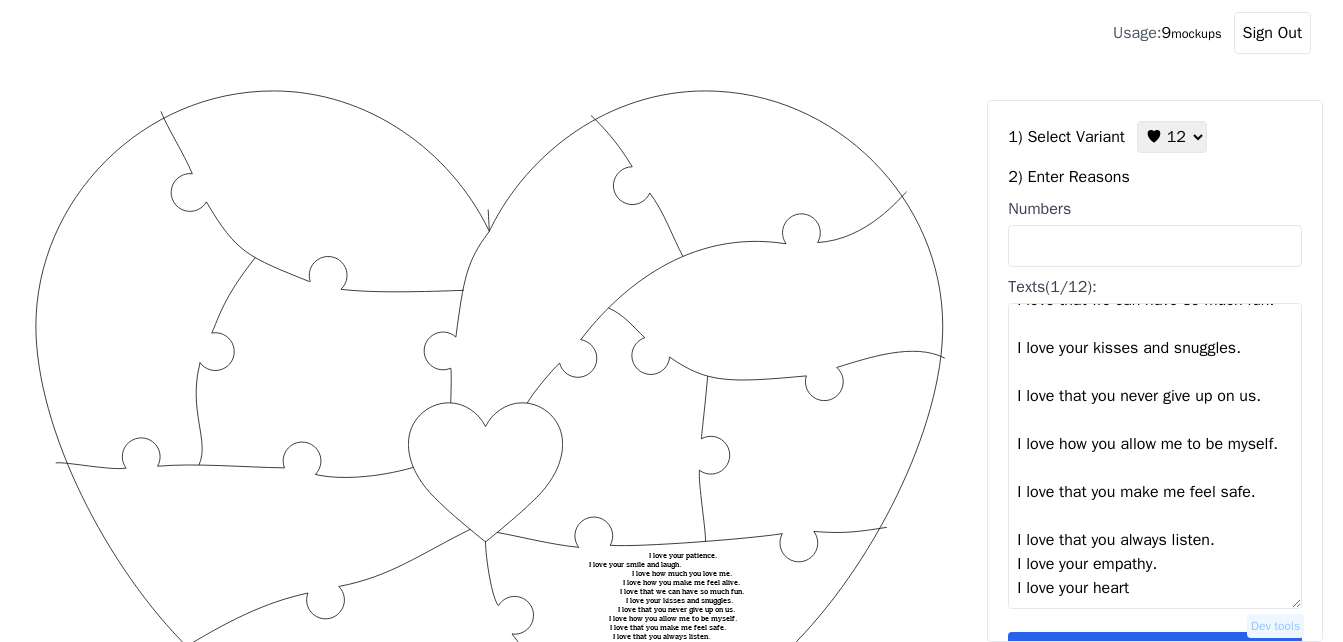 click on "I love your patience.
I love your smile and laugh.
I love how much you love me.
I love how you make me feel alive.
I love that we can have so much fun.
I love your kisses and snuggles.
I love that you never give up on us.
I love how you allow me to be myself.
I love that you make me feel safe.
I love that you always listen.
I love your empathy.
I love your heart" at bounding box center [1155, 456] 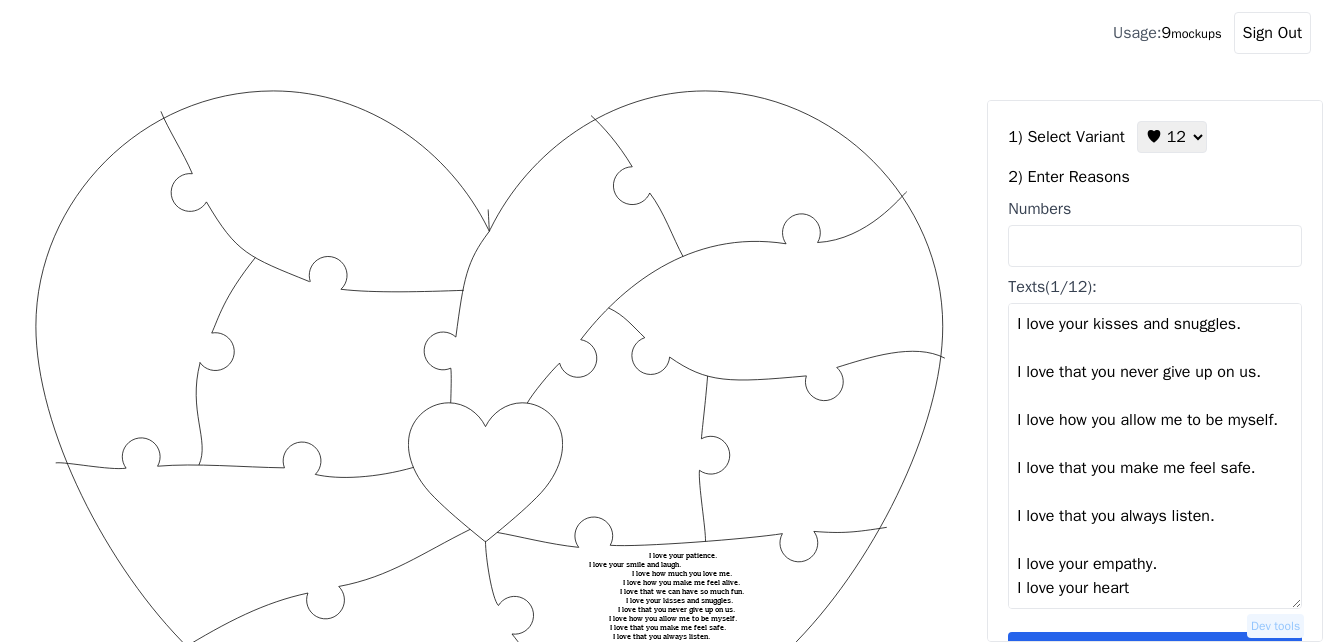 scroll, scrollTop: 312, scrollLeft: 0, axis: vertical 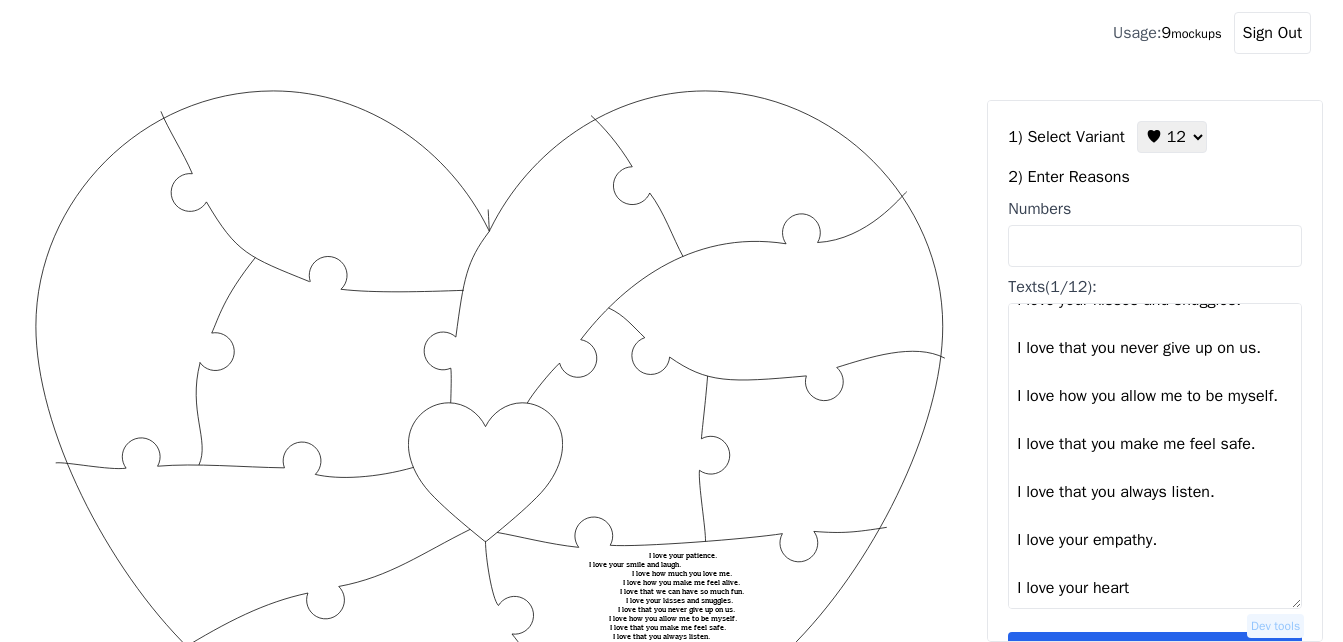 type on "I love your patience
I love your smile and laugh.
I love how much you love me
I love how you make me feel alive
I love that we can have so much fun
I love your kisses and snuggles
I love that you never give up on us.
I love how you allow me to be myself
I love that you make me feel safe.
I love that you always listen.
I love your empathy
I love your heart" 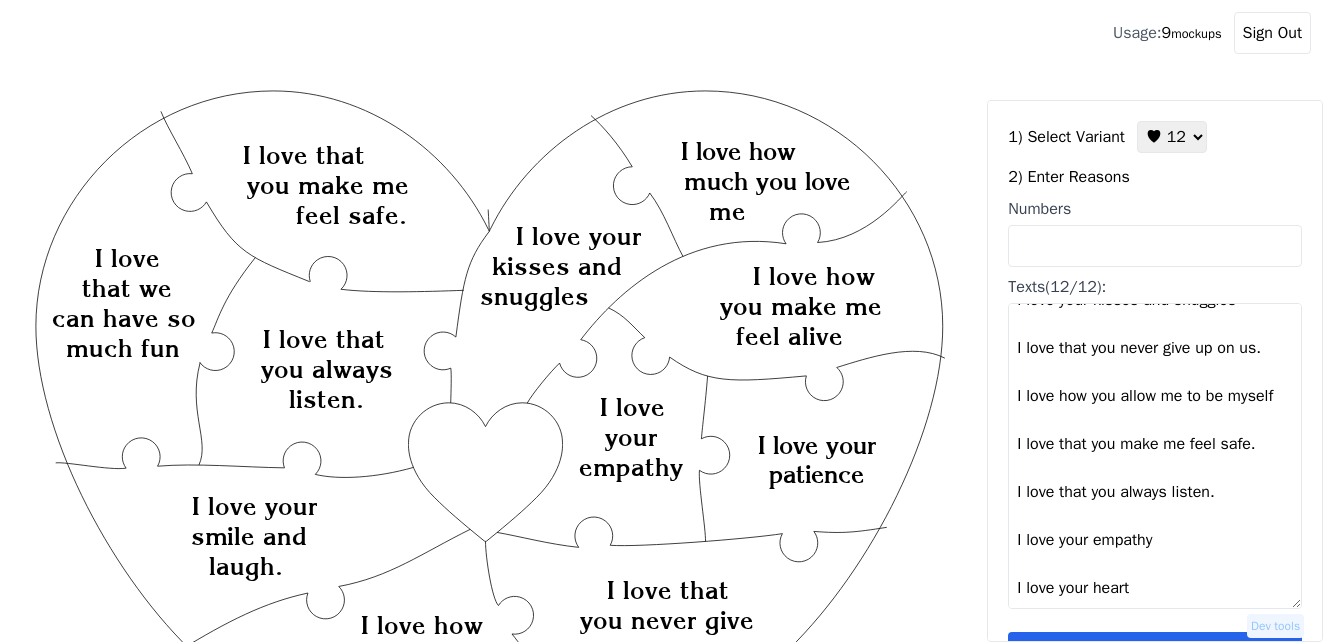 scroll, scrollTop: 336, scrollLeft: 0, axis: vertical 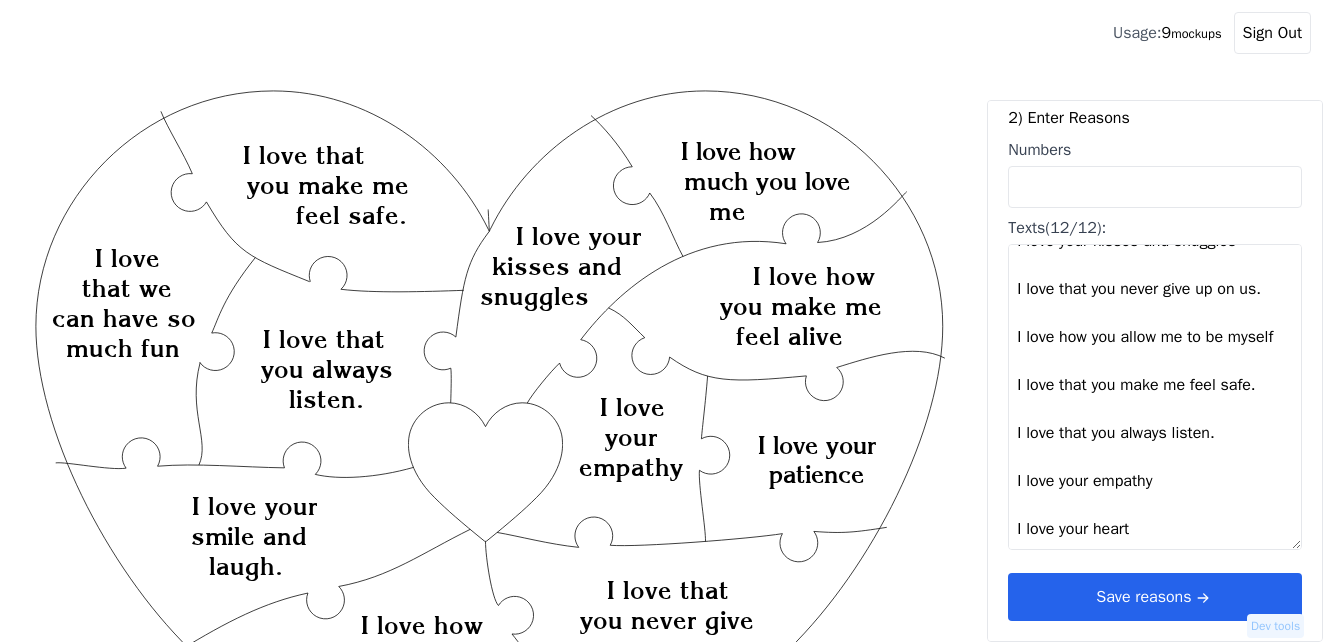 click on "Save reasons" at bounding box center [1155, 597] 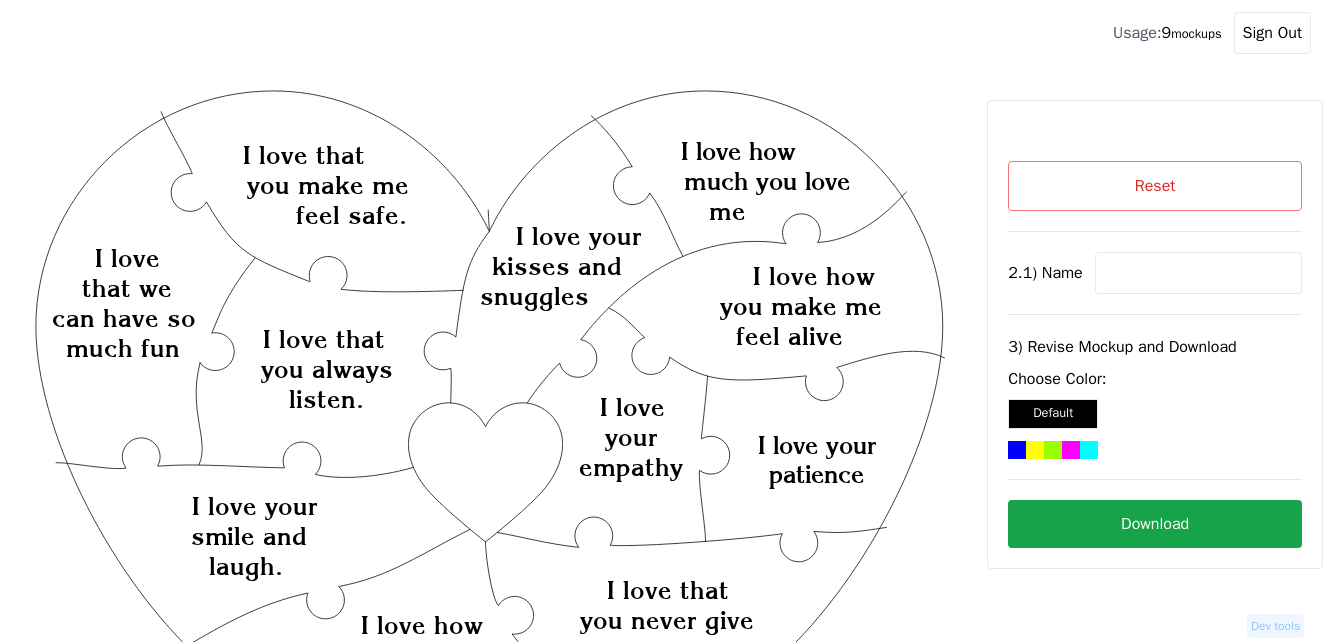click at bounding box center [1198, 273] 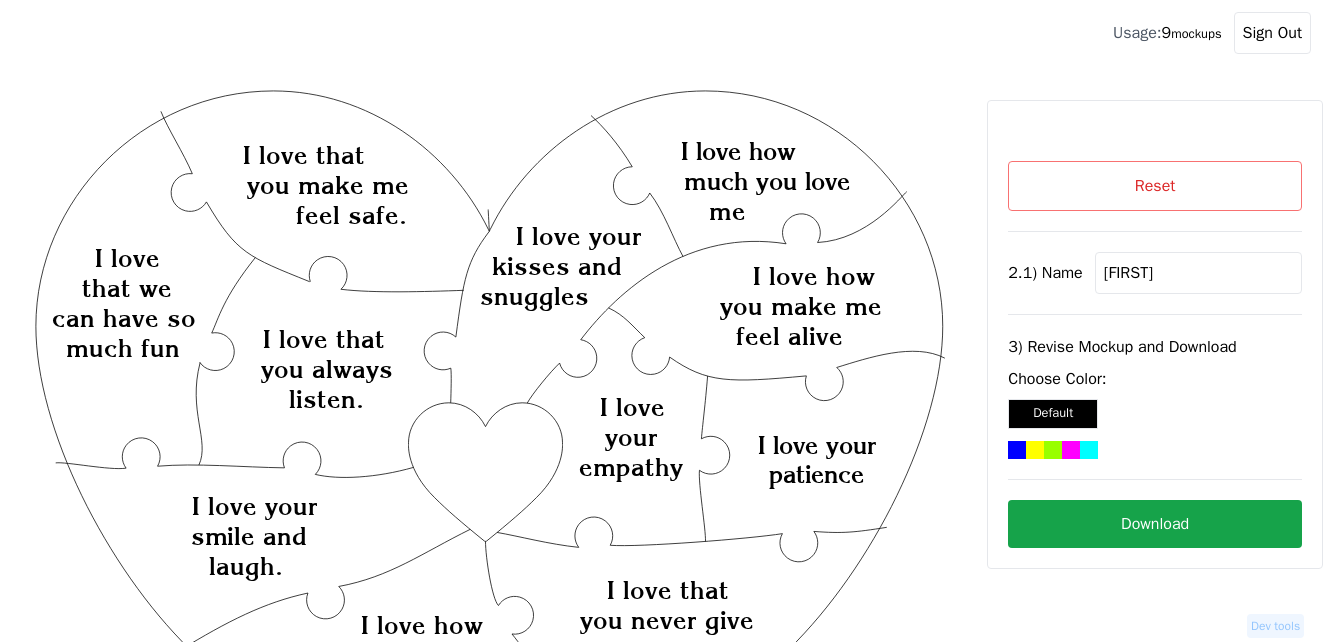 type on "[FIRST]" 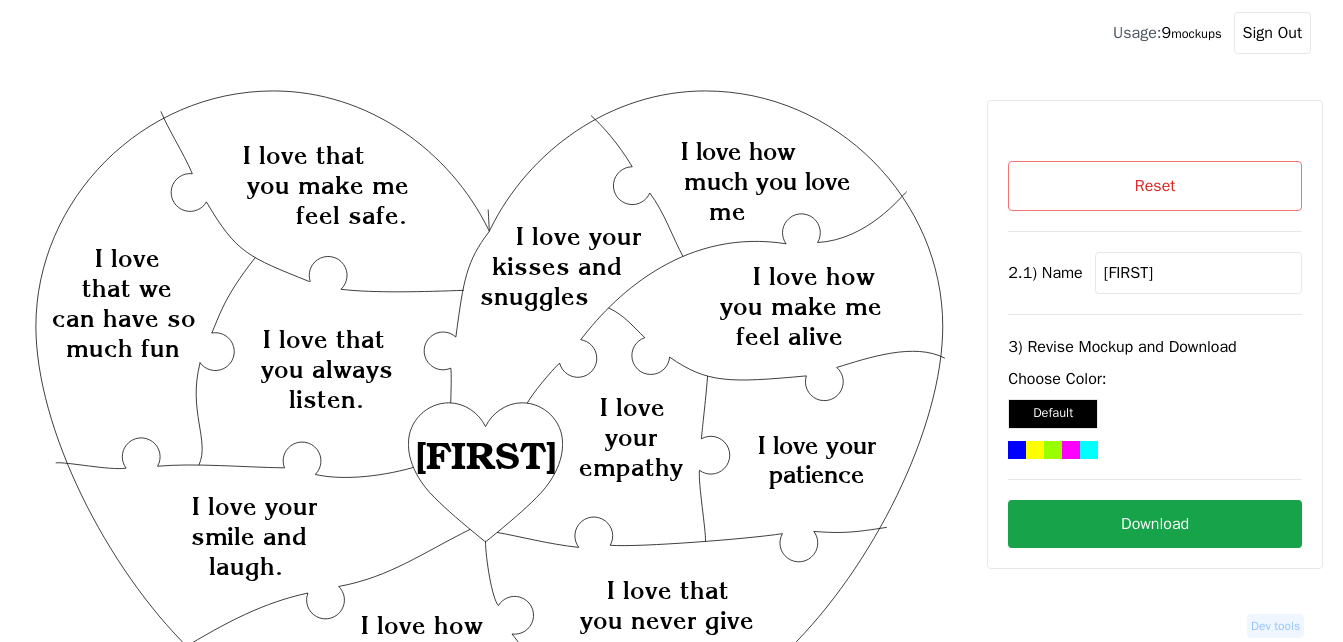 click 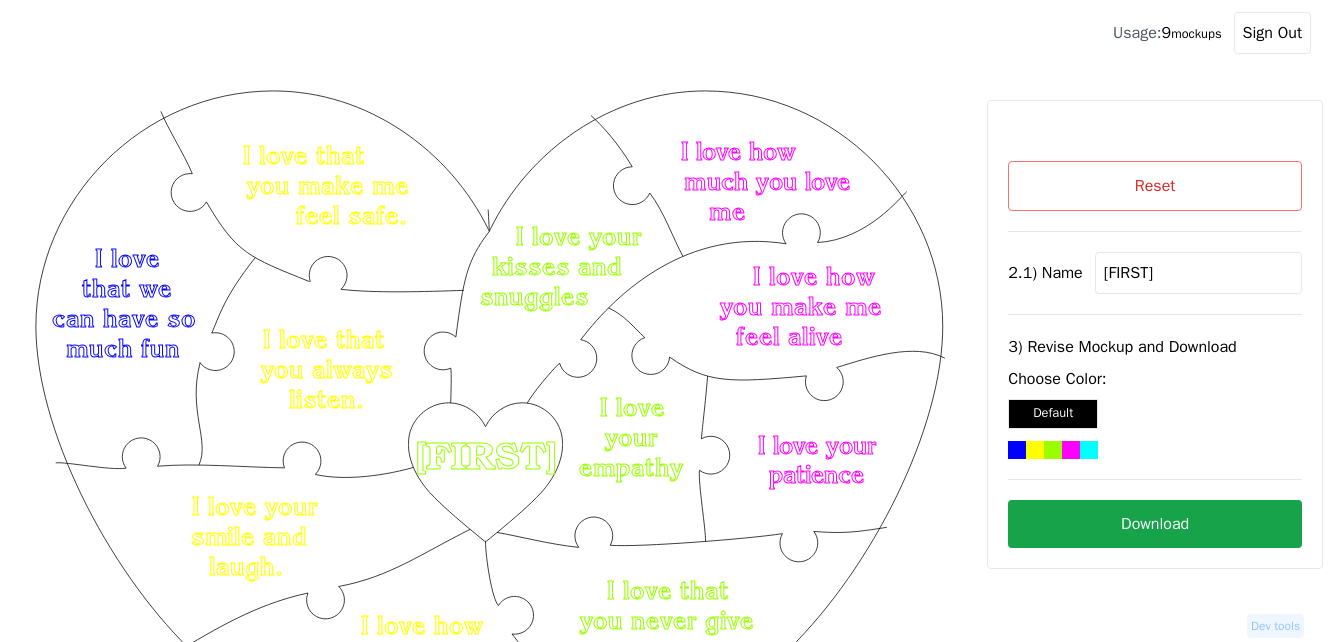 click on "Download" at bounding box center (1155, 524) 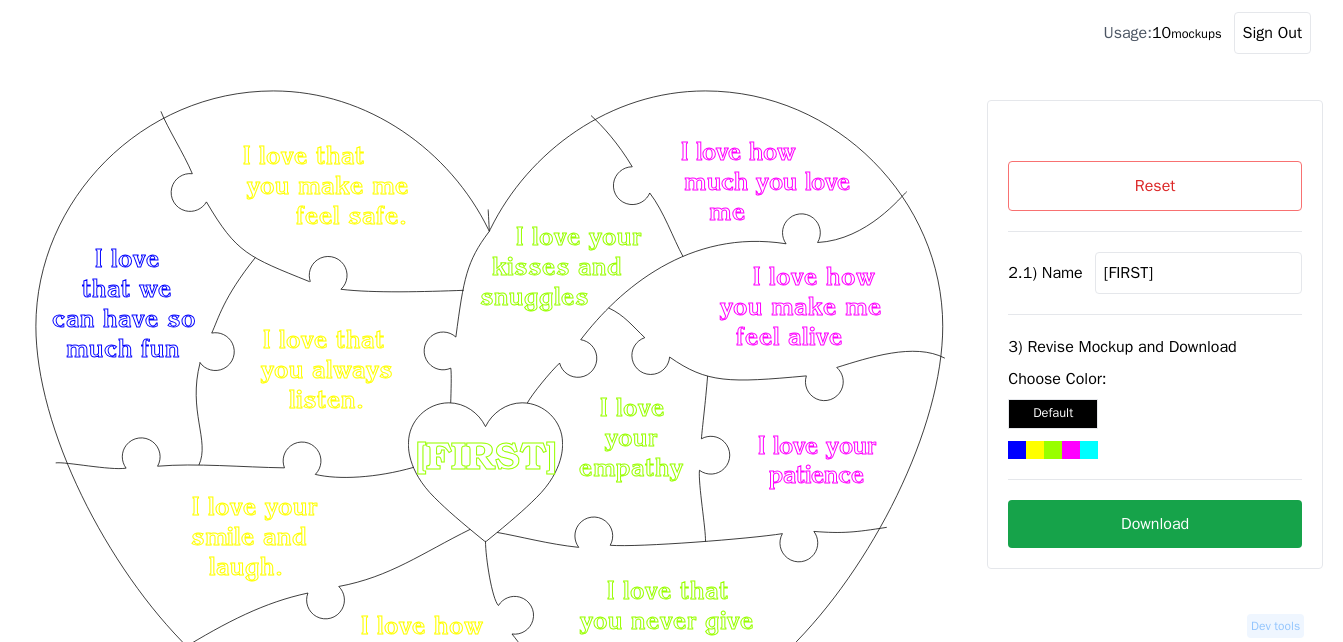 click on "Download" at bounding box center (1155, 524) 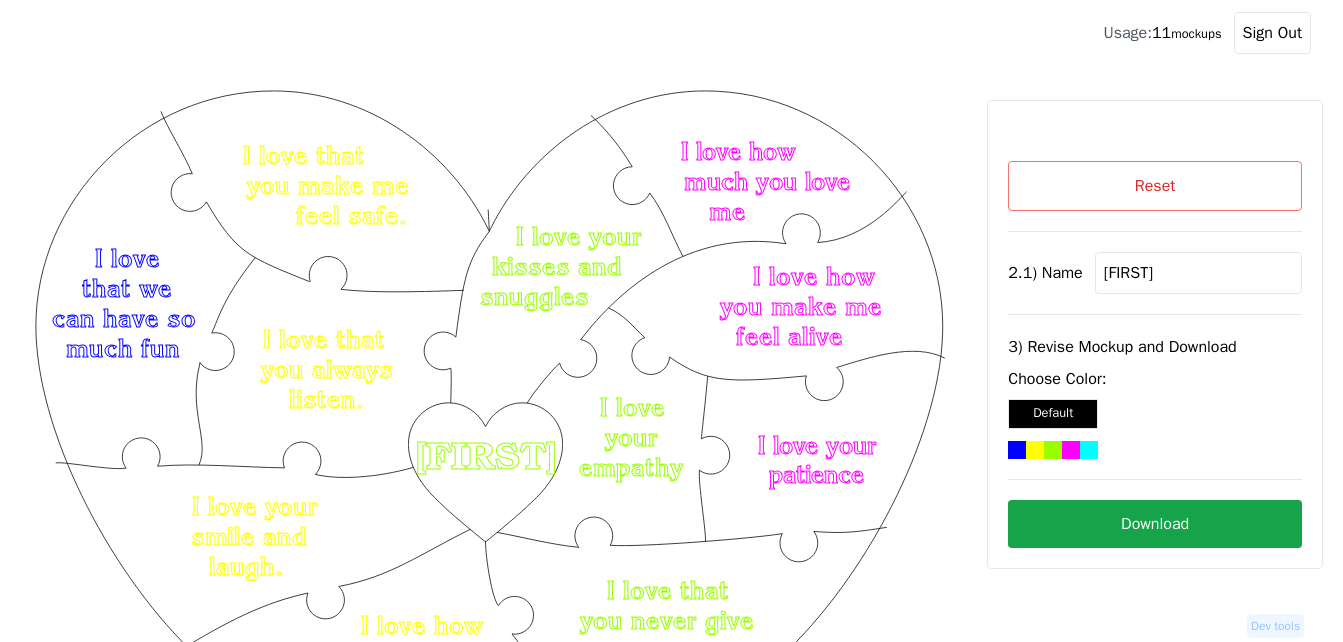 click on "Reset" at bounding box center [1155, 186] 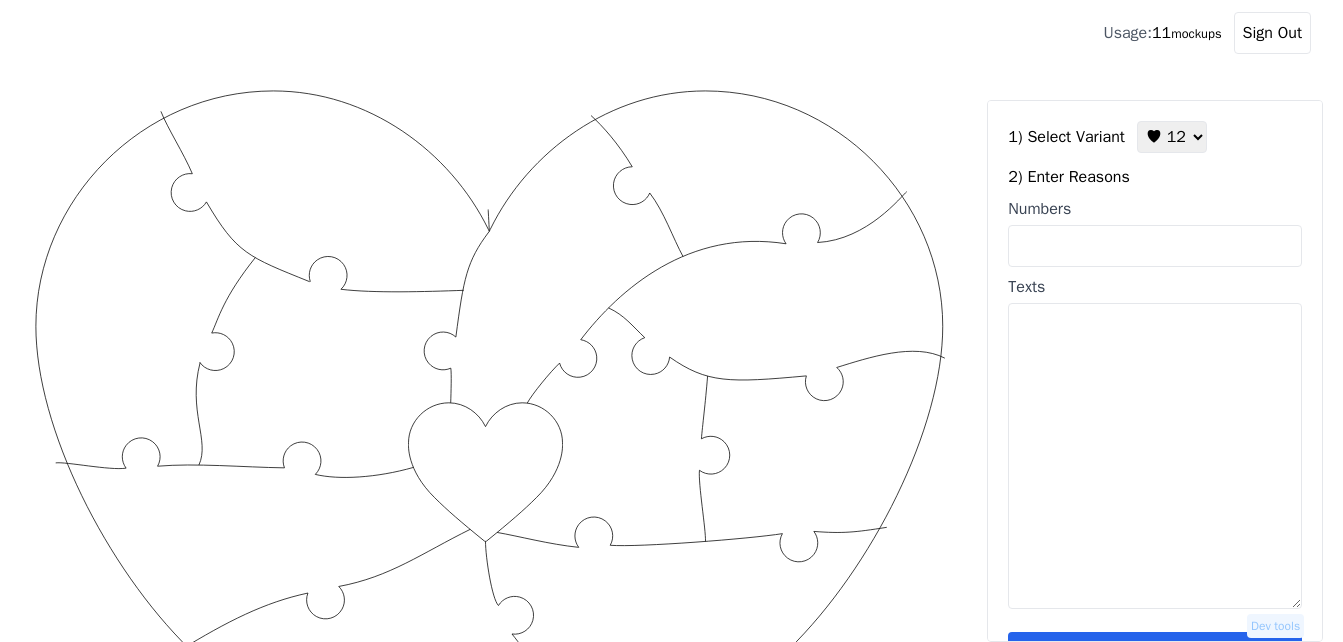 click on "Numbers" at bounding box center (1155, 246) 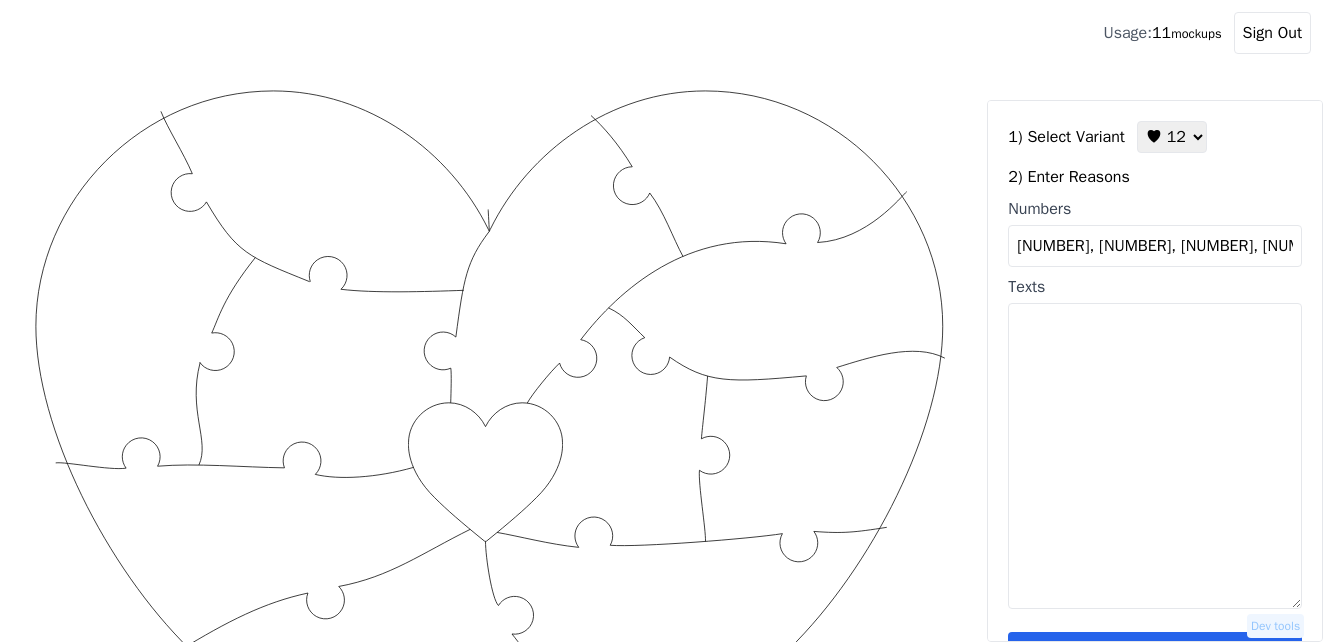 scroll, scrollTop: 0, scrollLeft: 11, axis: horizontal 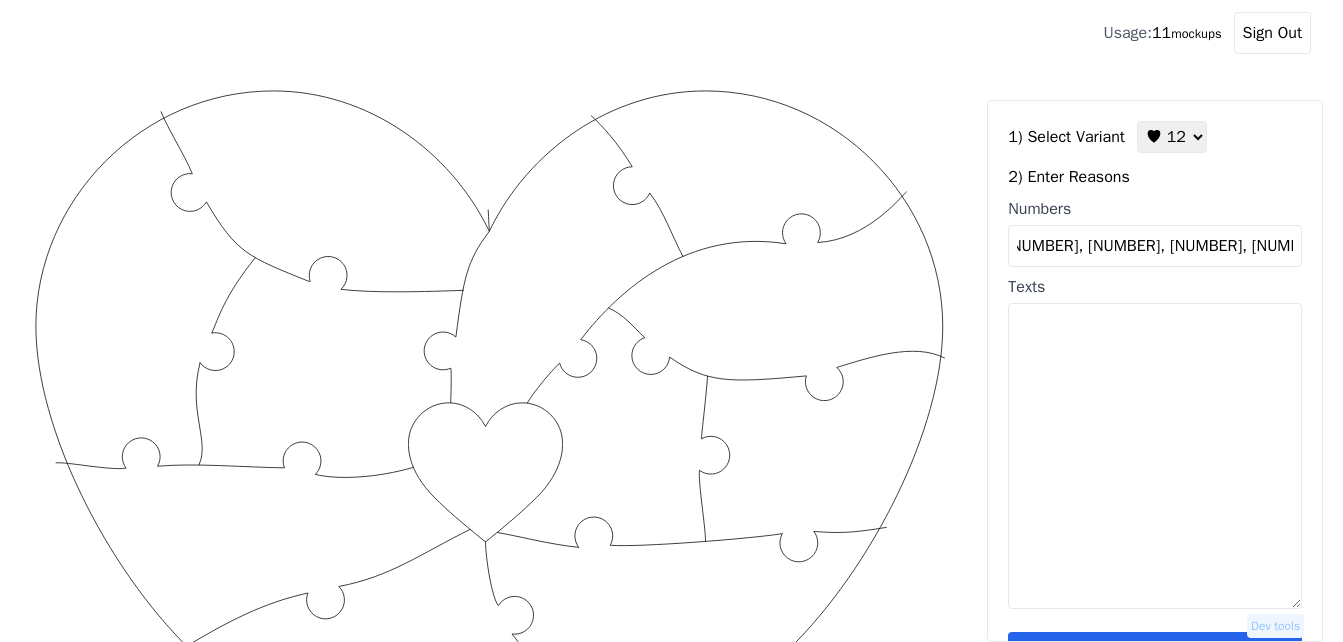 type on "[NUMBER], [NUMBER], [NUMBER], [NUMBER], [NUMBER], [NUMBER], [NUMBER], [NUMBER], [NUMBER], [NUMBER], [NUMBER], [NUMBER]" 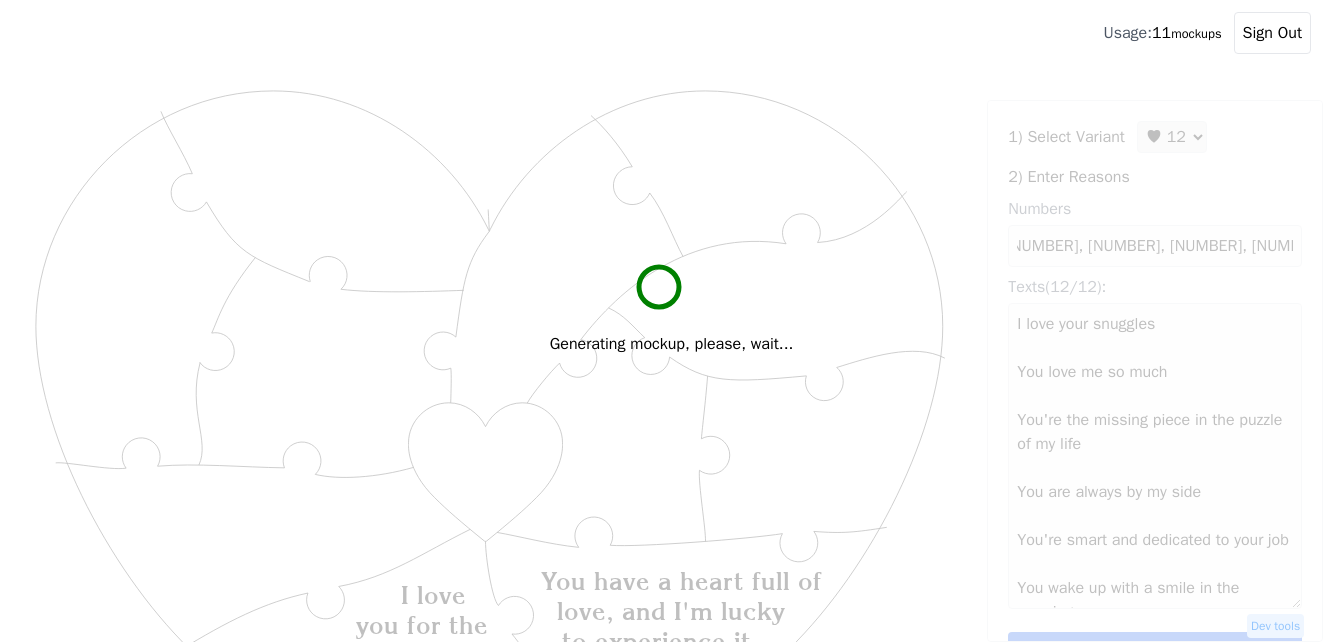 scroll, scrollTop: 0, scrollLeft: 0, axis: both 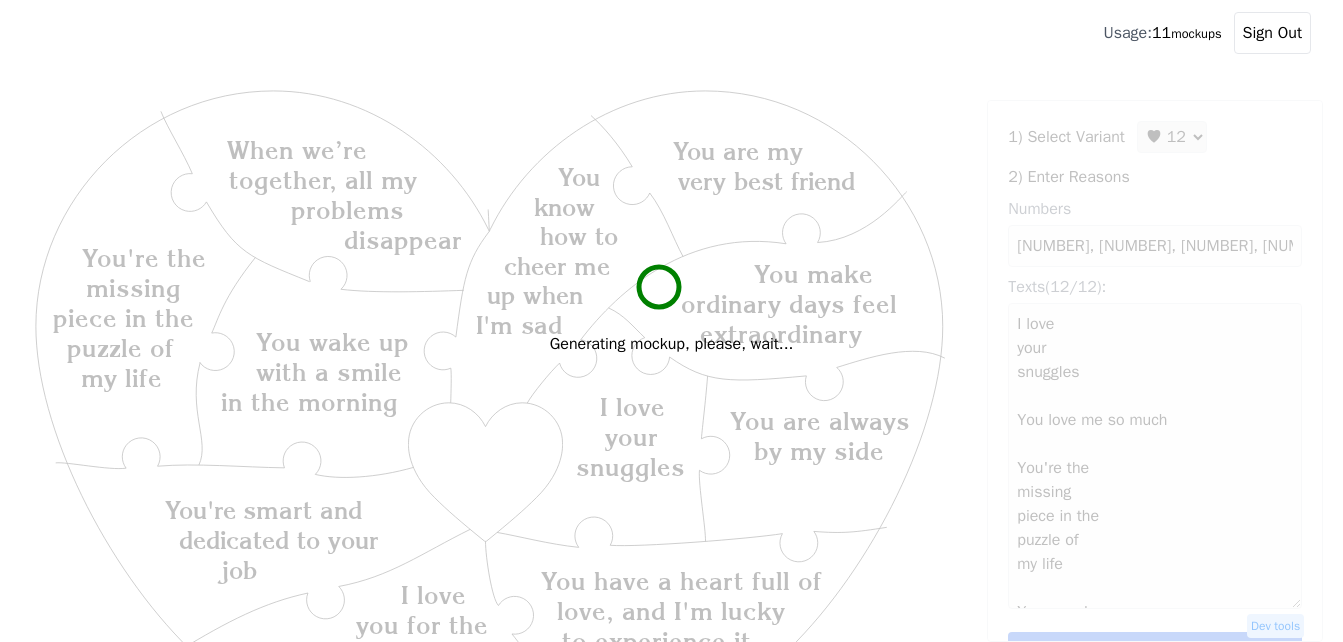type on "I love
your
snuggles
You love me so
much
You're the
missing
piece in the
puzzle of
my life
You are always
by my side
You're smart and
dedicated to your
job
You wake up
with a smile
in the morning
I love
you for the
adventures we embark
on together
You make
ordinary days feel
extraordinary
You have a heart full of
love, and I'm lucky
to experience it
You
know
how to
cheer me
up when
I'm sad
When we’re
together, all my
problems
disappear
You are my very best friend" 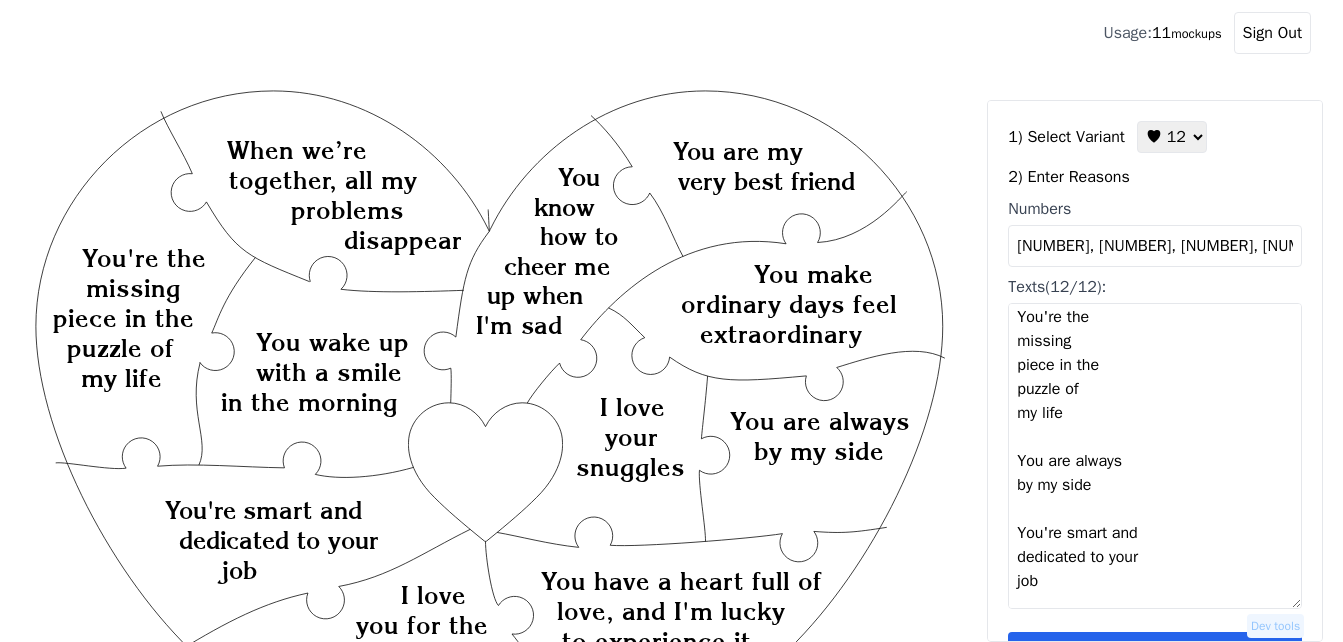 scroll, scrollTop: 200, scrollLeft: 0, axis: vertical 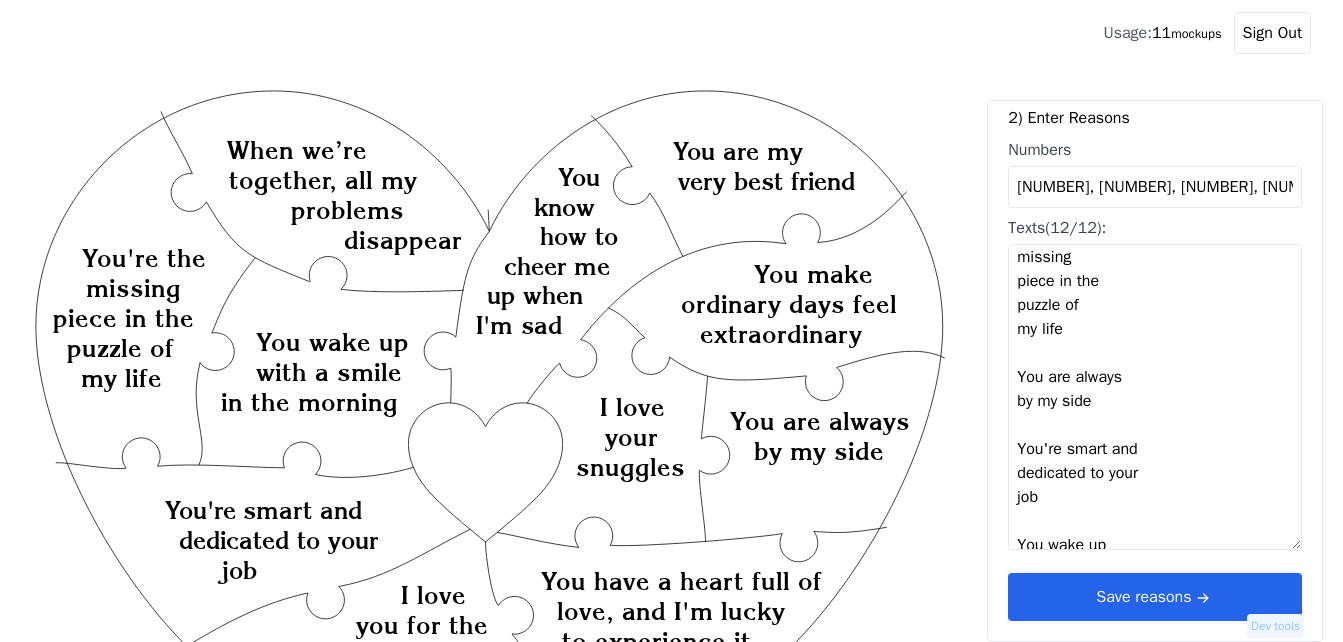 click 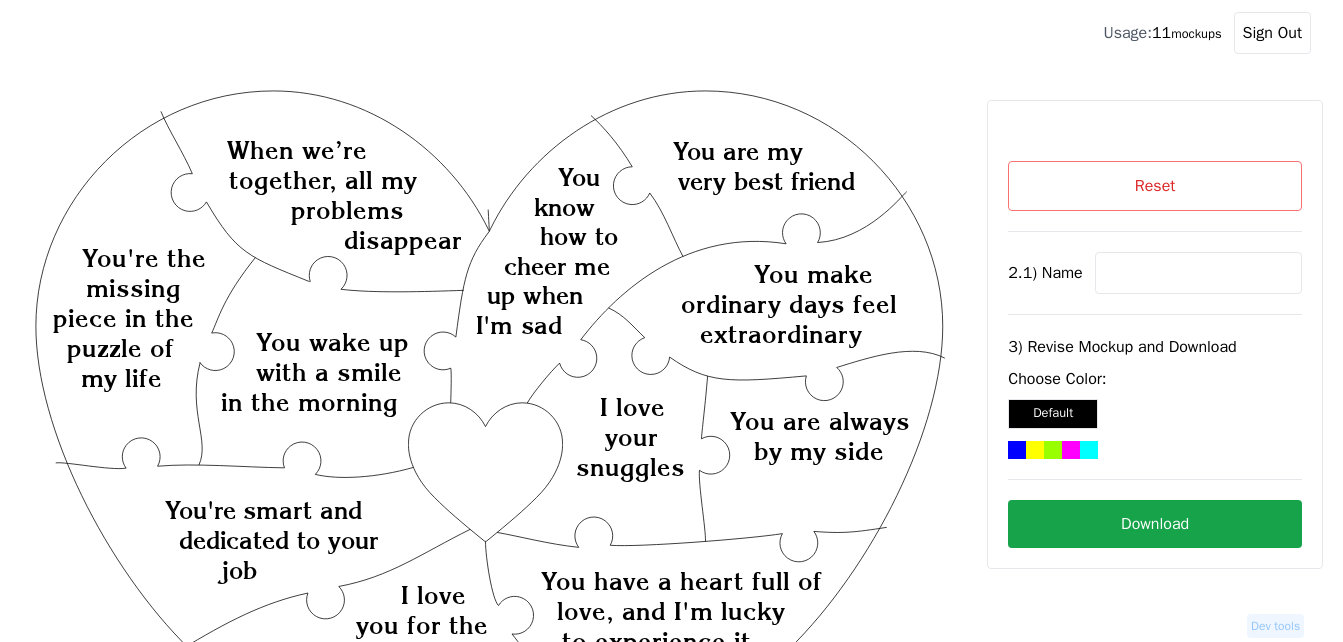 scroll, scrollTop: 0, scrollLeft: 0, axis: both 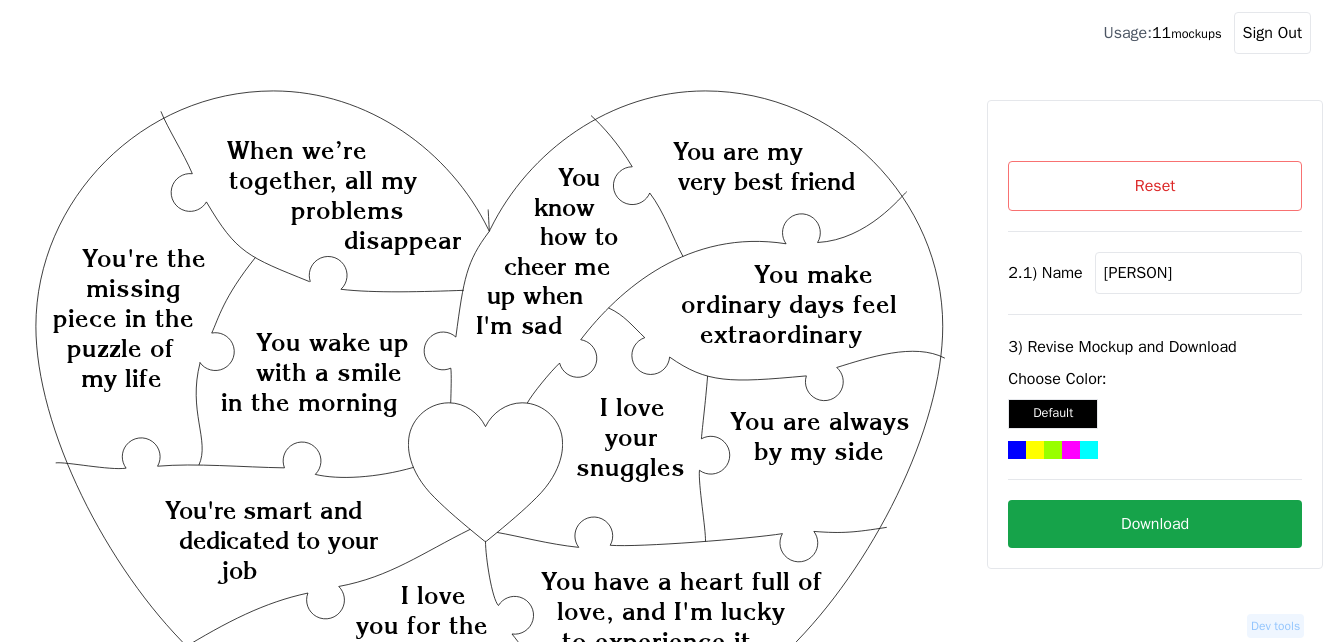 type on "[PERSON]" 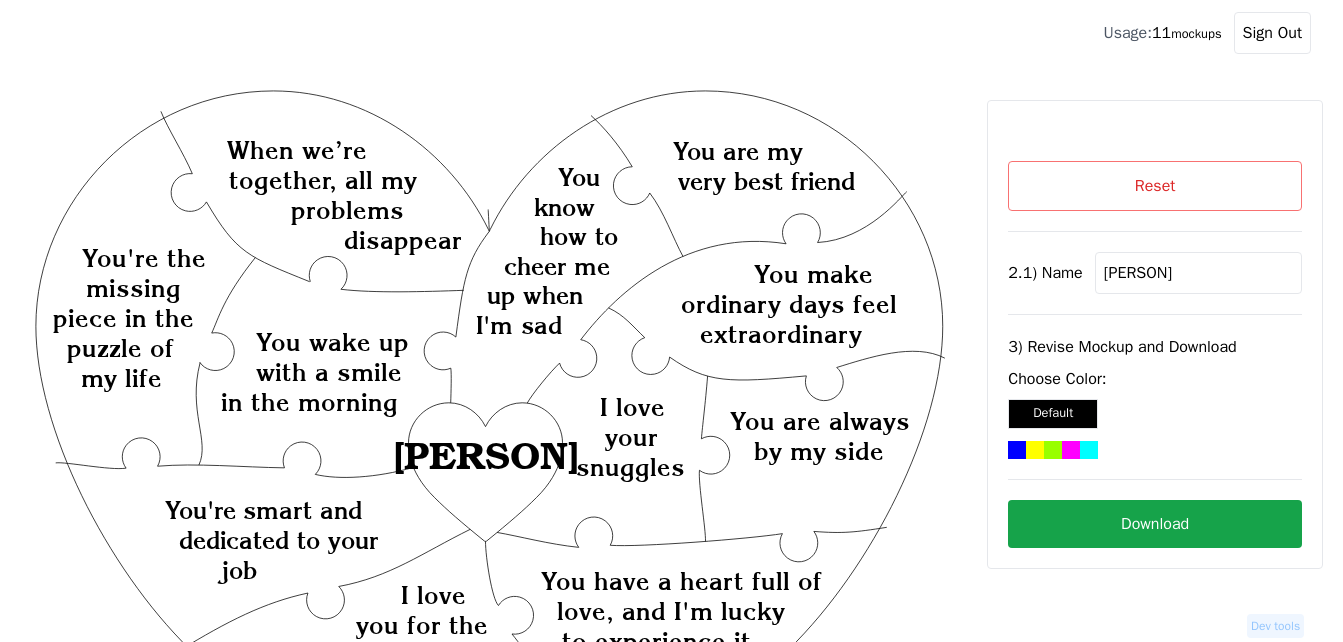 click 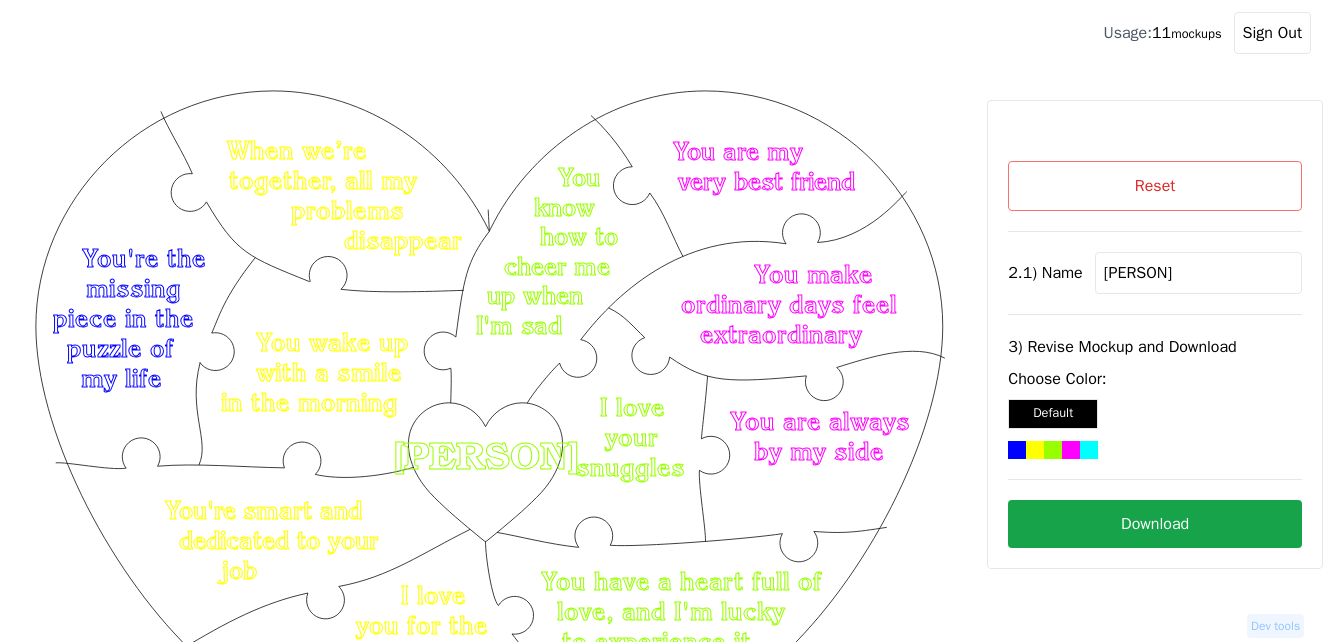 click on "Download" at bounding box center (1155, 524) 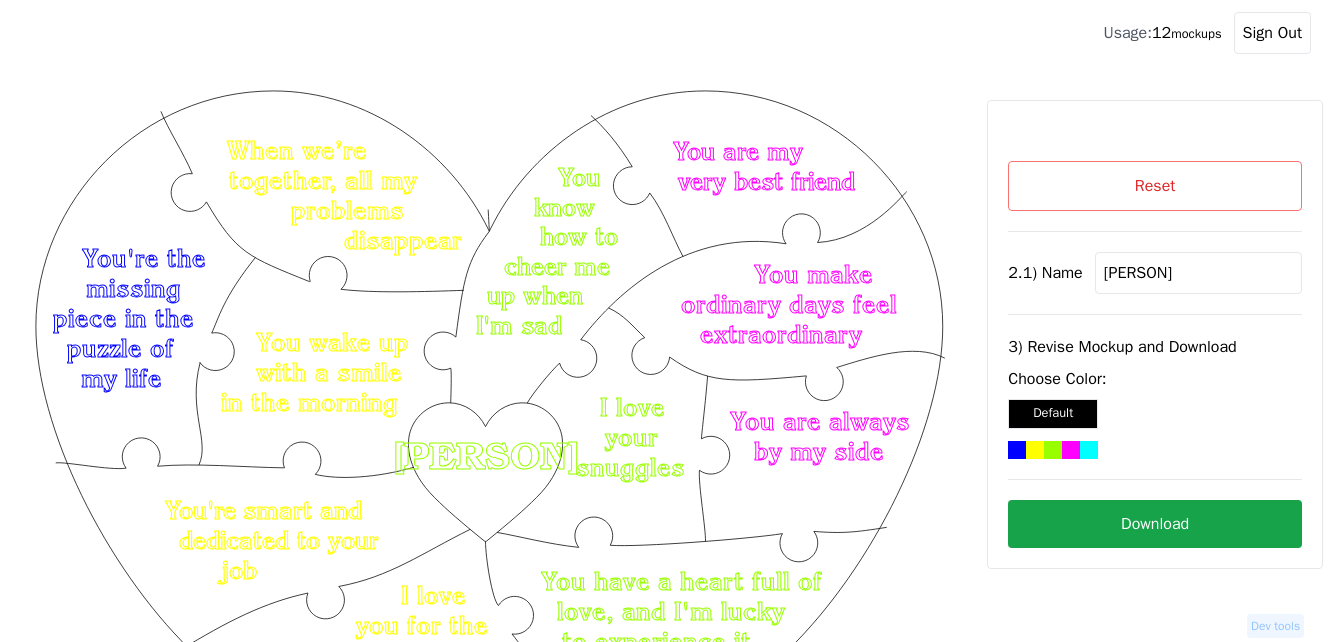click on "Reset" at bounding box center (1155, 186) 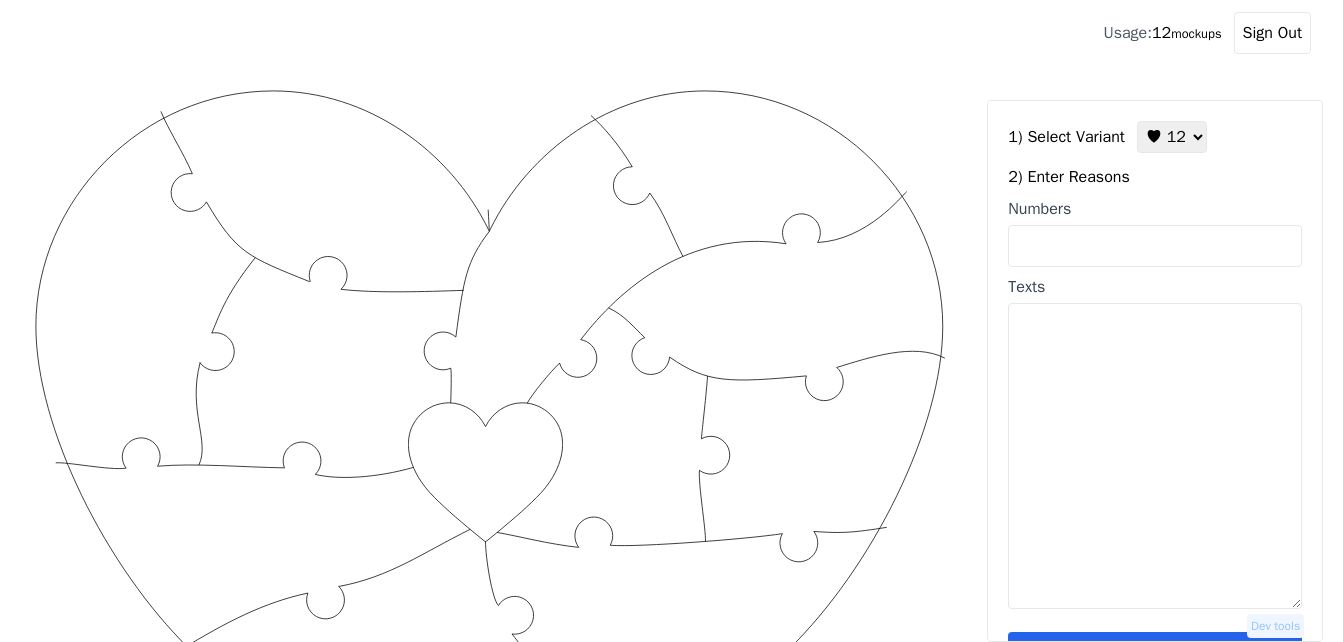 drag, startPoint x: 1195, startPoint y: 140, endPoint x: 1180, endPoint y: 156, distance: 21.931713 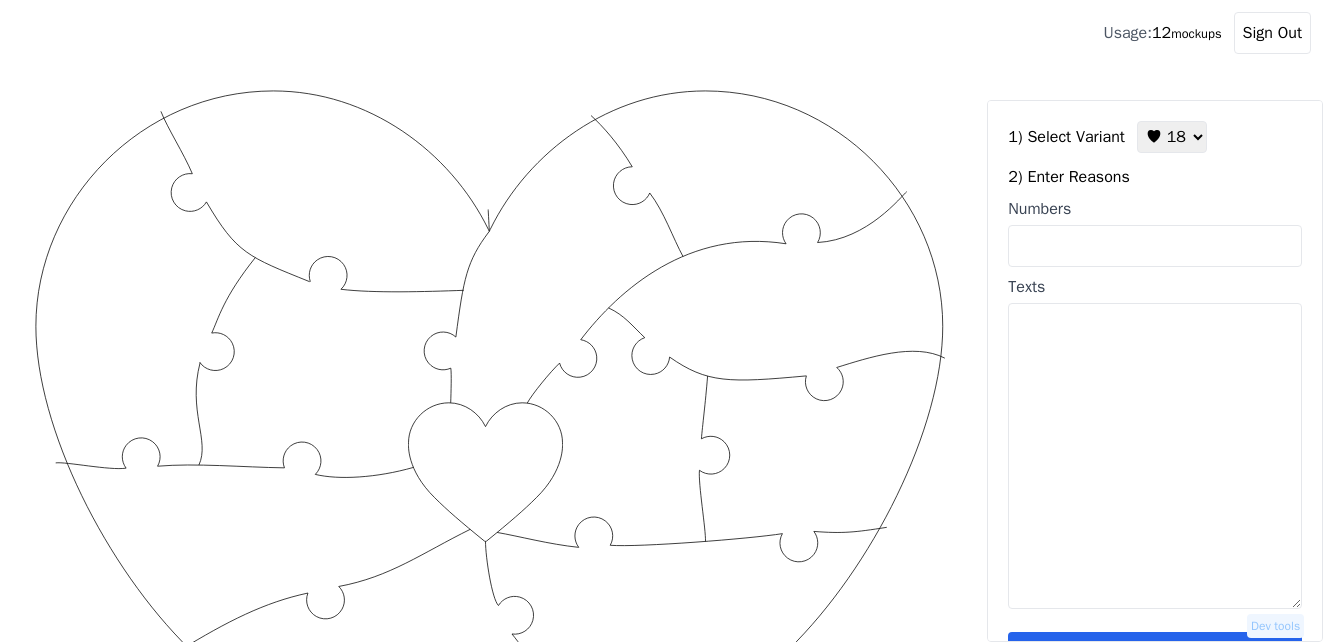 click on "♥ 12 ♥ 18 ♥ 28 ♥ 40 ♥ 50 ♥ 60 ♥ 70" at bounding box center (1172, 137) 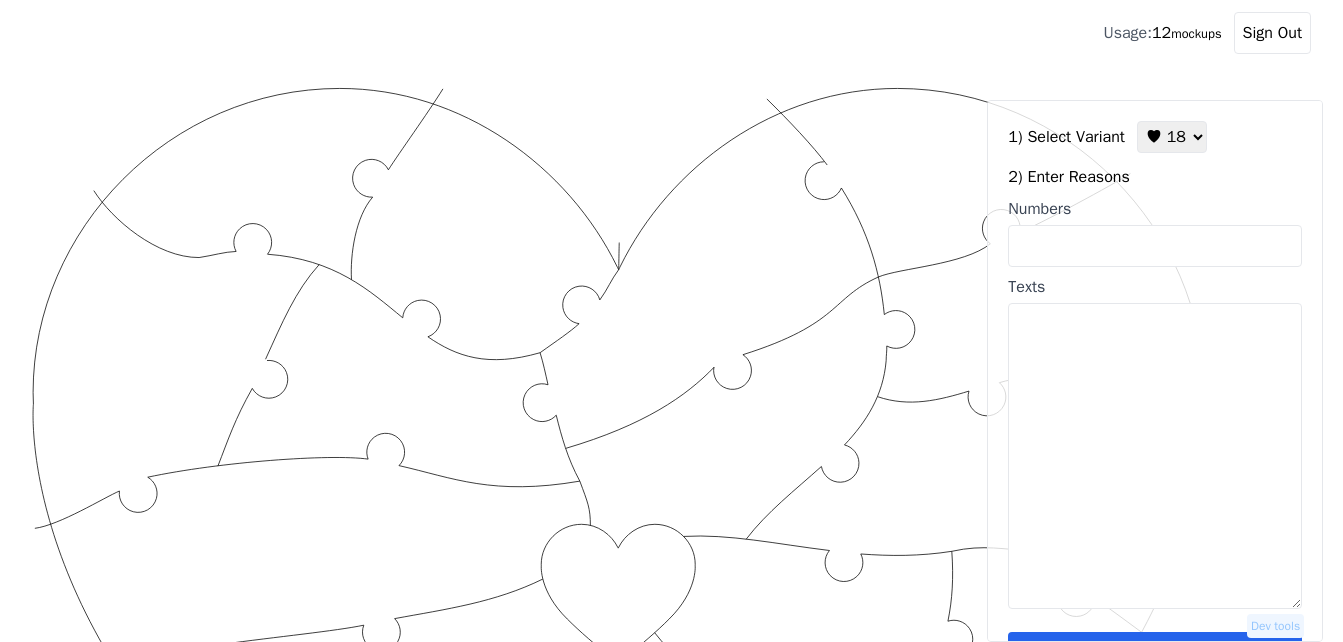 click on "Numbers" at bounding box center [1155, 246] 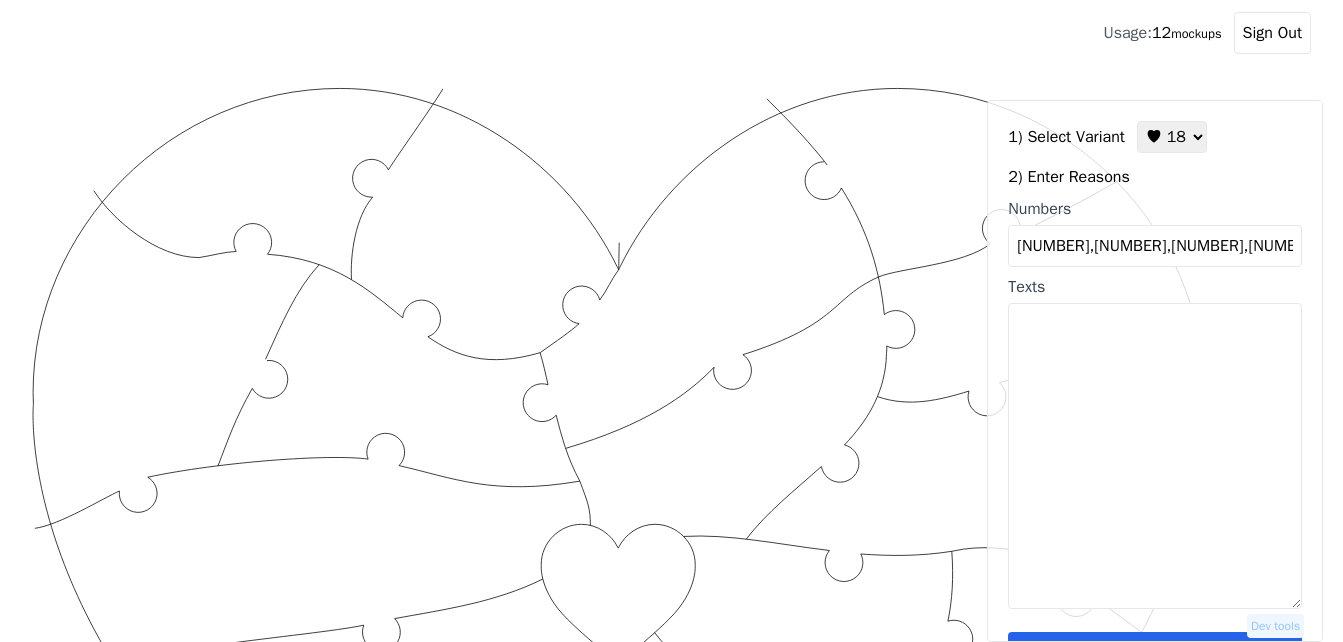scroll, scrollTop: 0, scrollLeft: 83, axis: horizontal 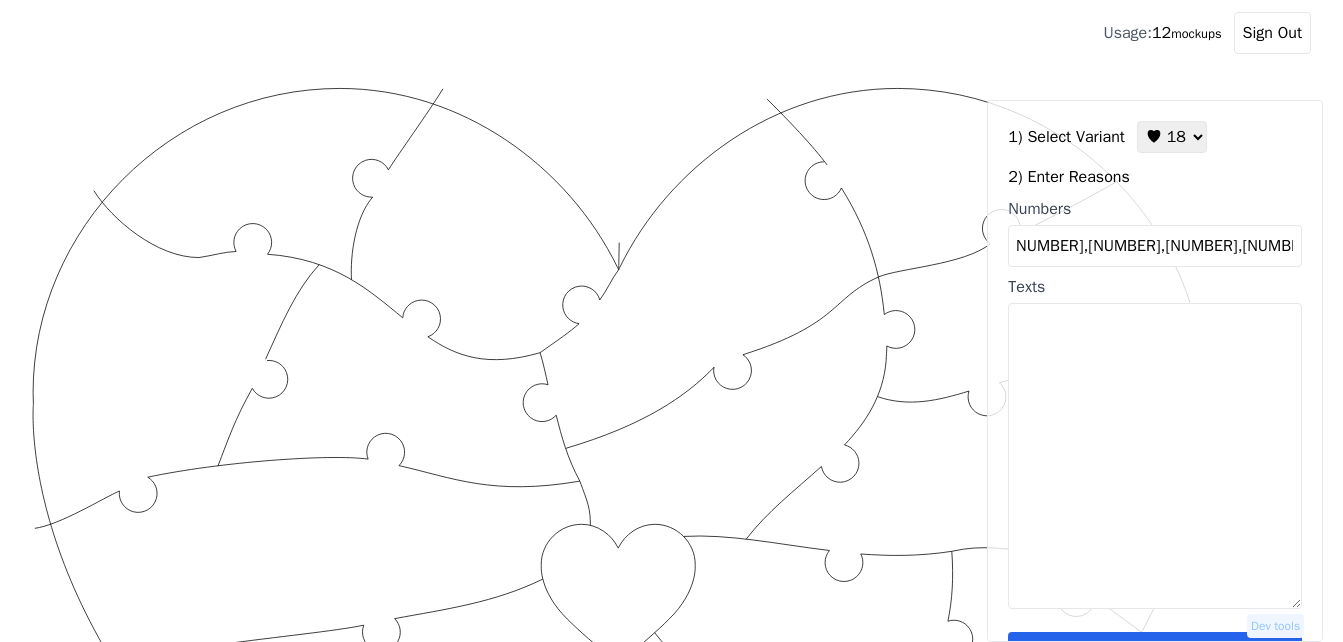 type on "[NUMBER],[NUMBER],[NUMBER],[NUMBER],[NUMBER],[NUMBER],[NUMBER],[NUMBER],[NUMBER],[NUMBER],[NUMBER],[NUMBER],[NUMBER],[NUMBER],[NUMBER],[NUMBER],[NUMBER],[NUMBER]" 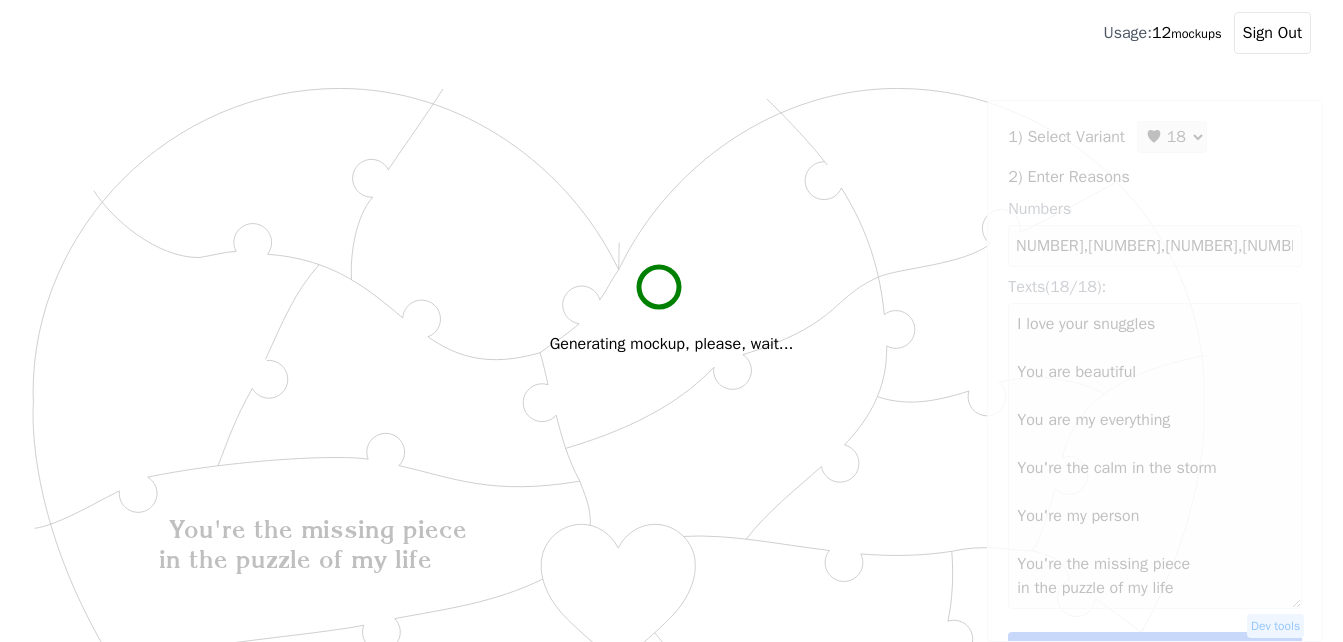 scroll, scrollTop: 0, scrollLeft: 0, axis: both 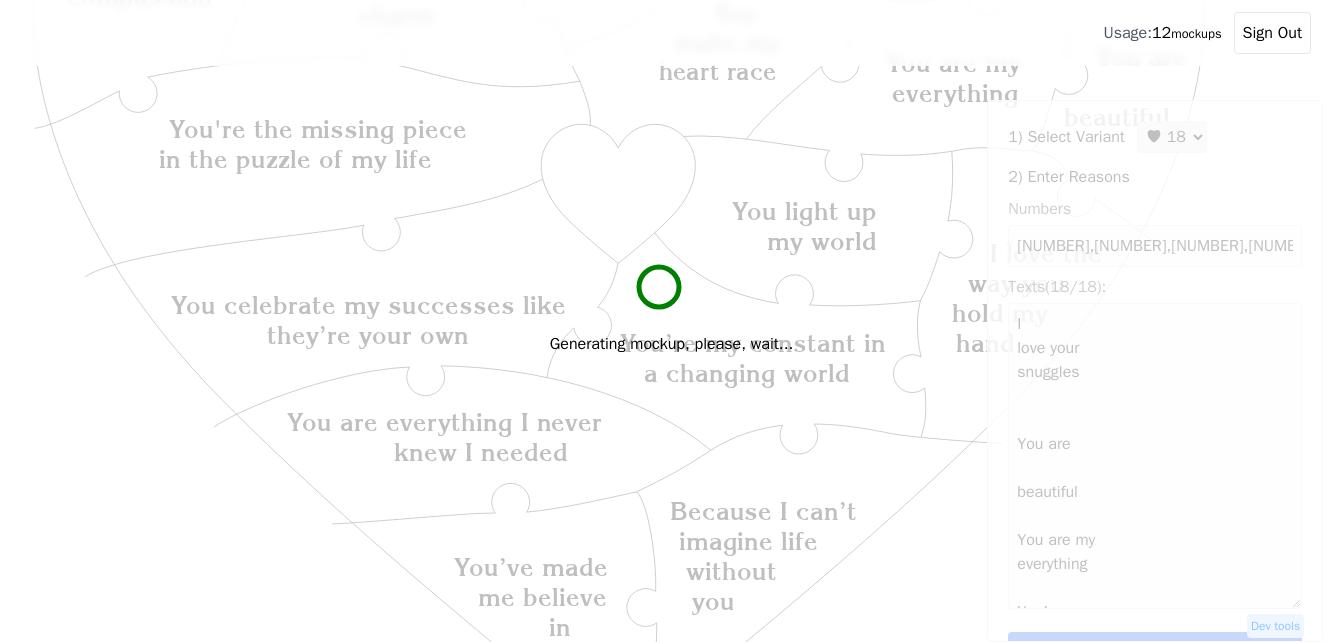 type on "I
love your
snuggles
You are
beautiful
You are my
everything
You're
the calm
in the
storm
You're my
person
You're the missing piece
in the puzzle of my life
Because I can’t
imagine life
without
you
I love the
way you
hold my
hand
You celebrate my successes like
they’re your own
You’re my
favorite hello and
hardest
goodbye
You’ve made
me believe
in
forever
You are everything I never
knew I needed
You’re my constant in
a changing world
I love you
more every
single day
You are my lucky
charm
I like you
for your
kindness and
compassion
You
make my
heart race
You light up
my world" 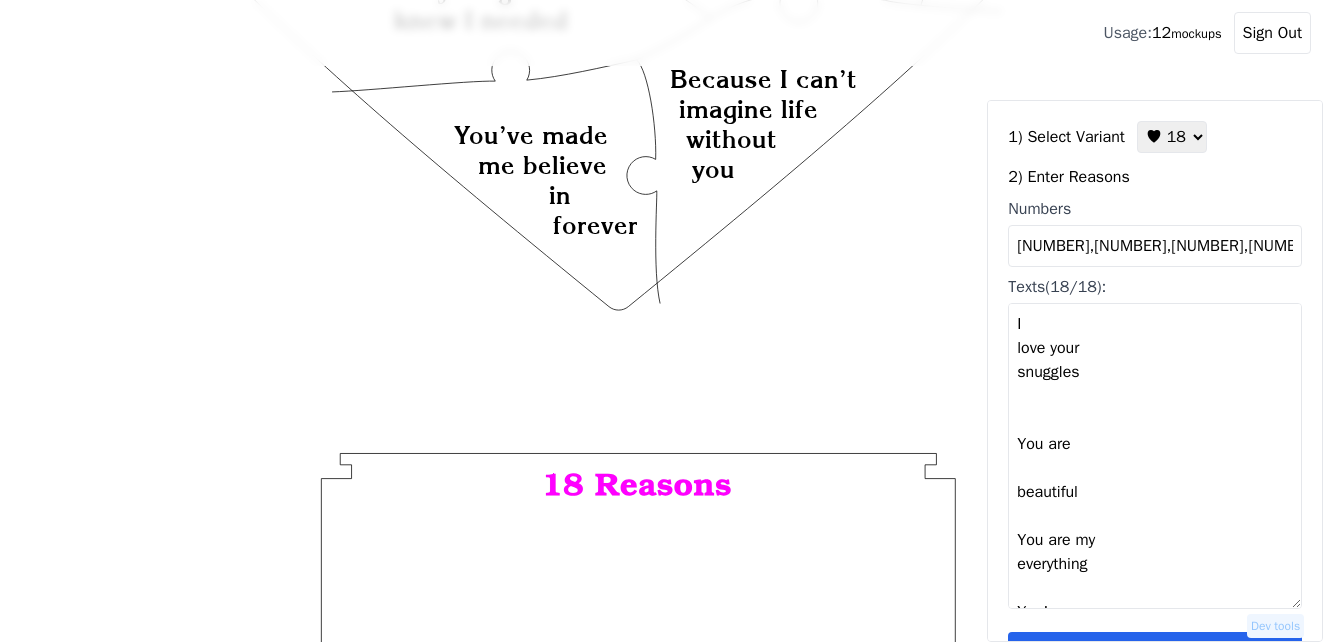scroll, scrollTop: 900, scrollLeft: 0, axis: vertical 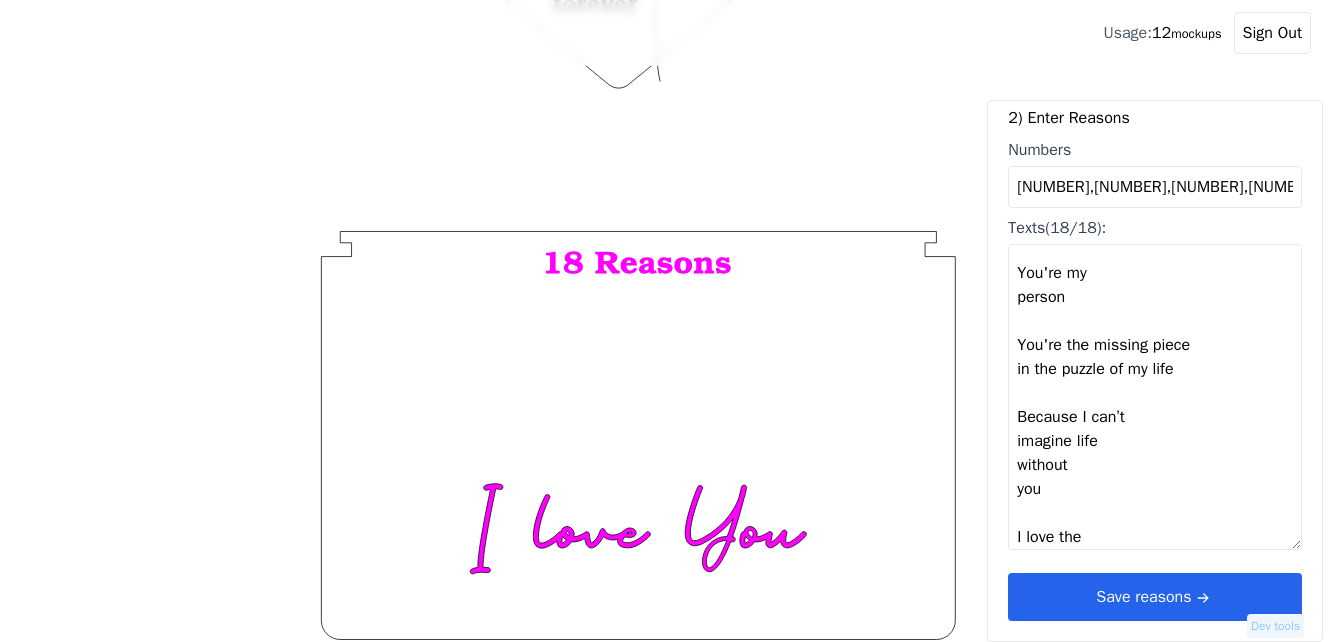 click on "Save reasons" at bounding box center [1155, 597] 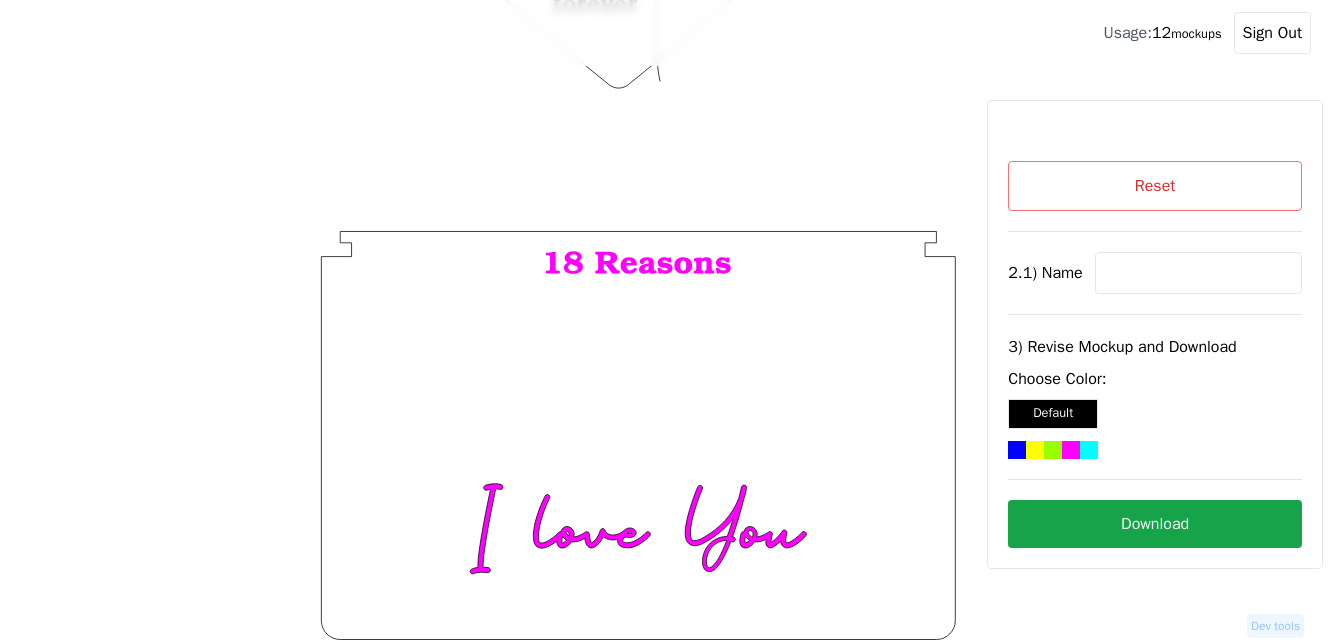 scroll, scrollTop: 0, scrollLeft: 0, axis: both 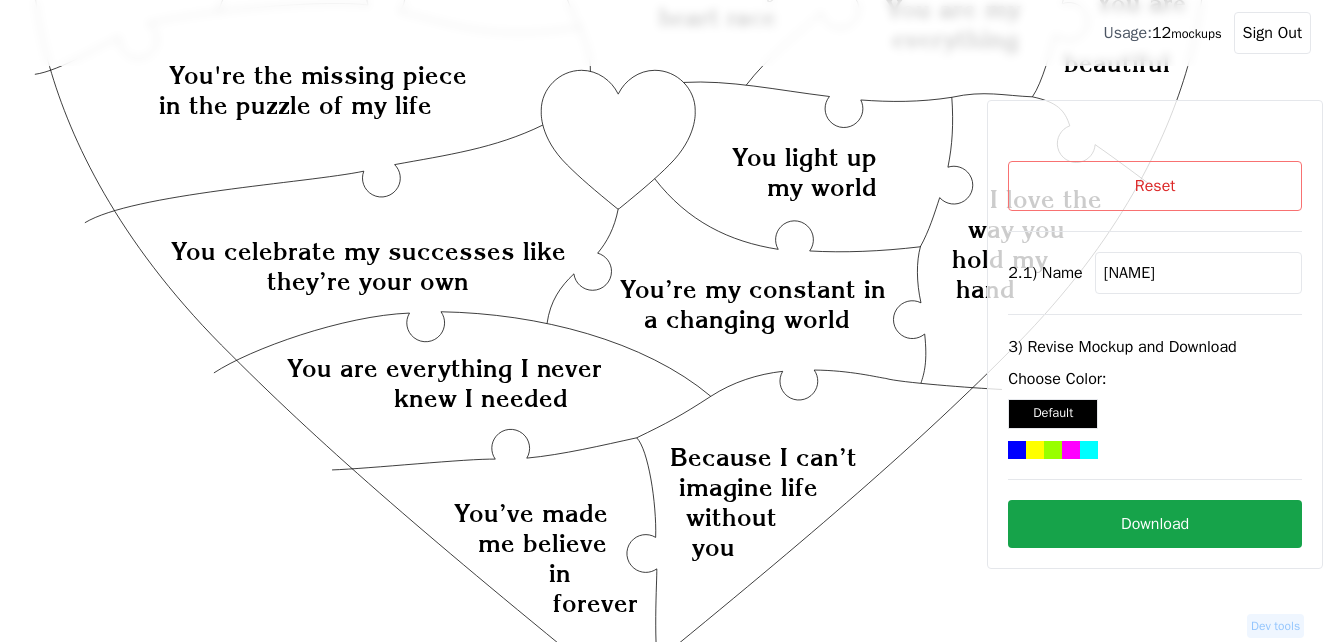 type on "[NAME]" 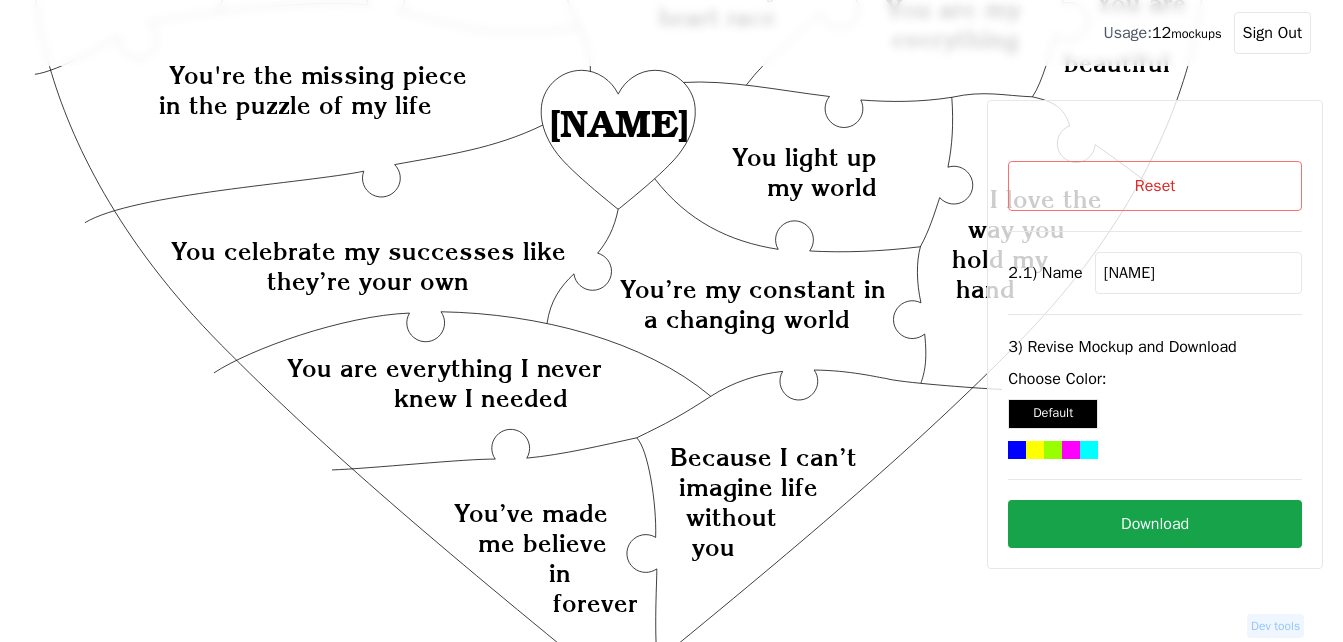 click on "Created with Snap
Created with Snap Created with Snap You're the missing piece in the puzzle of my life Created with Snap You celebrate my successes like they’re your own Created with Snap You’re my favorite hello and hardest goodbye Created with Snap I like you for your kindness and compassion Created with Snap Because I can’t imagine life without you Created with Snap You are everything I never knew I needed Created with Snap You’re my constant in a changing world Created with Snap You’ve made me believe in forever Created with Snap I love you more every single day Created with Snap I love the way you hold my hand Created with Snap You're the calm in the storm Created with Snap You are my lucky charm Created with Snap You make my heart race Created with Snap You are my everything Created with Snap You light up my world Created with Snap I love your snuggles Created with Snap You are beautiful Created with Snap You're my person Created with Snap  [NAME]  Created with Snap" 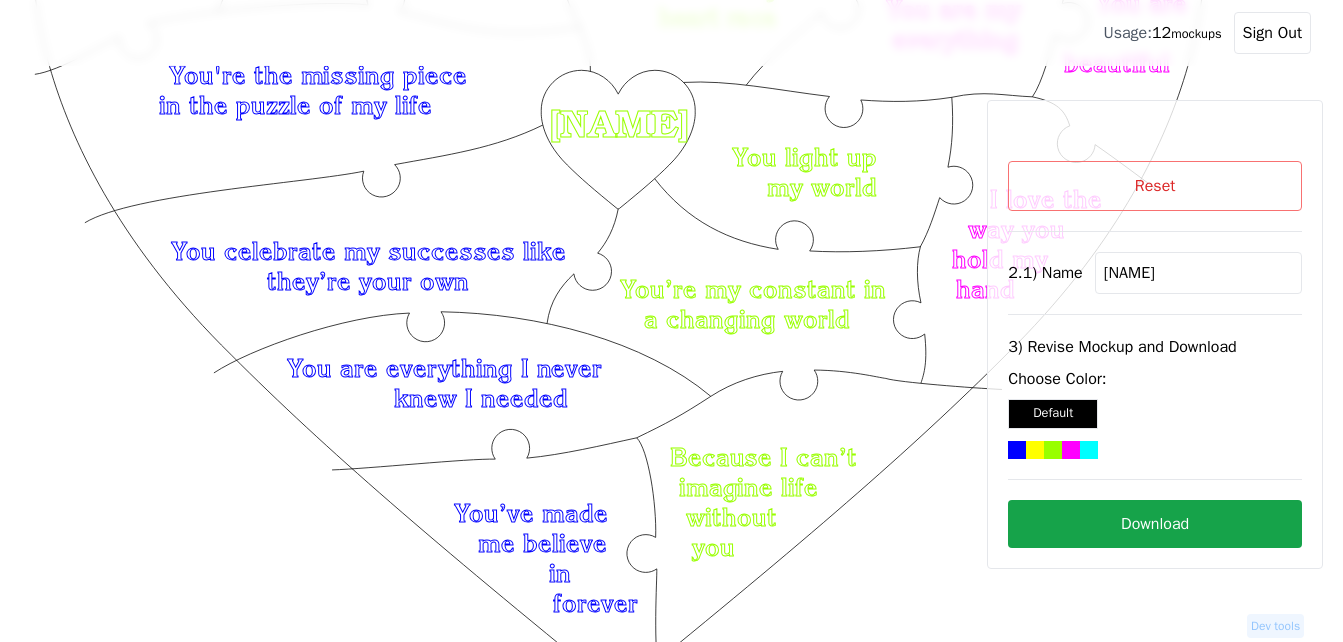 click on "Download" at bounding box center (1155, 524) 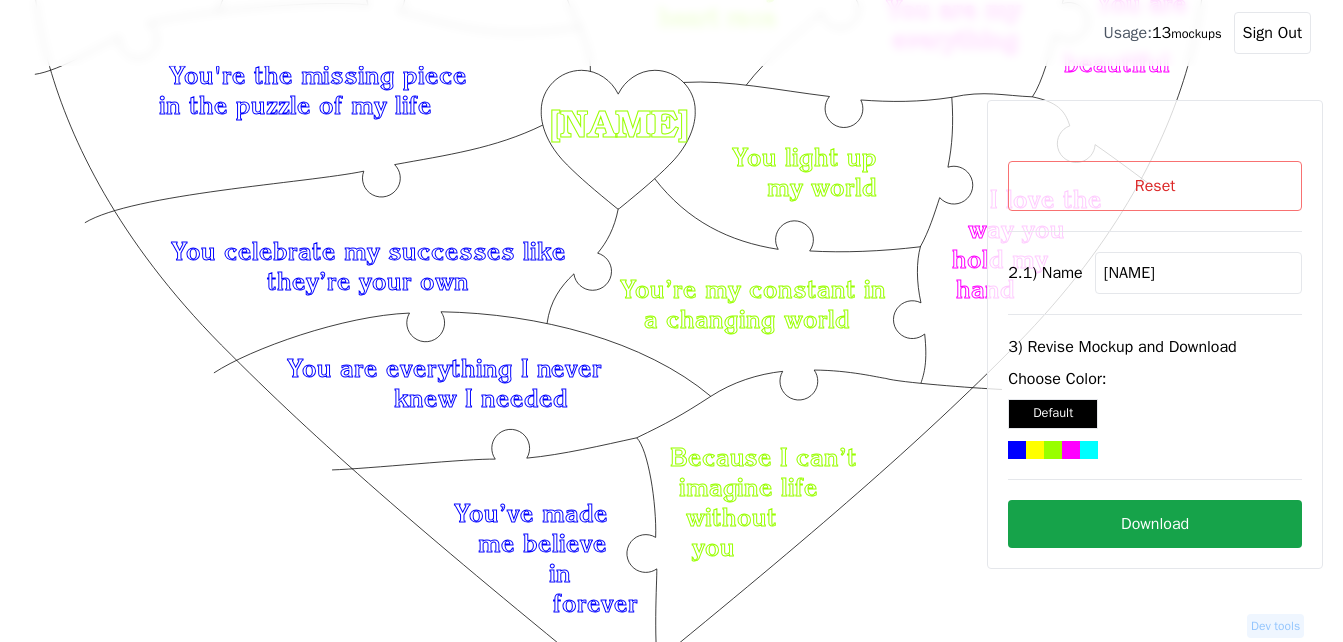 click on "Reset" at bounding box center (1155, 186) 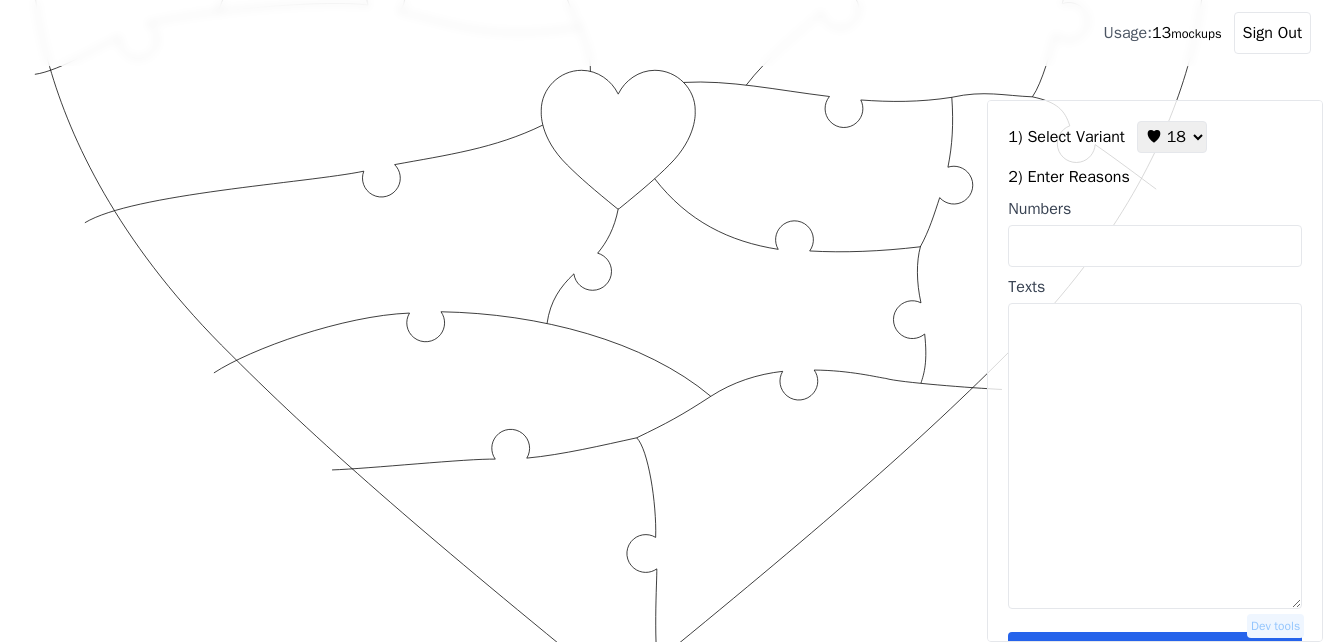 click on "Texts" at bounding box center [1155, 456] 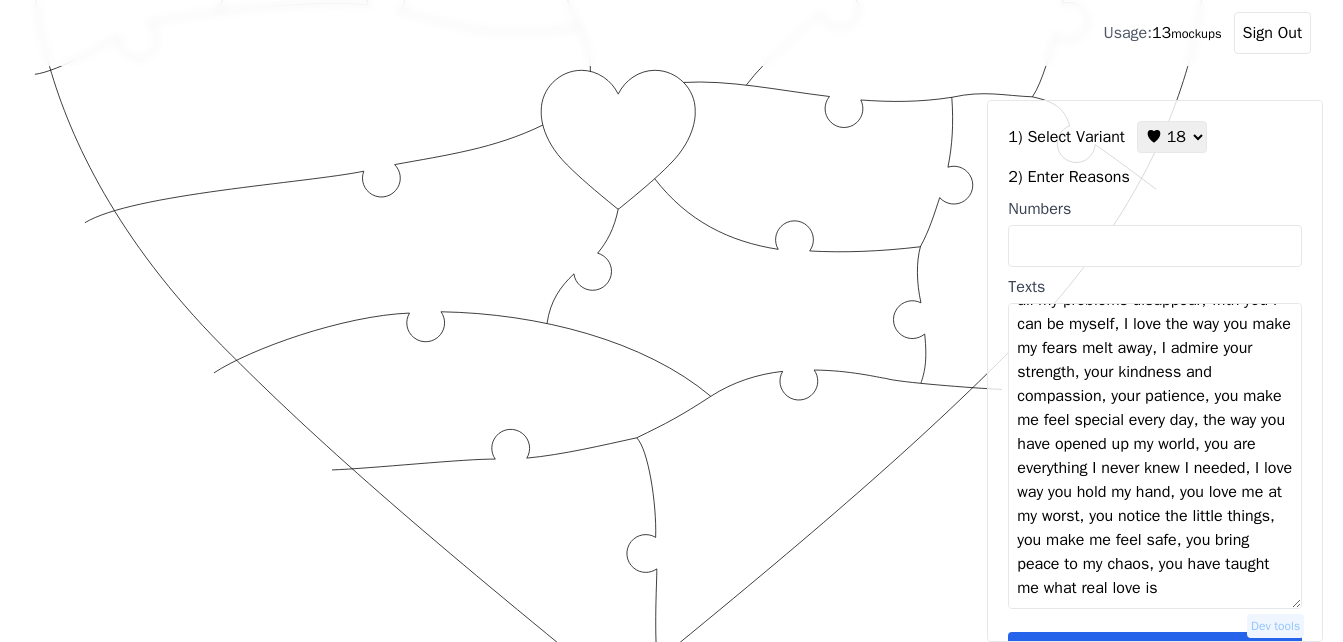 scroll, scrollTop: 0, scrollLeft: 0, axis: both 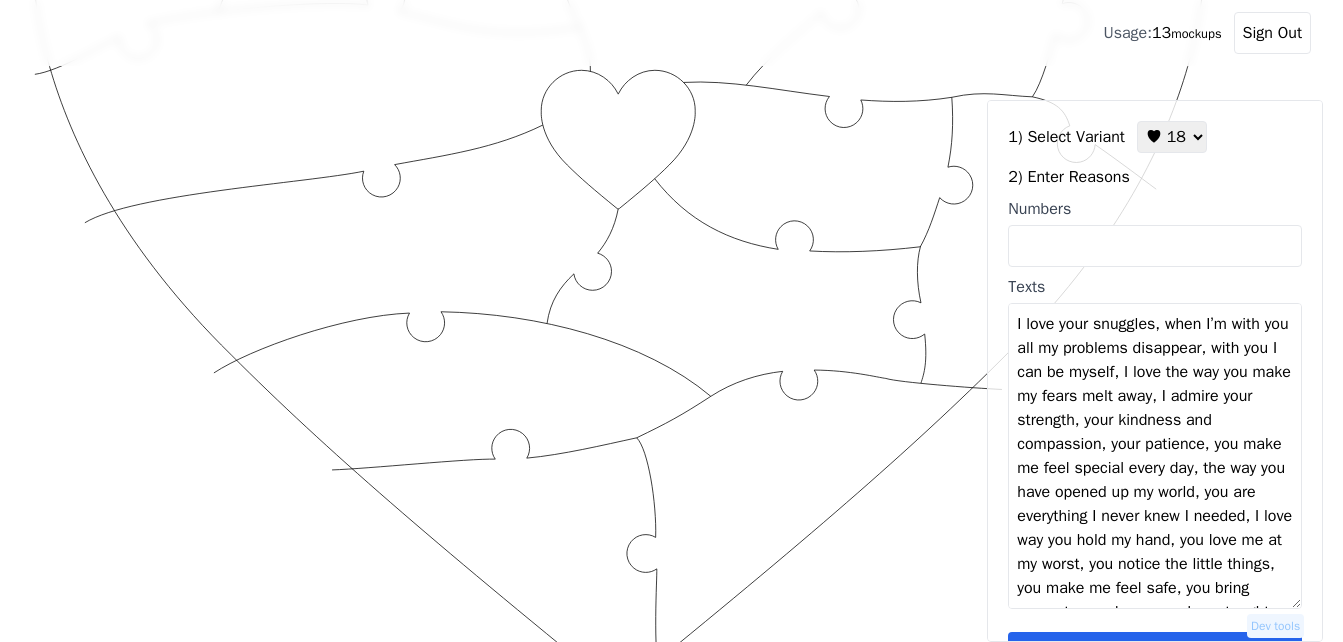 click on "I love your snuggles, when I’m with you all my problems disappear, with you I can be myself, I love the way you make my fears melt away, I admire your strength, your kindness and compassion, your patience, you make me feel special every day, the way you have opened up my world, you are everything I never knew I needed, I love way you hold my hand, you love me at my worst, you notice the little things, you make me feel safe, you bring peace to my chaos, you have taught me what real love is" at bounding box center [1155, 456] 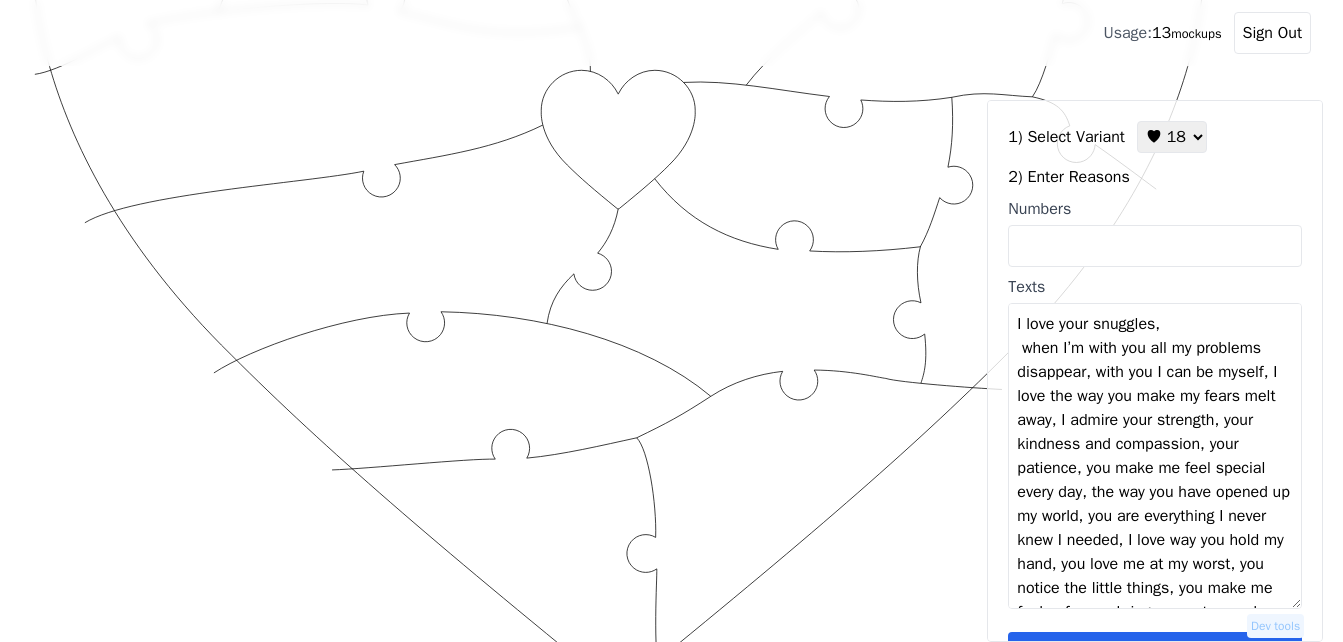 click on "I love your snuggles,
when I’m with you all my problems disappear, with you I can be myself, I love the way you make my fears melt away, I admire your strength, your kindness and compassion, your patience, you make me feel special every day, the way you have opened up my world, you are everything I never knew I needed, I love way you hold my hand, you love me at my worst, you notice the little things, you make me feel safe, you bring peace to my chaos, you have taught me what real love is" at bounding box center [1155, 456] 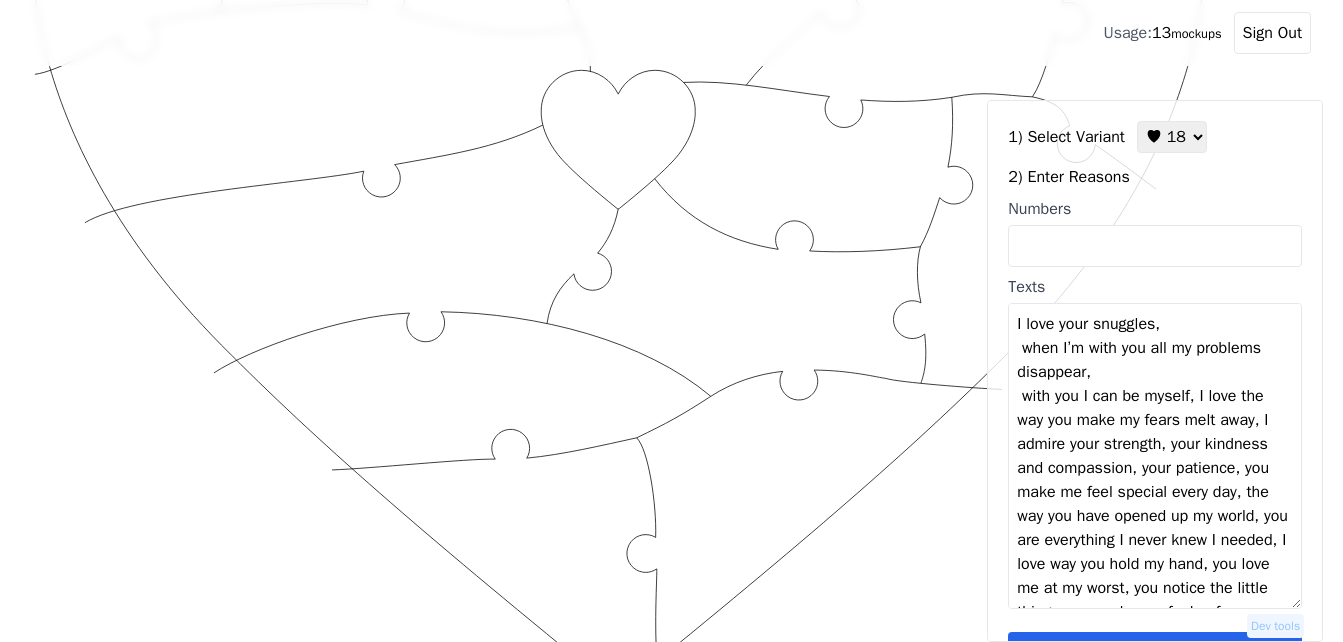 click on "I love your snuggles,
when I’m with you all my problems disappear,
with you I can be myself, I love the way you make my fears melt away, I admire your strength, your kindness and compassion, your patience, you make me feel special every day, the way you have opened up my world, you are everything I never knew I needed, I love way you hold my hand, you love me at my worst, you notice the little things, you make me feel safe, you bring peace to my chaos, you have taught me what real love is" at bounding box center [1155, 456] 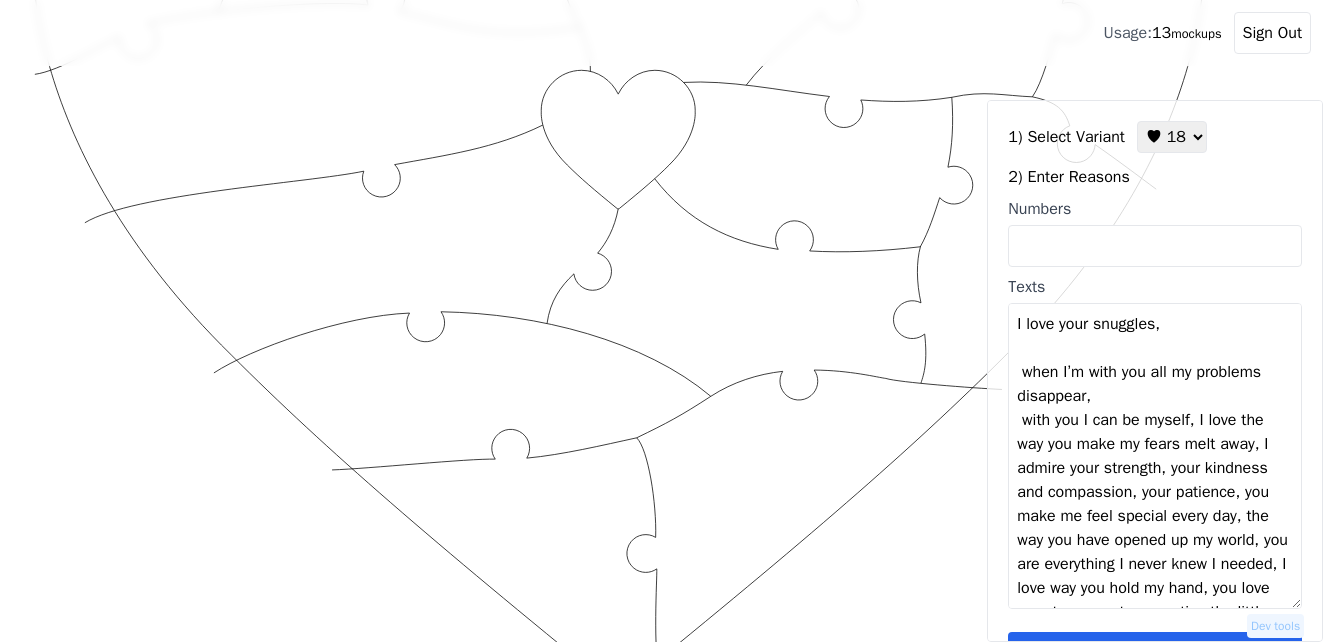click on "I love your snuggles,
when I’m with you all my problems disappear,
with you I can be myself, I love the way you make my fears melt away, I admire your strength, your kindness and compassion, your patience, you make me feel special every day, the way you have opened up my world, you are everything I never knew I needed, I love way you hold my hand, you love me at my worst, you notice the little things, you make me feel safe, you bring peace to my chaos, you have taught me what real love is" at bounding box center [1155, 456] 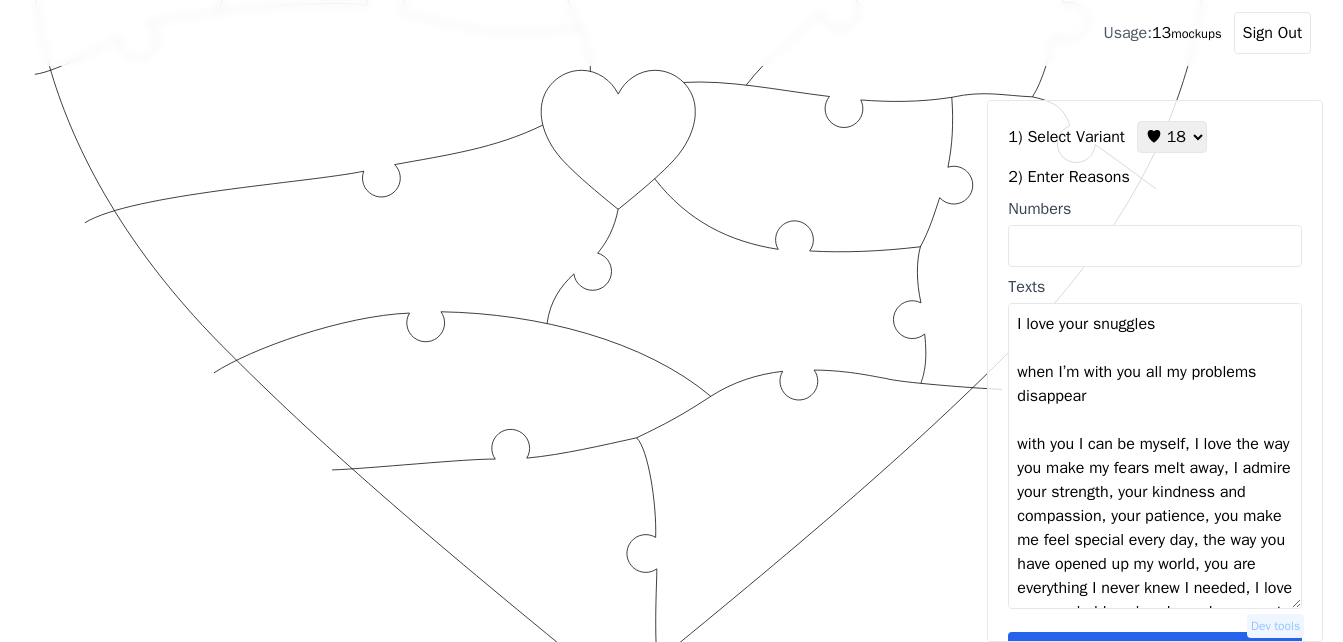 click on "I love your snuggles
when I’m with you all my problems disappear
with you I can be myself, I love the way you make my fears melt away, I admire your strength, your kindness and compassion, your patience, you make me feel special every day, the way you have opened up my world, you are everything I never knew I needed, I love way you hold my hand, you love me at my worst, you notice the little things, you make me feel safe, you bring peace to my chaos, you have taught me what real love is" at bounding box center (1155, 456) 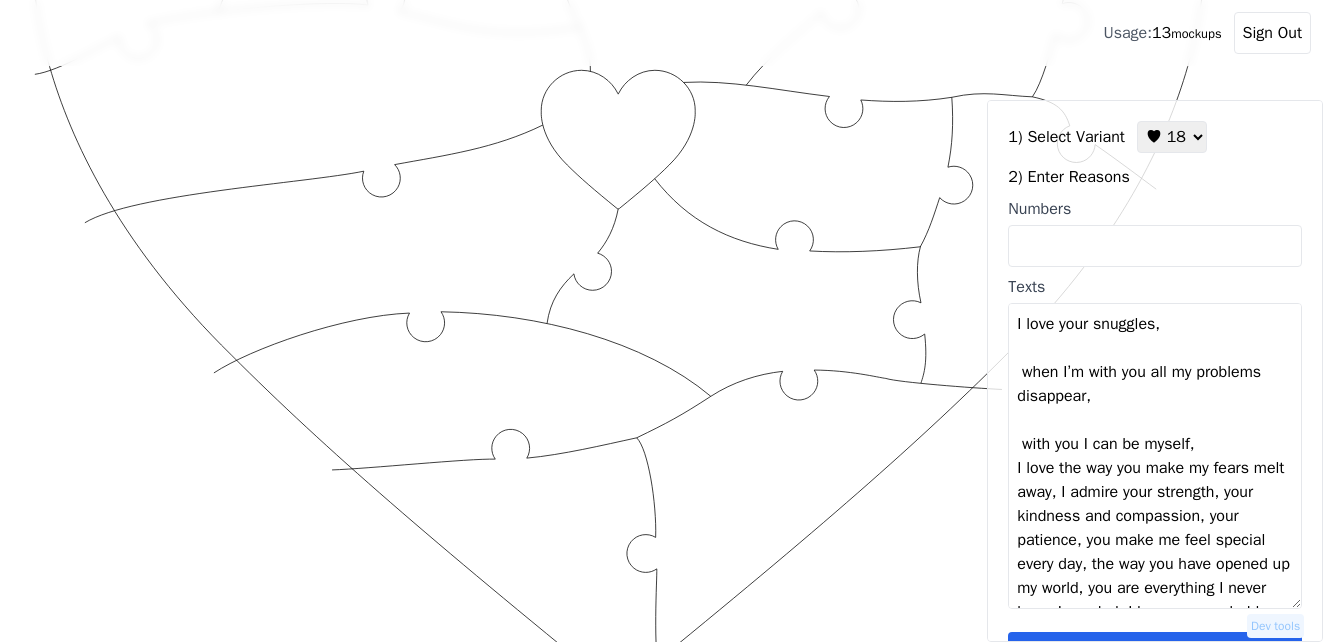 click on "I love your snuggles,
when I’m with you all my problems disappear,
with you I can be myself,
I love the way you make my fears melt away, I admire your strength, your kindness and compassion, your patience, you make me feel special every day, the way you have opened up my world, you are everything I never knew I needed, I love way you hold my hand, you love me at my worst, you notice the little things, you make me feel safe, you bring peace to my chaos, you have taught me what real love is" at bounding box center (1155, 456) 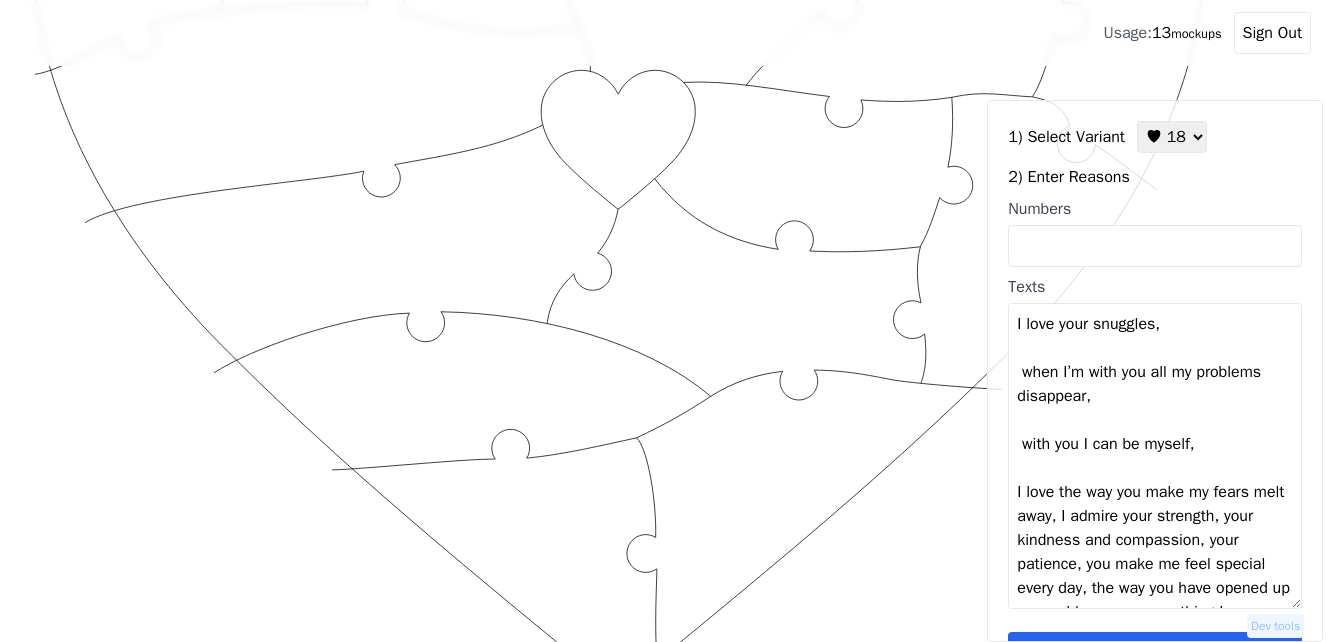click on "I love your snuggles,
when I’m with you all my problems disappear,
with you I can be myself,
I love the way you make my fears melt away, I admire your strength, your kindness and compassion, your patience, you make me feel special every day, the way you have opened up my world, you are everything I never knew I needed, I love way you hold my hand, you love me at my worst, you notice the little things, you make me feel safe, you bring peace to my chaos, you have taught me what real love is" at bounding box center [1155, 456] 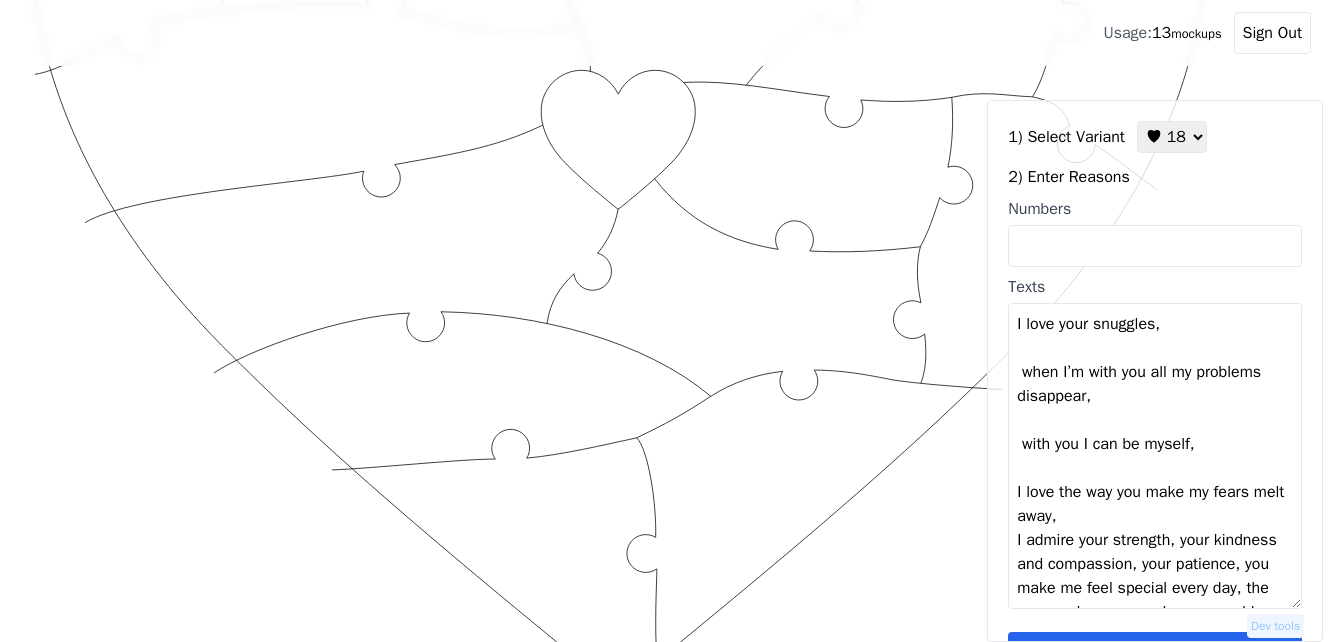 click on "I love your snuggles,
when I’m with you all my problems disappear,
with you I can be myself,
I love the way you make my fears melt away,
I admire your strength, your kindness and compassion, your patience, you make me feel special every day, the way you have opened up my world, you are everything I never knew I needed, I love way you hold my hand, you love me at my worst, you notice the little things, you make me feel safe, you bring peace to my chaos, you have taught me what real love is" at bounding box center [1155, 456] 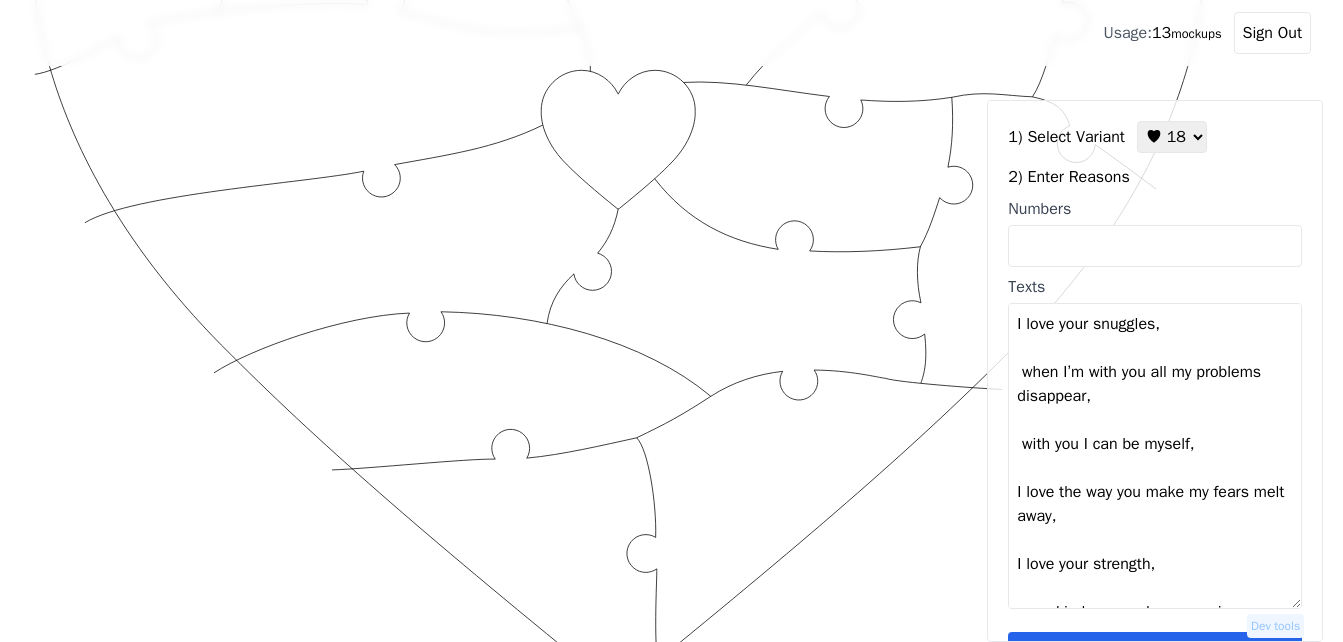 scroll, scrollTop: 100, scrollLeft: 0, axis: vertical 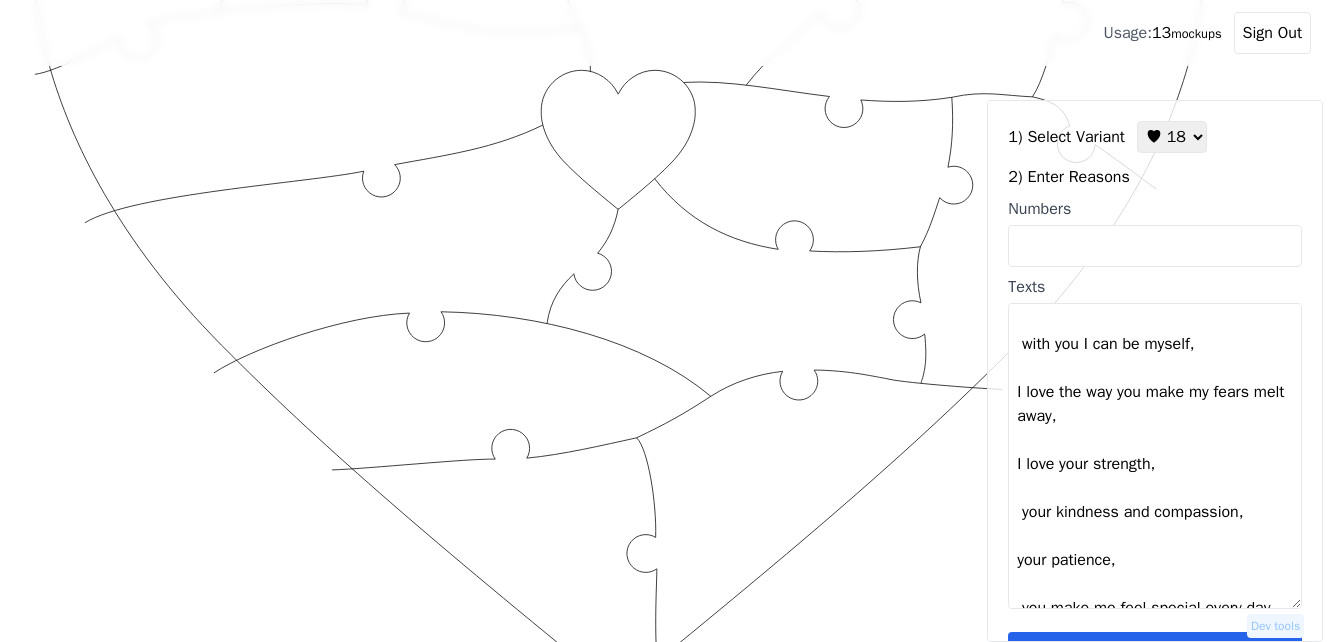 click on "I love your snuggles,
when I’m with you all my problems disappear,
with you I can be myself,
I love the way you make my fears melt away,
I love your strength,
your kindness and compassion,
your patience,
you make me feel special every day,
the way you have opened up my world,
you are everything I never knew I needed, I love way you hold my hand, you love me at my worst, you notice the little things, you make me feel safe, you bring peace to my chaos, you have taught me what real love is" at bounding box center (1155, 456) 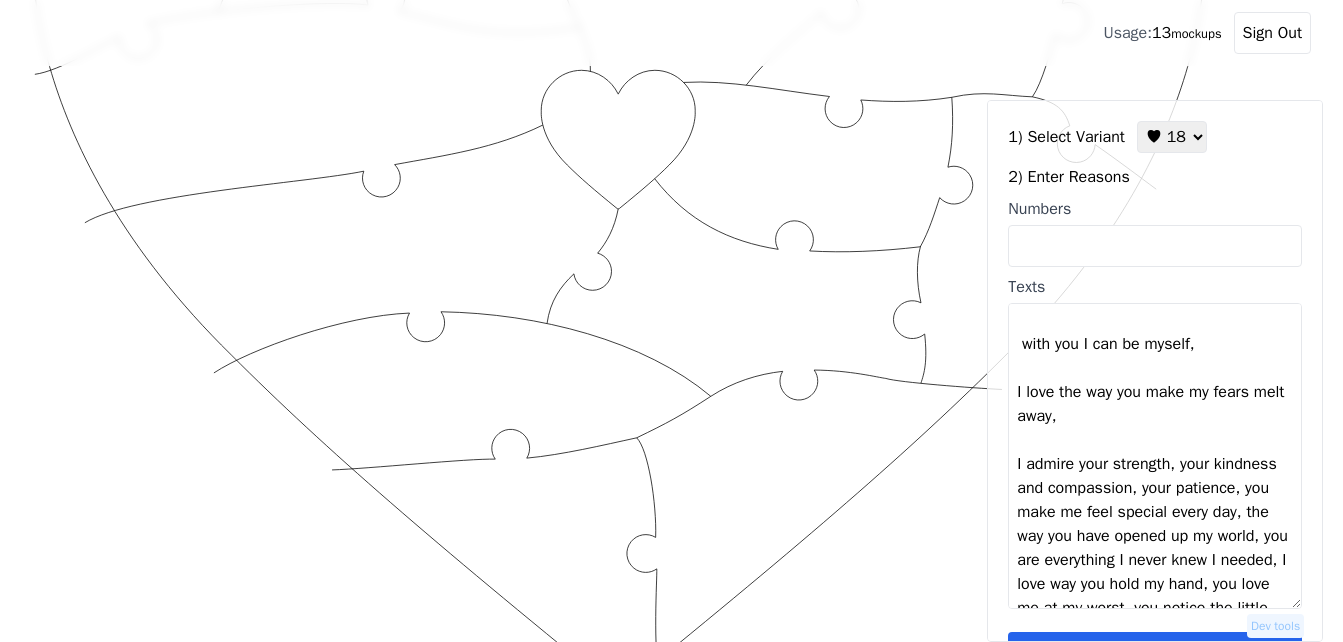 click on "I love your snuggles,
when I’m with you all my problems disappear,
with you I can be myself,
I love the way you make my fears melt away,
I admire your strength, your kindness and compassion, your patience, you make me feel special every day, the way you have opened up my world, you are everything I never knew I needed, I love way you hold my hand, you love me at my worst, you notice the little things, you make me feel safe, you bring peace to my chaos, you have taught me what real love is" at bounding box center (1155, 456) 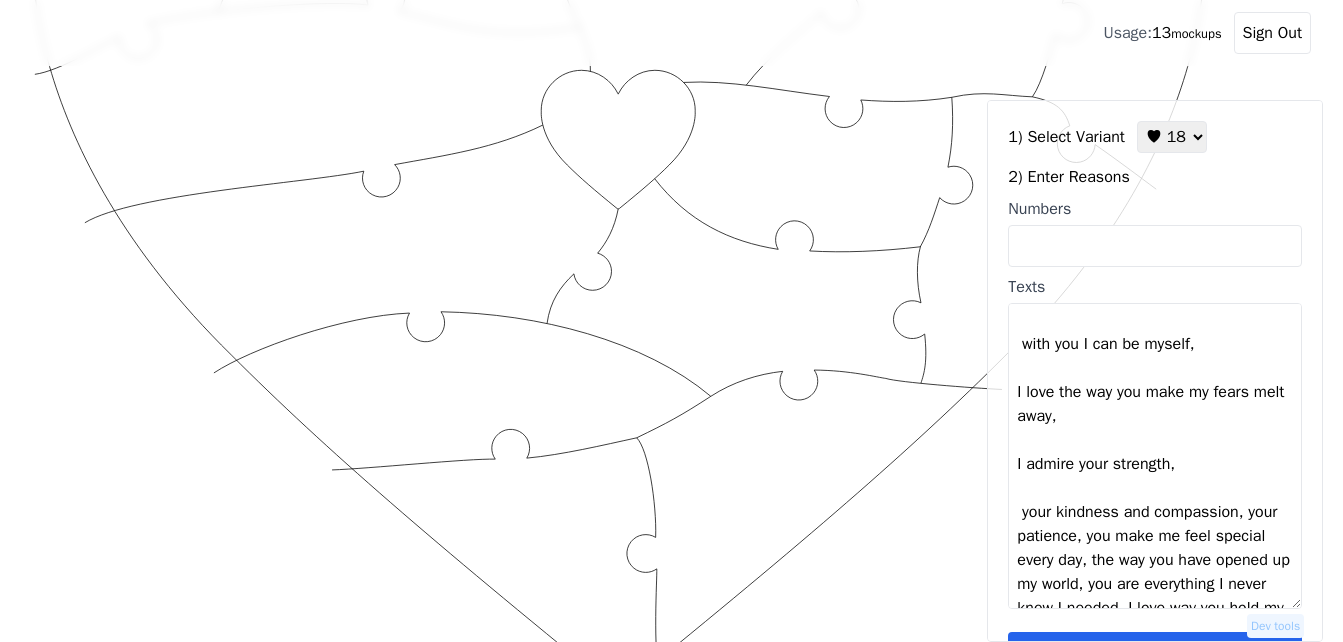 click on "I love your snuggles,
when I’m with you all my problems disappear,
with you I can be myself,
I love the way you make my fears melt away,
I admire your strength,
your kindness and compassion, your patience, you make me feel special every day, the way you have opened up my world, you are everything I never knew I needed, I love way you hold my hand, you love me at my worst, you notice the little things, you make me feel safe, you bring peace to my chaos, you have taught me what real love is" at bounding box center (1155, 456) 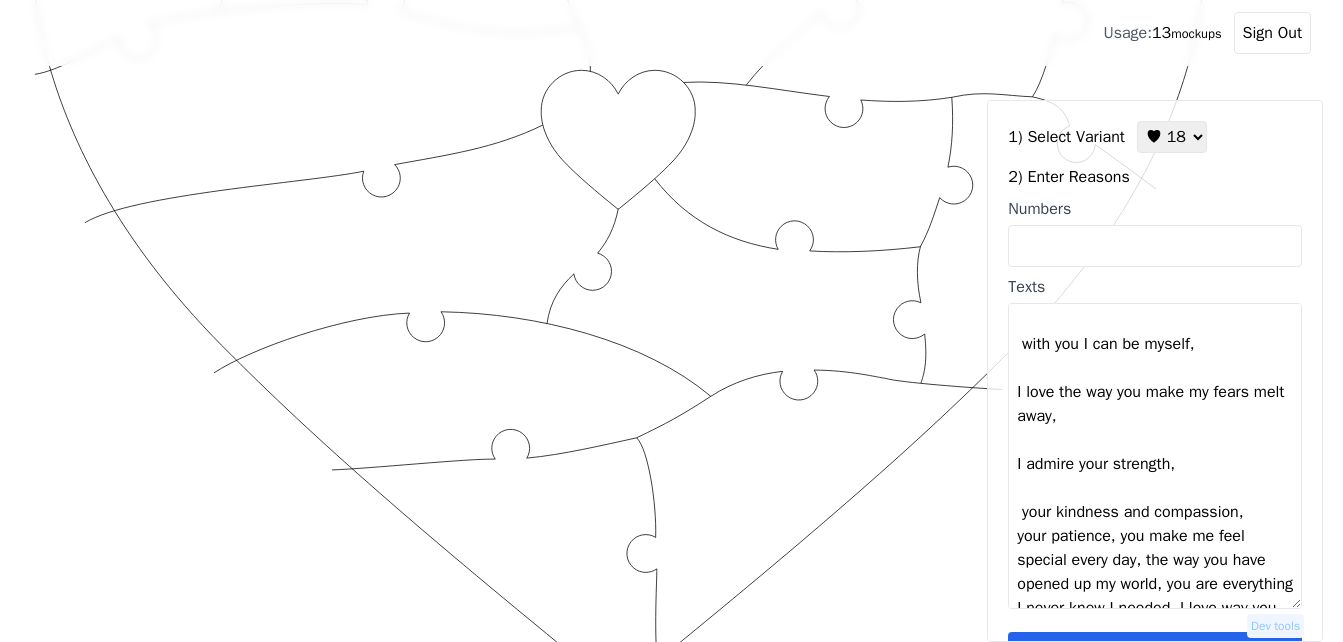 click on "I love your snuggles,
when I’m with you all my problems disappear,
with you I can be myself,
I love the way you make my fears melt away,
I admire your strength,
your kindness and compassion,
your patience, you make me feel special every day, the way you have opened up my world, you are everything I never knew I needed, I love way you hold my hand, you love me at my worst, you notice the little things, you make me feel safe, you bring peace to my chaos, you have taught me what real love is" at bounding box center (1155, 456) 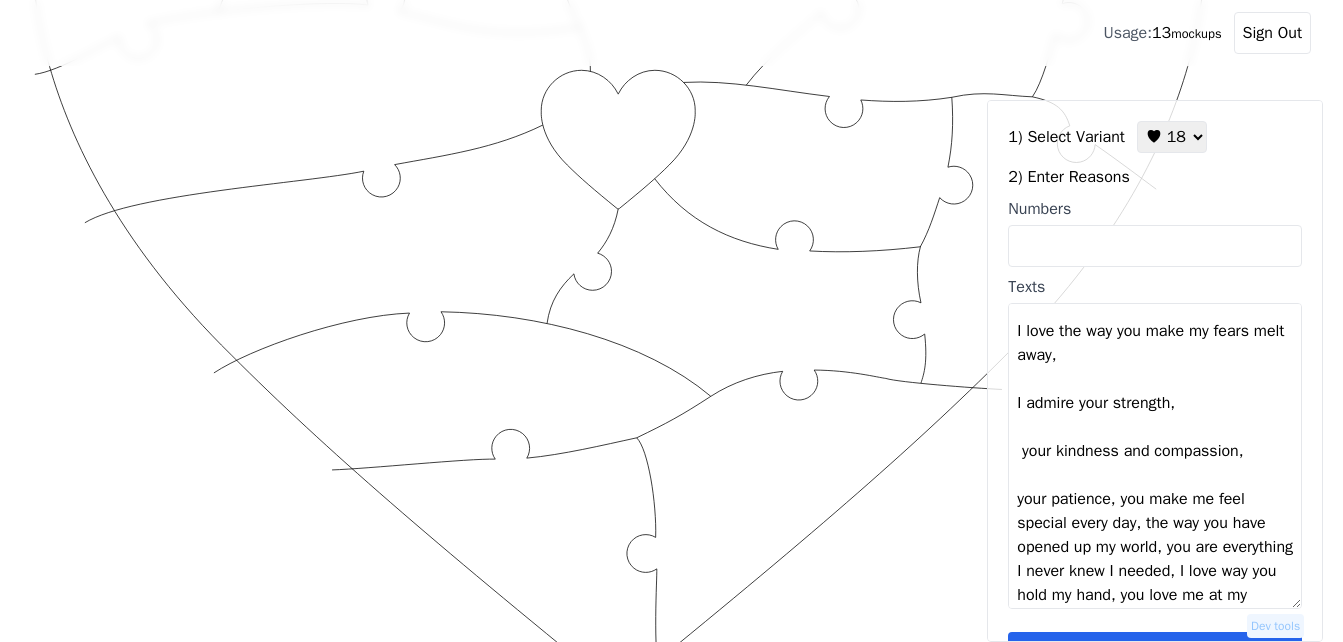 scroll, scrollTop: 200, scrollLeft: 0, axis: vertical 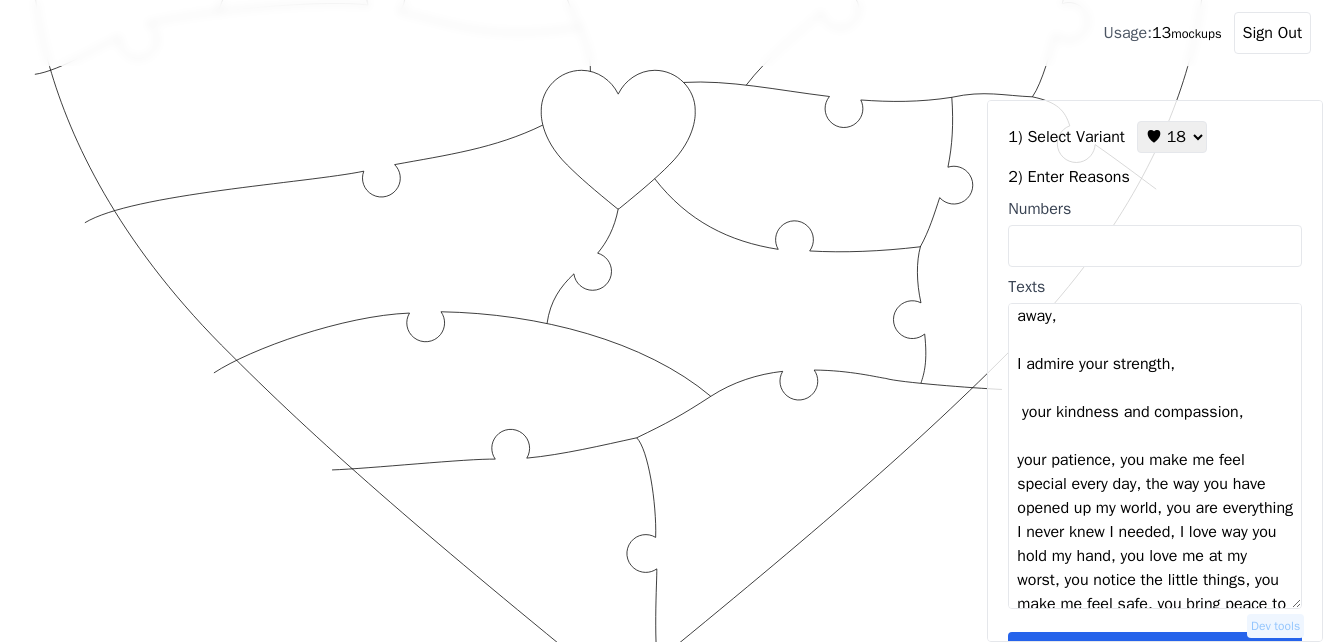 click on "I love your snuggles,
when I’m with you all my problems disappear,
with you I can be myself,
I love the way you make my fears melt away,
I admire your strength,
your kindness and compassion,
your patience, you make me feel special every day, the way you have opened up my world, you are everything I never knew I needed, I love way you hold my hand, you love me at my worst, you notice the little things, you make me feel safe, you bring peace to my chaos, you have taught me what real love is" at bounding box center [1155, 456] 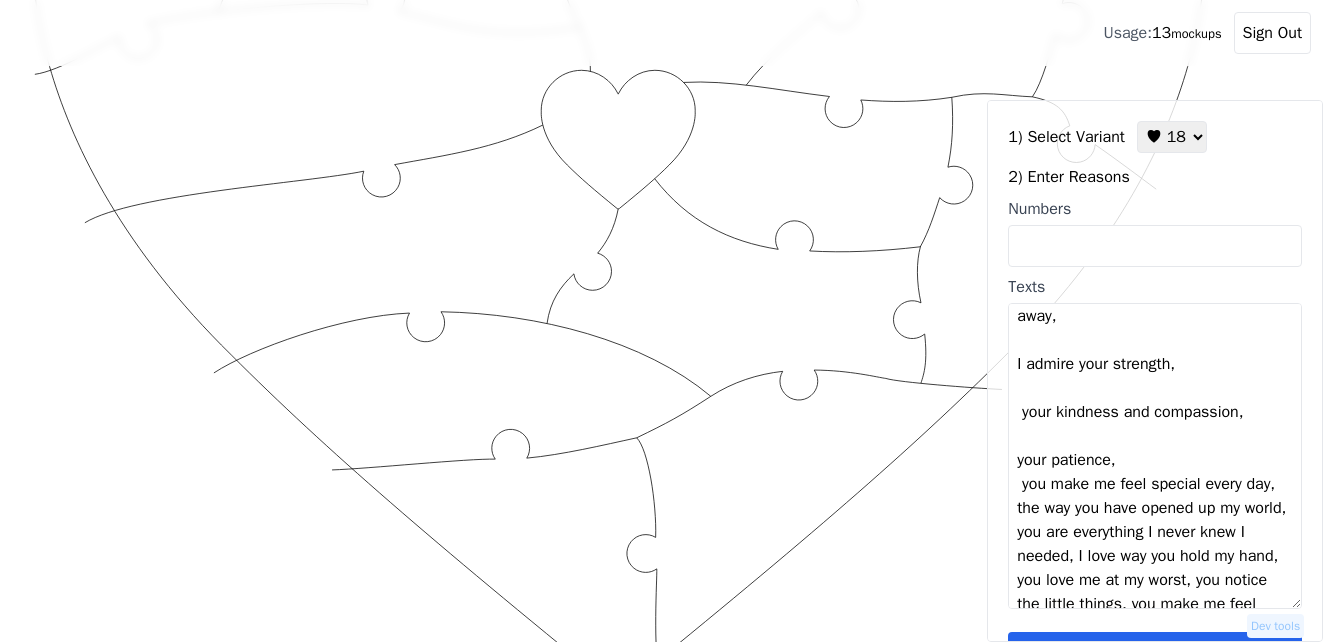 click on "I love your snuggles,
when I’m with you all my problems disappear,
with you I can be myself,
I love the way you make my fears melt away,
I admire your strength,
your kindness and compassion,
your patience,
you make me feel special every day, the way you have opened up my world, you are everything I never knew I needed, I love way you hold my hand, you love me at my worst, you notice the little things, you make me feel safe, you bring peace to my chaos, you have taught me what real love is" at bounding box center (1155, 456) 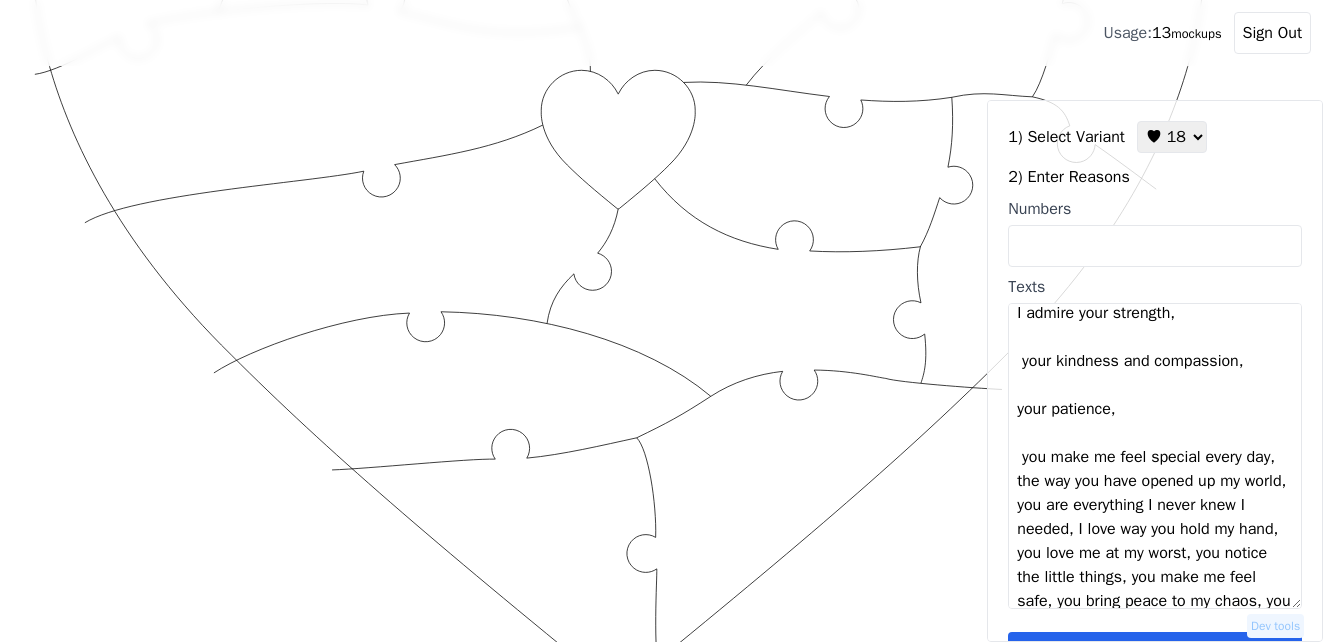 scroll, scrollTop: 300, scrollLeft: 0, axis: vertical 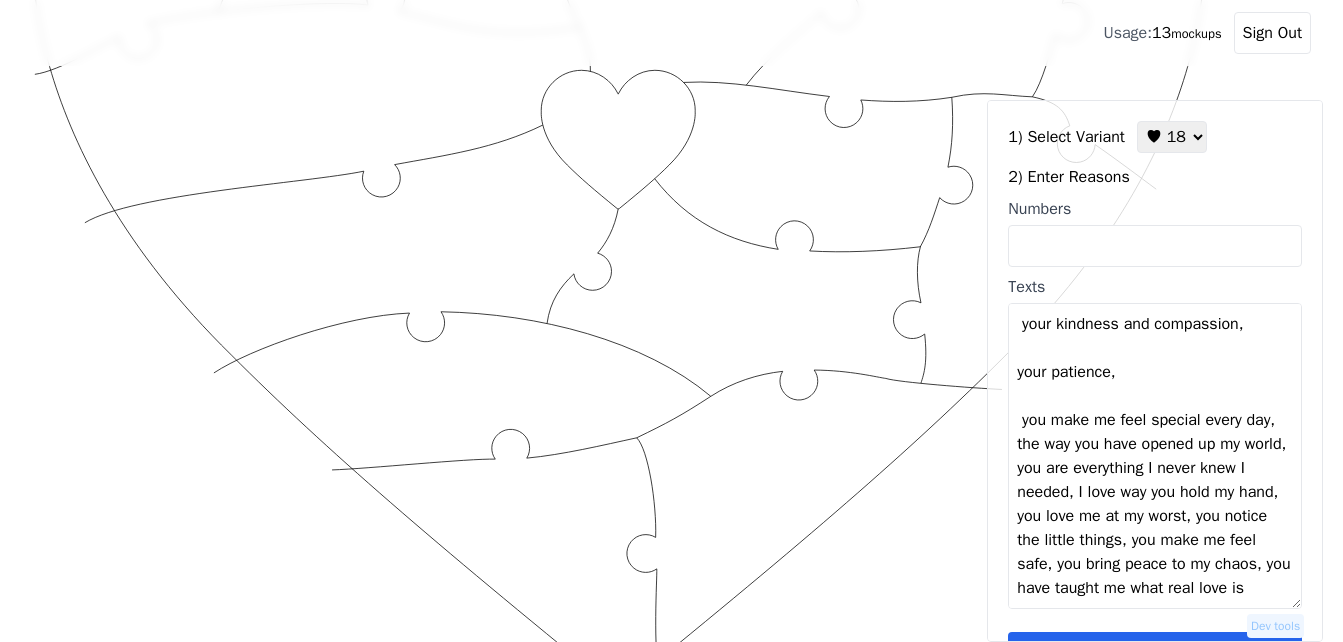 click on "I love your snuggles,
when I’m with you all my problems disappear,
with you I can be myself,
I love the way you make my fears melt away,
I admire your strength,
your kindness and compassion,
your patience,
you make me feel special every day, the way you have opened up my world, you are everything I never knew I needed, I love way you hold my hand, you love me at my worst, you notice the little things, you make me feel safe, you bring peace to my chaos, you have taught me what real love is" at bounding box center (1155, 456) 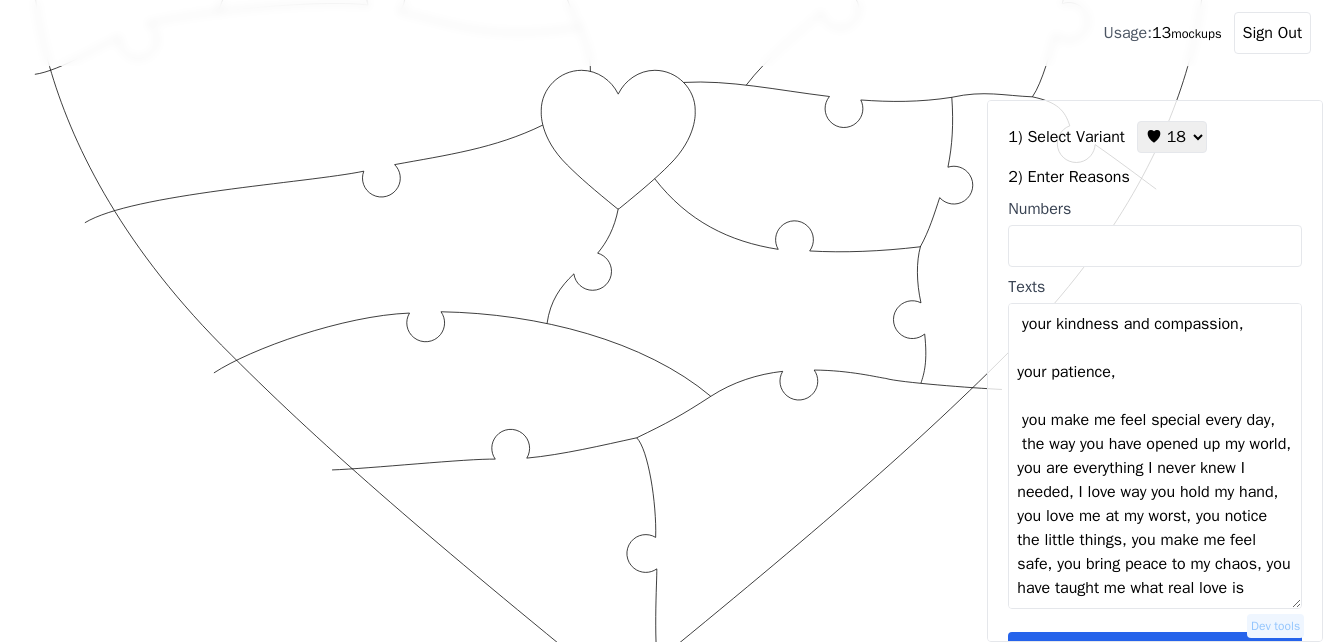 click on "I love your snuggles,
when I’m with you all my problems disappear,
with you I can be myself,
I love the way you make my fears melt away,
I admire your strength,
your kindness and compassion,
your patience,
you make me feel special every day,
the way you have opened up my world, you are everything I never knew I needed, I love way you hold my hand, you love me at my worst, you notice the little things, you make me feel safe, you bring peace to my chaos, you have taught me what real love is" at bounding box center (1155, 456) 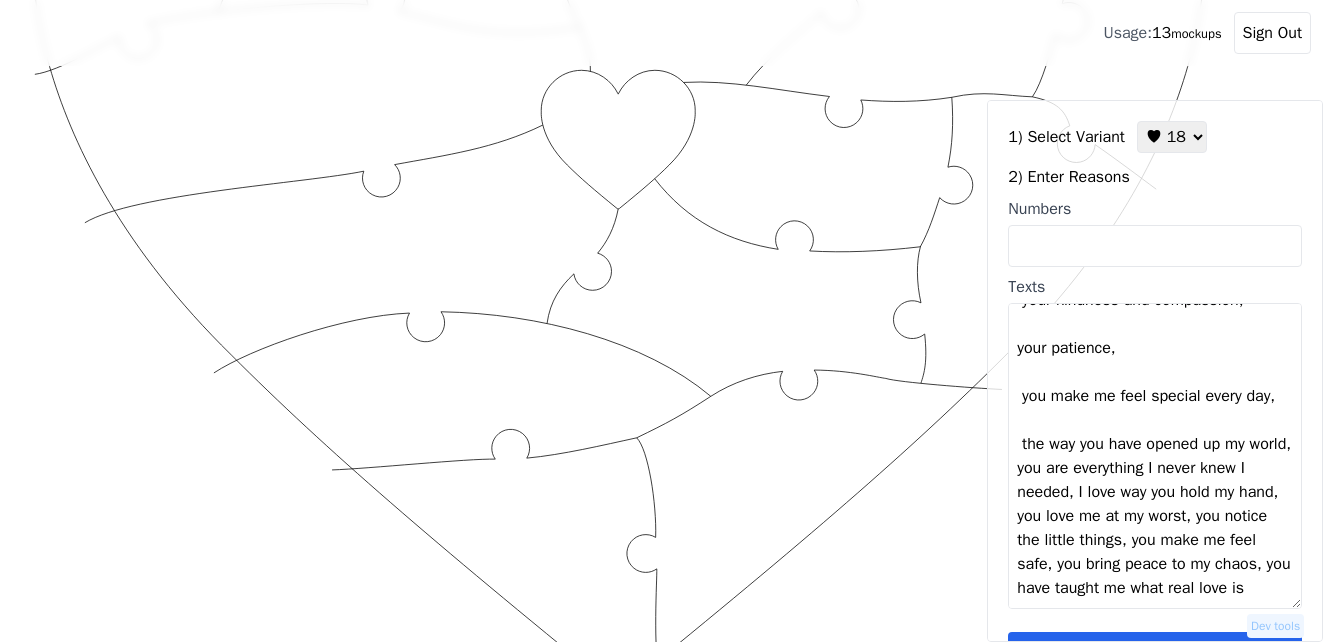 scroll, scrollTop: 360, scrollLeft: 0, axis: vertical 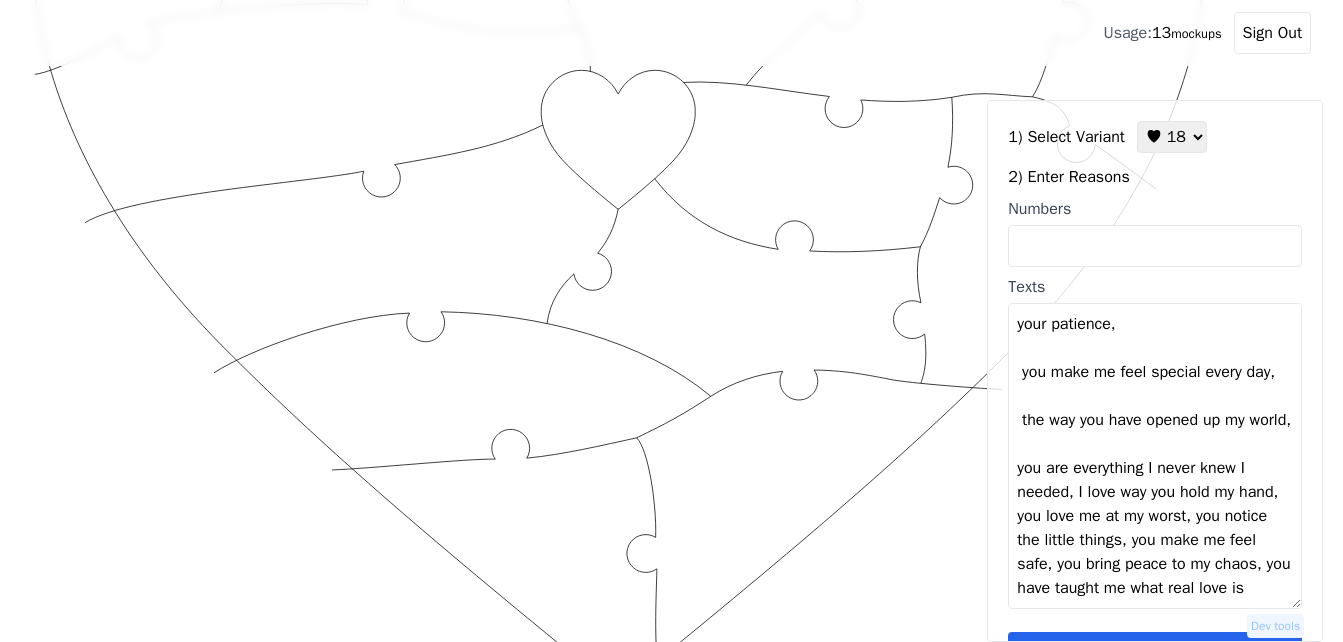 click on "I love your snuggles,
when I’m with you all my problems disappear,
with you I can be myself,
I love the way you make my fears melt away,
I admire your strength,
your kindness and compassion,
your patience,
you make me feel special every day,
the way you have opened up my world,
you are everything I never knew I needed, I love way you hold my hand, you love me at my worst, you notice the little things, you make me feel safe, you bring peace to my chaos, you have taught me what real love is" at bounding box center (1155, 456) 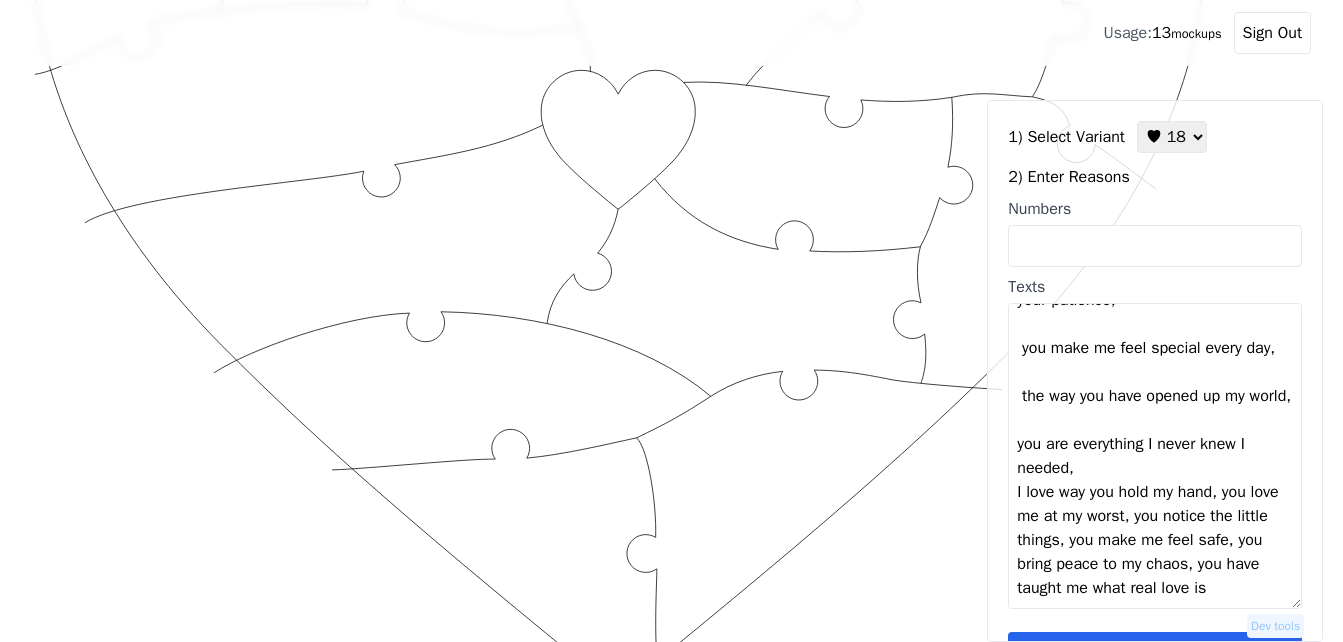 click on "I love your snuggles,
when I’m with you all my problems disappear,
with you I can be myself,
I love the way you make my fears melt away,
I admire your strength,
your kindness and compassion,
your patience,
you make me feel special every day,
the way you have opened up my world,
you are everything I never knew I needed,
I love way you hold my hand, you love me at my worst, you notice the little things, you make me feel safe, you bring peace to my chaos, you have taught me what real love is" at bounding box center (1155, 456) 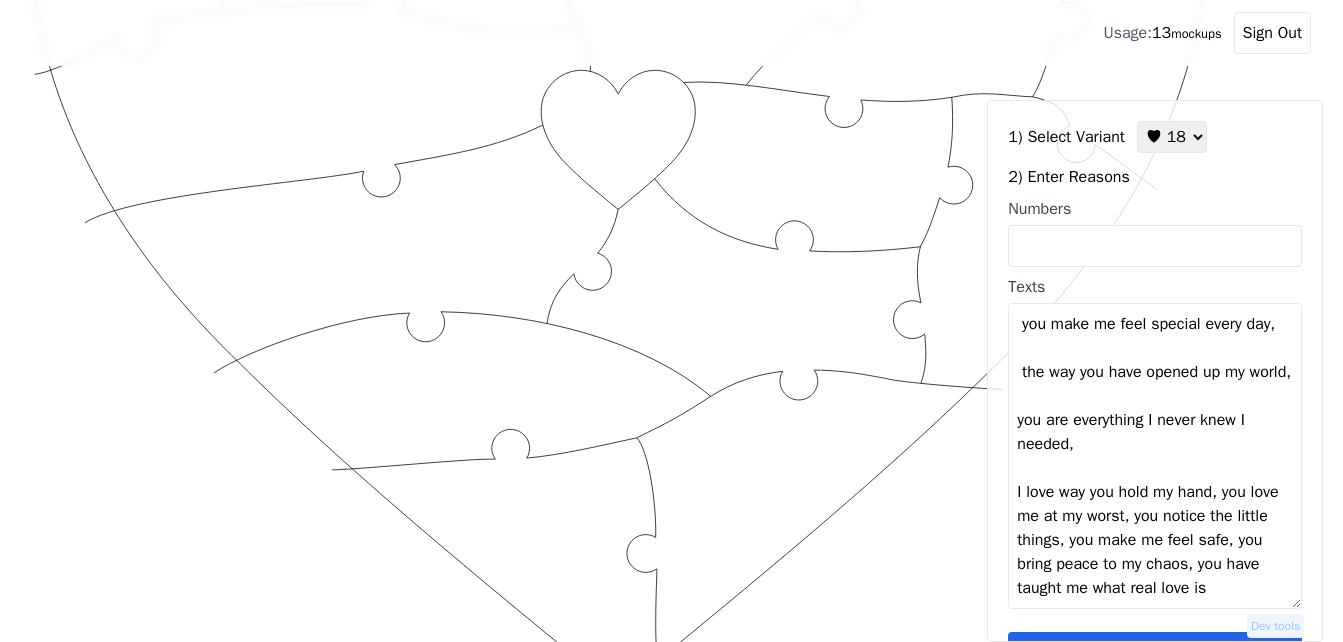 scroll, scrollTop: 456, scrollLeft: 0, axis: vertical 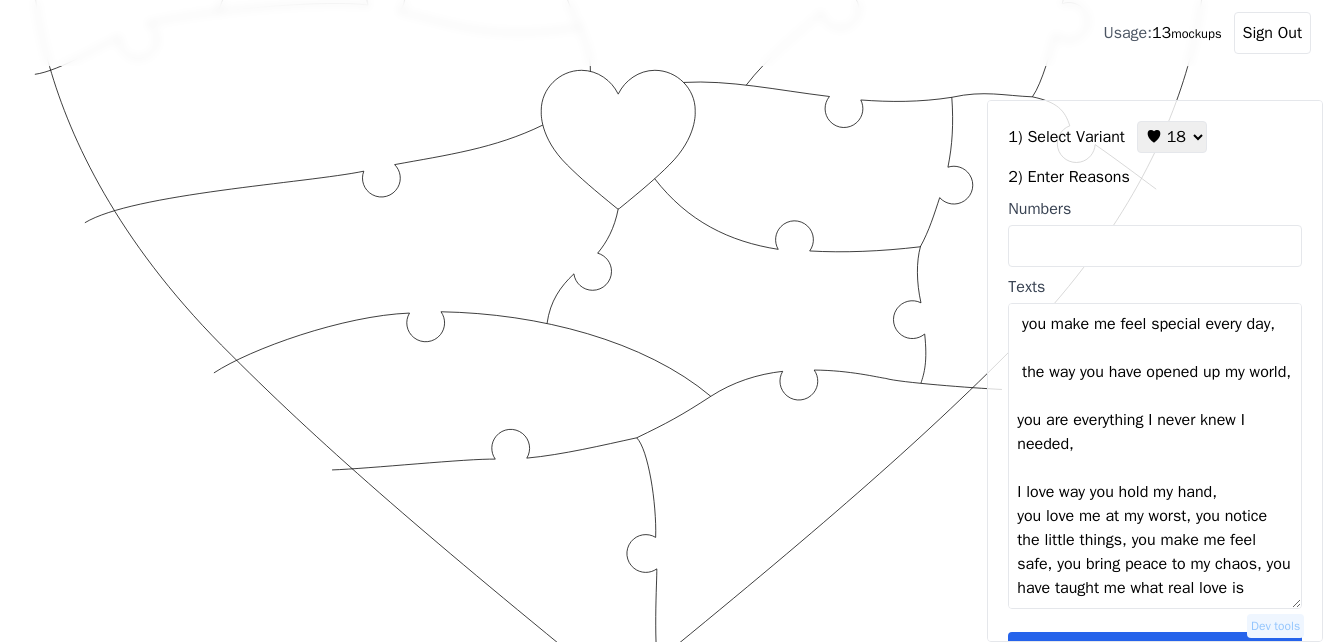 click on "I love your snuggles,
when I’m with you all my problems disappear,
with you I can be myself,
I love the way you make my fears melt away,
I admire your strength,
your kindness and compassion,
your patience,
you make me feel special every day,
the way you have opened up my world,
you are everything I never knew I needed,
I love way you hold my hand,
you love me at my worst, you notice the little things, you make me feel safe, you bring peace to my chaos, you have taught me what real love is" at bounding box center (1155, 456) 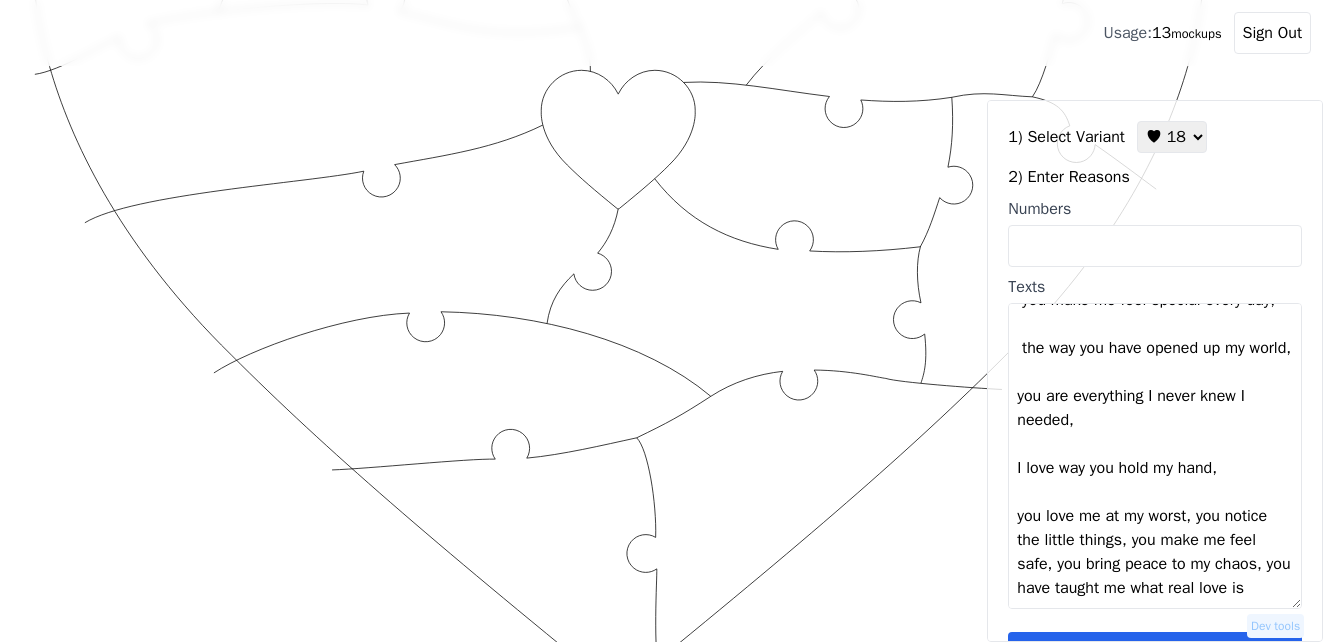 scroll, scrollTop: 480, scrollLeft: 0, axis: vertical 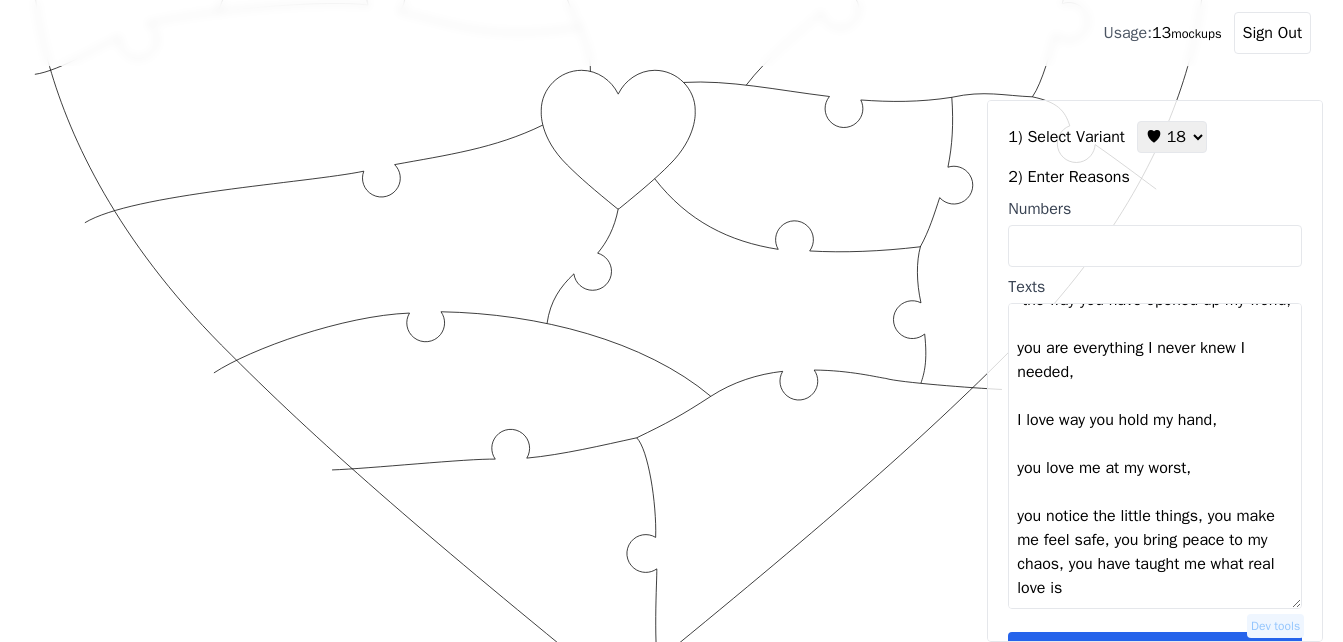 click on "I love your snuggles,
when I’m with you all my problems disappear,
with you I can be myself,
I love the way you make my fears melt away,
I admire your strength,
your kindness and compassion,
your patience,
you make me feel special every day,
the way you have opened up my world,
you are everything I never knew I needed,
I love way you hold my hand,
you love me at my worst,
you notice the little things, you make me feel safe, you bring peace to my chaos, you have taught me what real love is" at bounding box center (1155, 456) 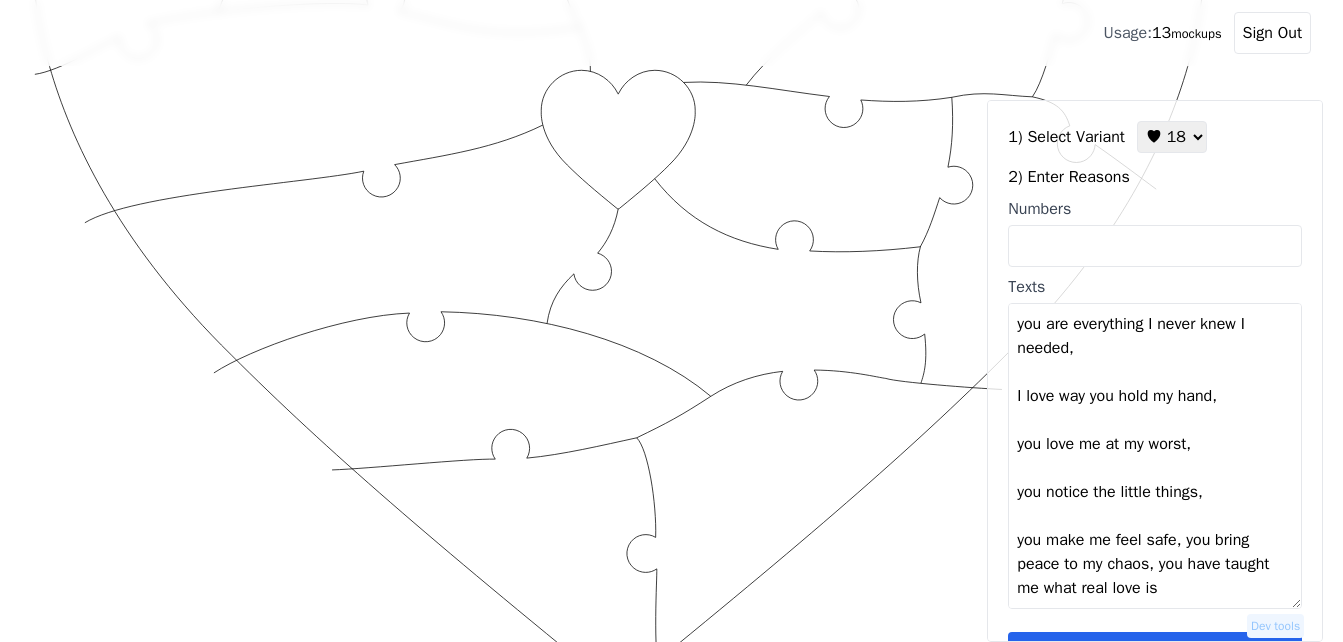 click on "I love your snuggles,
when I’m with you all my problems disappear,
with you I can be myself,
I love the way you make my fears melt away,
I admire your strength,
your kindness and compassion,
your patience,
you make me feel special every day,
the way you have opened up my world,
you are everything I never knew I needed,
I love way you hold my hand,
you love me at my worst,
you notice the little things,
you make me feel safe, you bring peace to my chaos, you have taught me what real love is" at bounding box center [1155, 456] 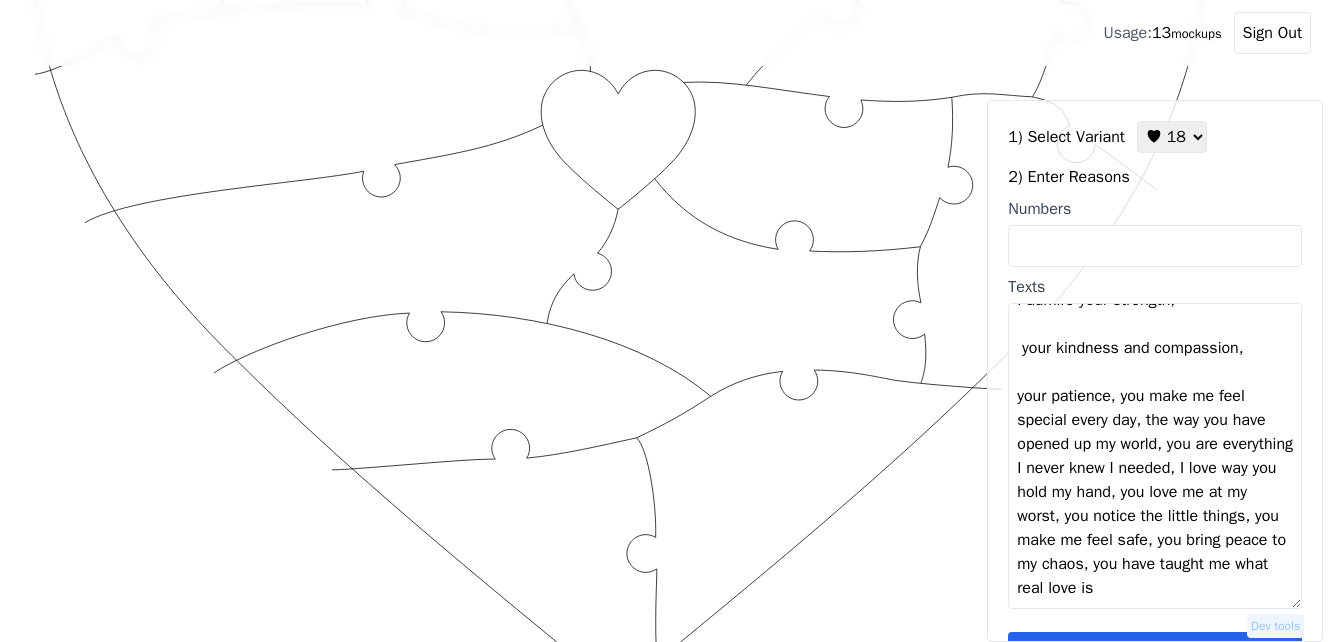 scroll, scrollTop: 552, scrollLeft: 0, axis: vertical 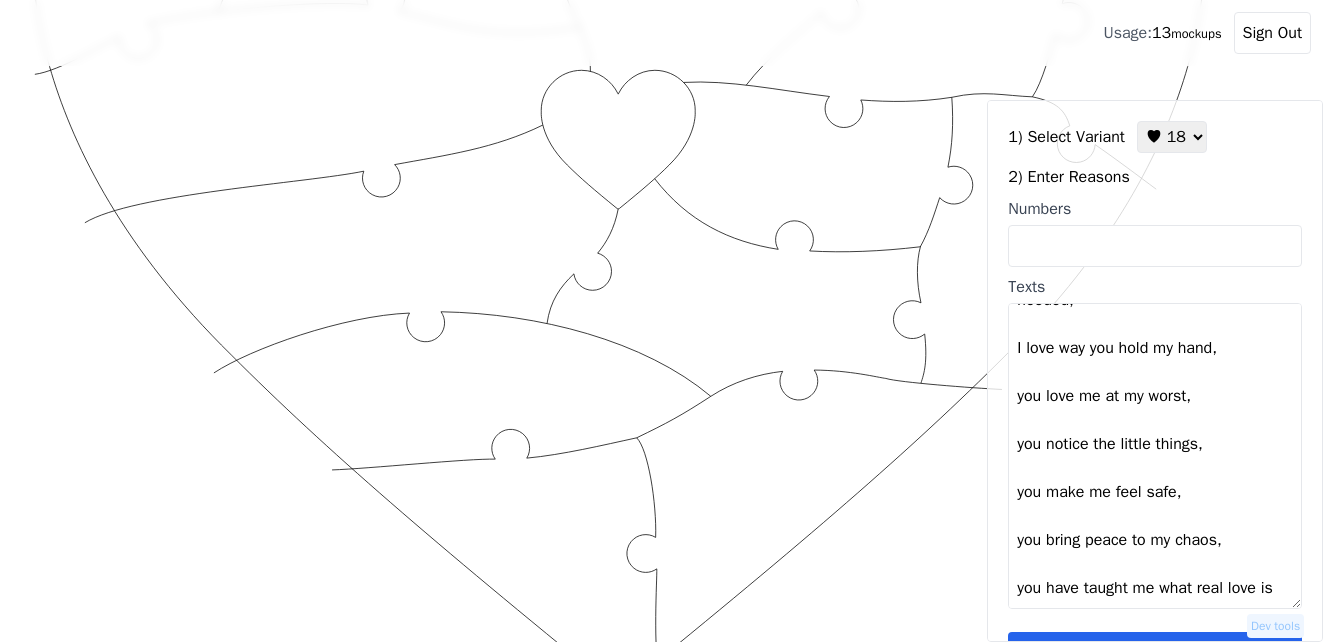 click on "I love your snuggles,
when I’m with you all my problems disappear,
with you I can be myself,
I love the way you make my fears melt away,
I admire your strength,
your kindness and compassion,
your patience,
you make me feel special every day,
the way you have opened up my world,
you are everything I never knew I needed,
I love way you hold my hand,
you love me at my worst,
you notice the little things,
you make me feel safe,
you bring peace to my chaos,
you have taught me what real love is" at bounding box center [1155, 456] 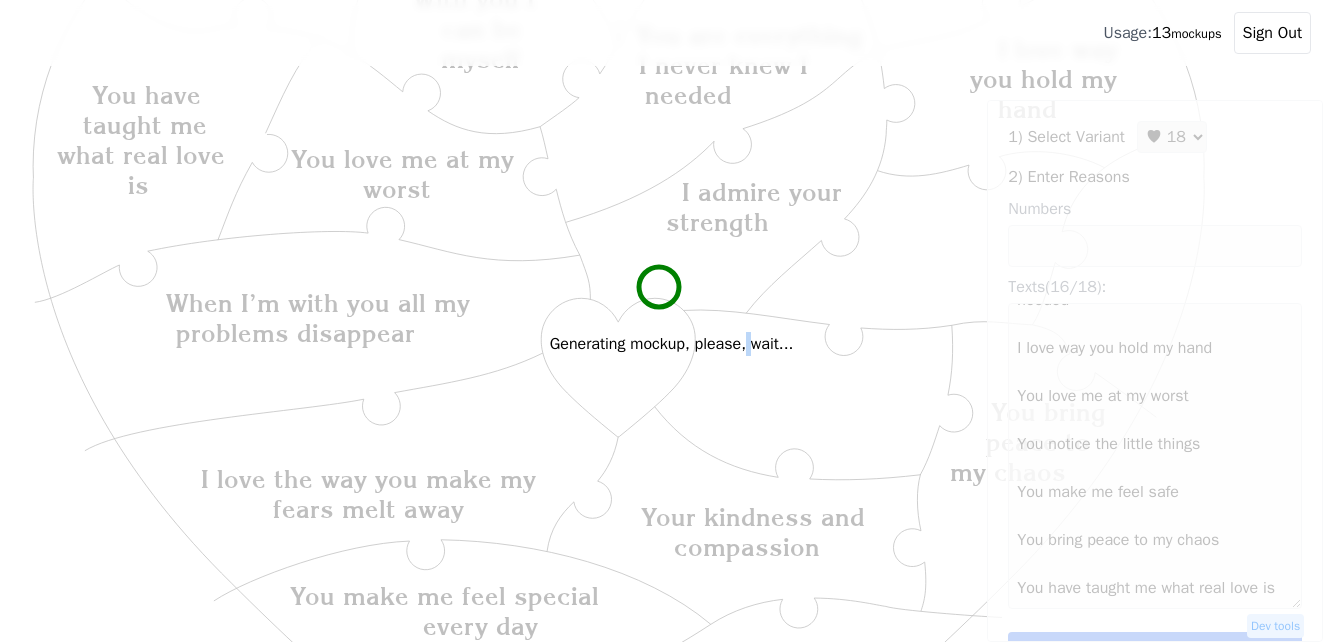 scroll, scrollTop: 0, scrollLeft: 0, axis: both 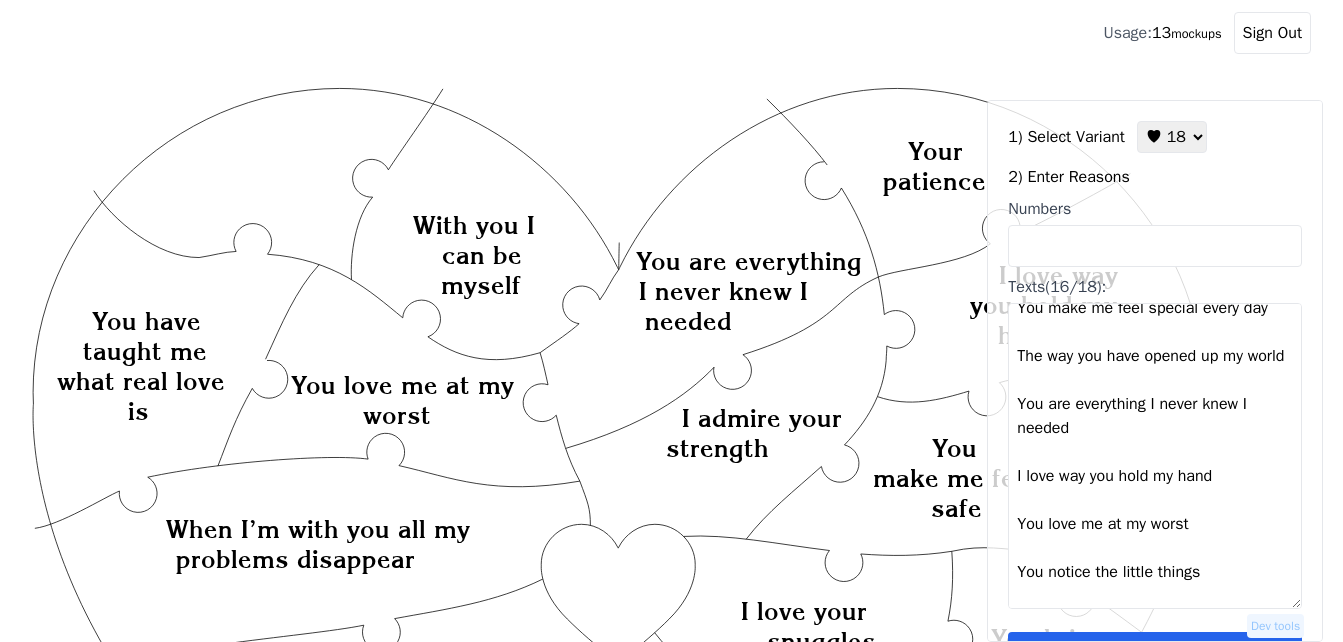 click on "I love your snuggles
When I’m with you all my problems disappear
With you I can be myself
I love the way you make my fears melt away
I admire your strength
Your kindness and compassion
Your patience
You make me feel special every day
The way you have opened up my world
You are everything I never knew I needed
I love way you hold my hand
You love me at my worst
You notice the little things
You make me feel safe
You bring peace to my chaos
You have taught me what real love is" at bounding box center [1155, 456] 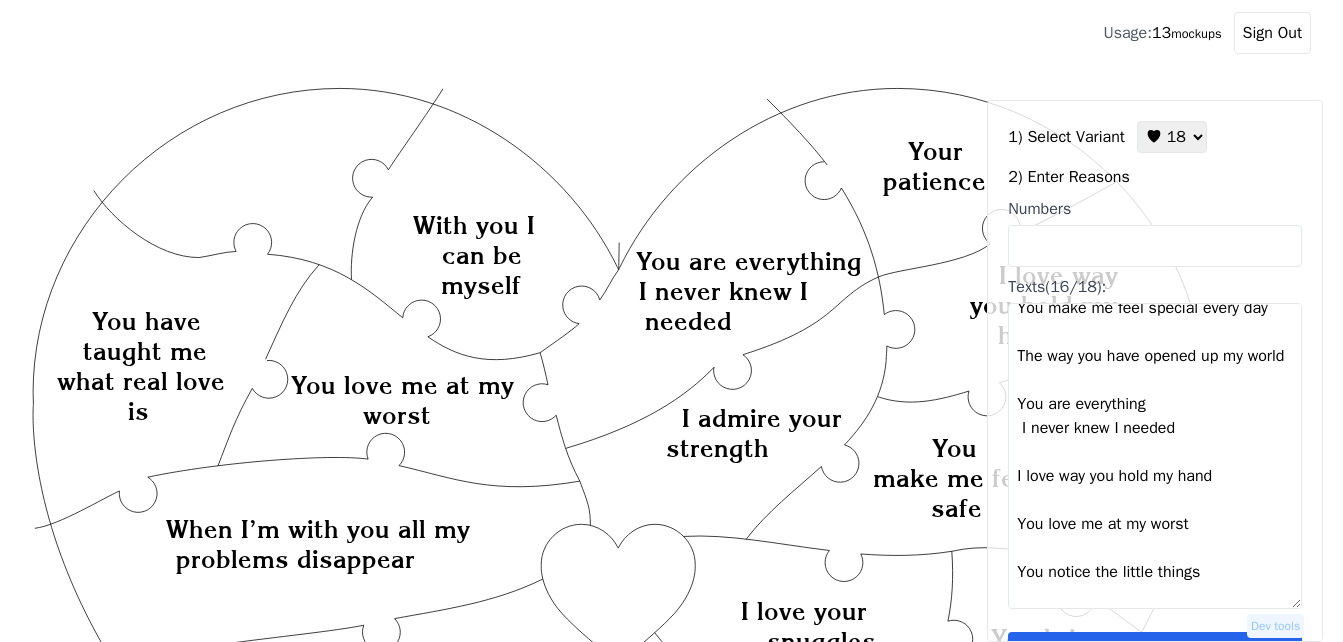 click on "I love your snuggles
When I’m with you all my problems disappear
With you I can be myself
I love the way you make my fears melt away
I admire your strength
Your kindness and compassion
Your patience
You make me feel special every day
The way you have opened up my world
You are everything
I never knew I needed
I love way you hold my hand
You love me at my worst
You notice the little things
You make me feel safe
You bring peace to my chaos
You have taught me what real love is" at bounding box center [1155, 456] 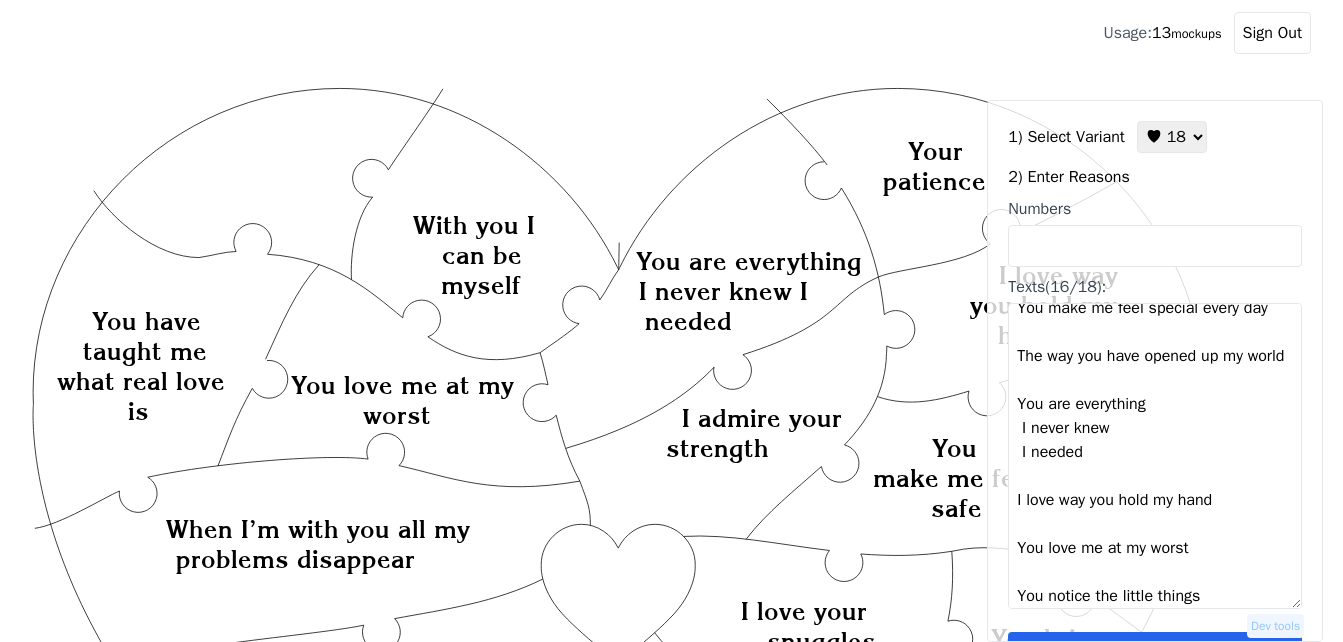 click on "I love your snuggles
When I’m with you all my problems disappear
With you I can be myself
I love the way you make my fears melt away
I admire your strength
Your kindness and compassion
Your patience
You make me feel special every day
The way you have opened up my world
You are everything
I never knew
I needed
I love way you hold my hand
You love me at my worst
You notice the little things
You make me feel safe
You bring peace to my chaos
You have taught me what real love is" at bounding box center (1155, 456) 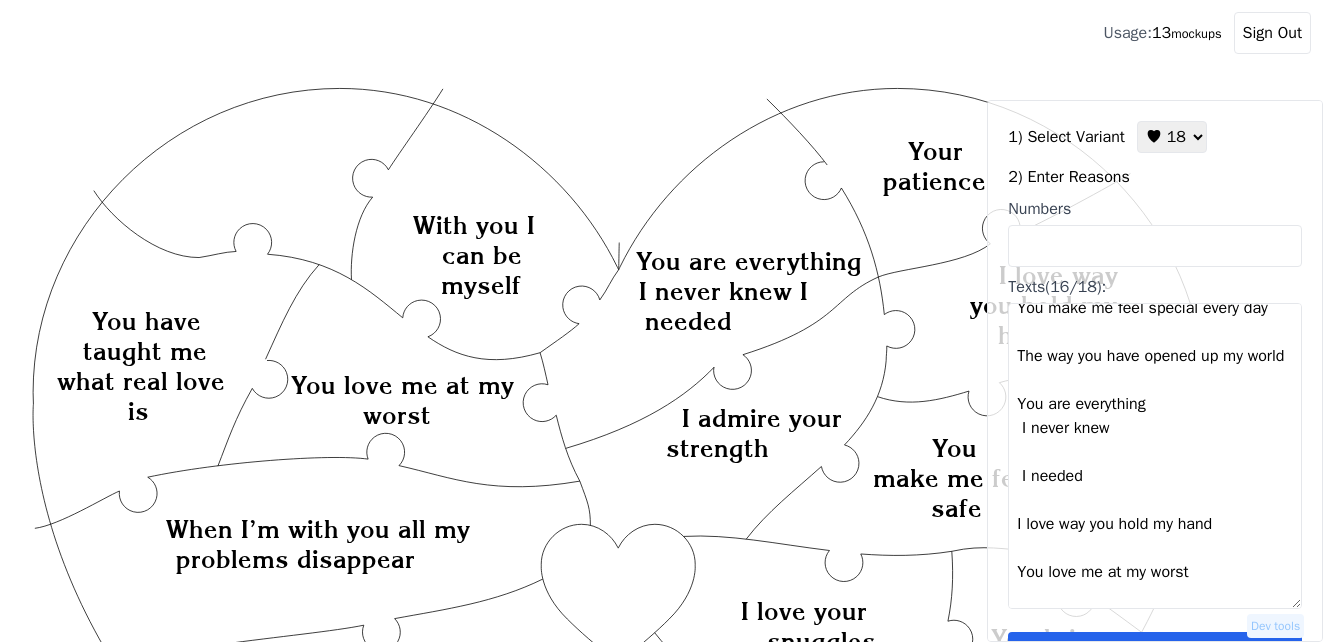 click on "I love your snuggles
When I’m with you all my problems disappear
With you I can be myself
I love the way you make my fears melt away
I admire your strength
Your kindness and compassion
Your patience
You make me feel special every day
The way you have opened up my world
You are everything
I never knew
I needed
I love way you hold my hand
You love me at my worst
You notice the little things
You make me feel safe
You bring peace to my chaos
You have taught me what real love is" at bounding box center [1155, 456] 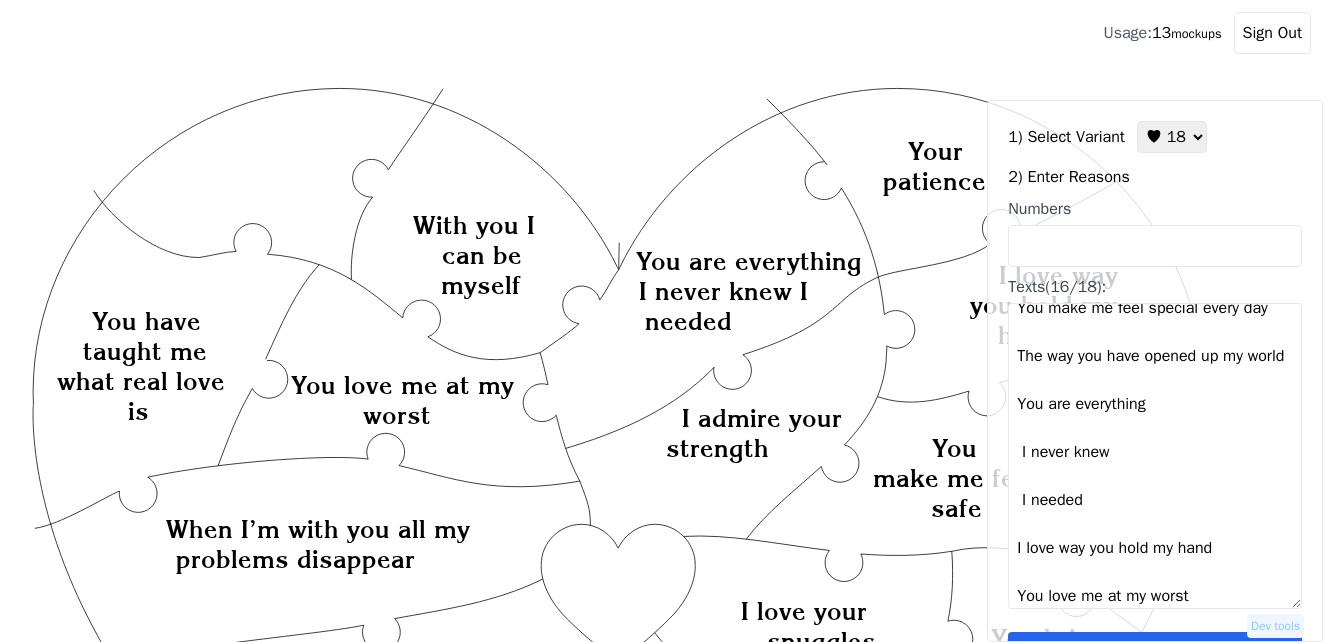 click on "I love your snuggles
When I’m with you all my problems disappear
With you I can be myself
I love the way you make my fears melt away
I admire your strength
Your kindness and compassion
Your patience
You make me feel special every day
The way you have opened up my world
You are everything
I never knew
I needed
I love way you hold my hand
You love me at my worst
You notice the little things
You make me feel safe
You bring peace to my chaos
You have taught me what real love is" at bounding box center (1155, 456) 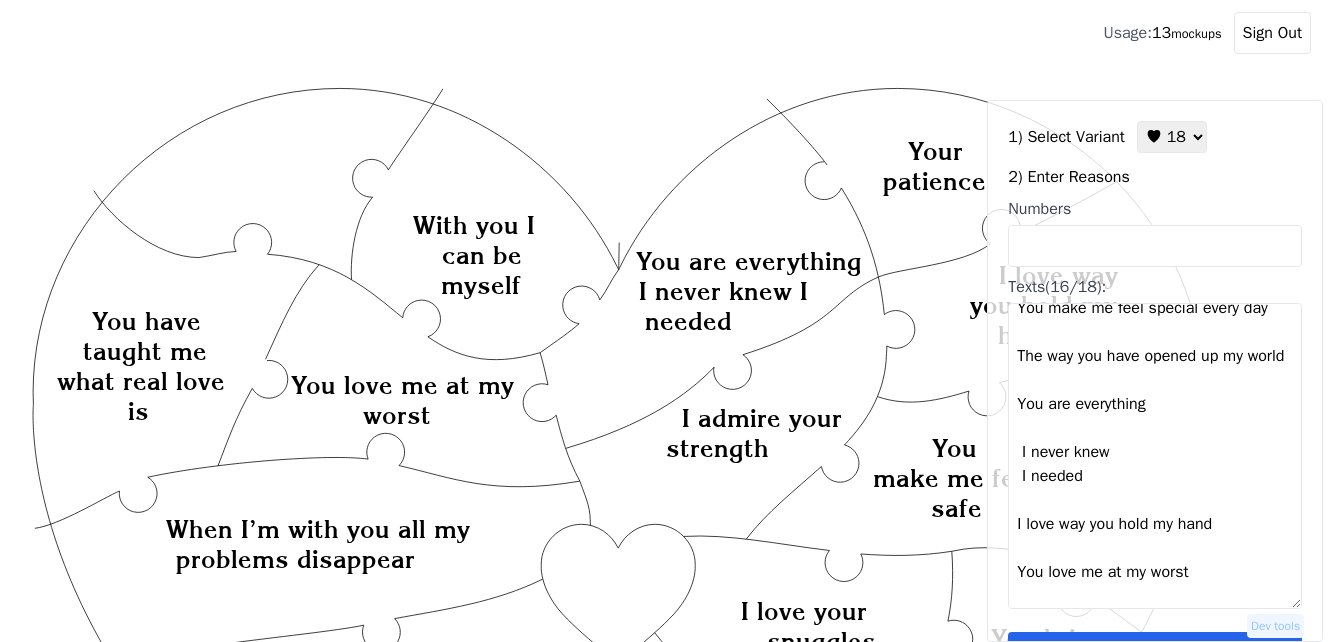 click on "I love your snuggles
When I’m with you all my problems disappear
With you I can be myself
I love the way you make my fears melt away
I admire your strength
Your kindness and compassion
Your patience
You make me feel special every day
The way you have opened up my world
You are everything
I never knew
I needed
I love way you hold my hand
You love me at my worst
You notice the little things
You make me feel safe
You bring peace to my chaos
You have taught me what real love is" at bounding box center [1155, 456] 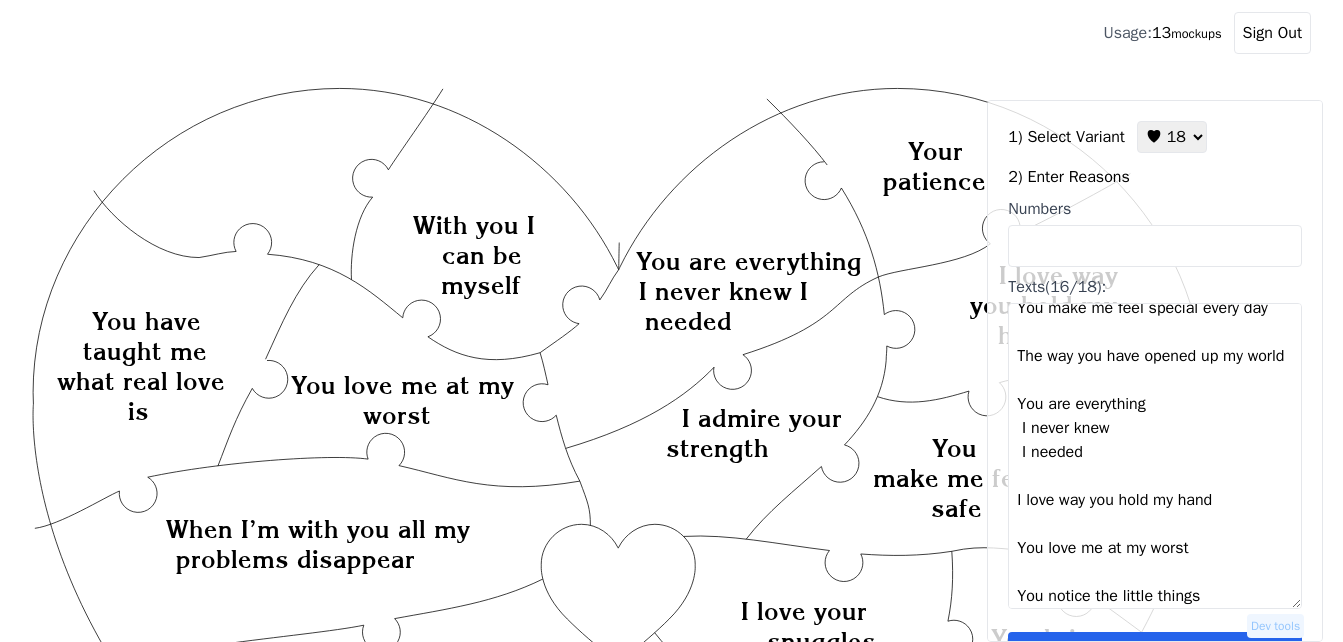 click on "I love your snuggles
When I’m with you all my problems disappear
With you I can be myself
I love the way you make my fears melt away
I admire your strength
Your kindness and compassion
Your patience
You make me feel special every day
The way you have opened up my world
You are everything
I never knew
I needed
I love way you hold my hand
You love me at my worst
You notice the little things
You make me feel safe
You bring peace to my chaos
You have taught me what real love is" at bounding box center (1155, 456) 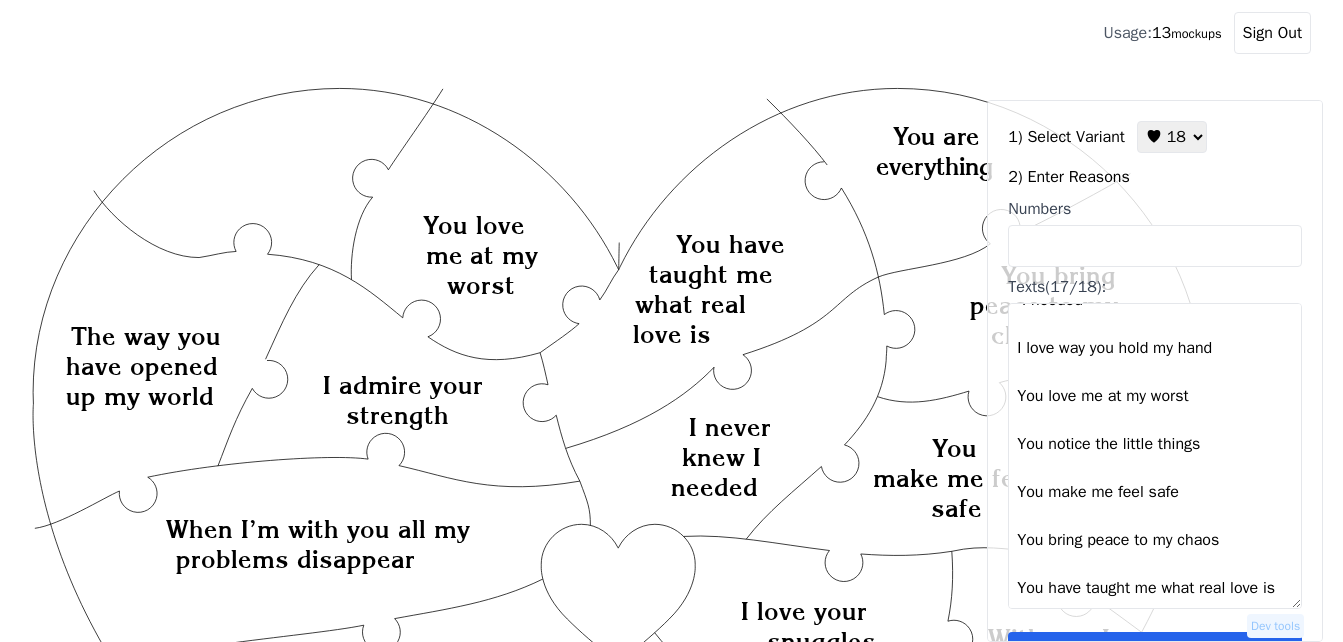 scroll, scrollTop: 648, scrollLeft: 0, axis: vertical 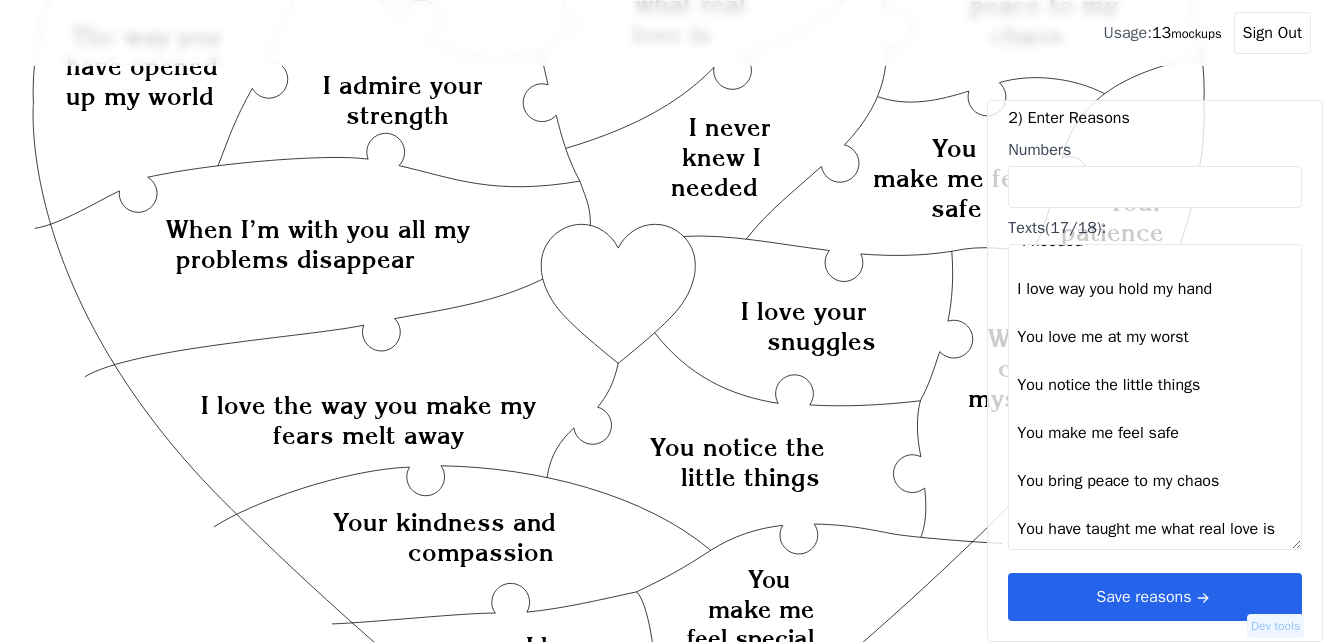 click on "I love your snuggles
When I’m with you all my problems disappear
With you I can be myself
I love the way you make my fears melt away
I admire your strength
Your kindness and compassion
Your patience
You make me feel special every day
The way you have opened up my world
You are everything
I never knew
I needed
I love way you hold my hand
You love me at my worst
You notice the little things
You make me feel safe
You bring peace to my chaos
You have taught me what real love is" at bounding box center (1155, 397) 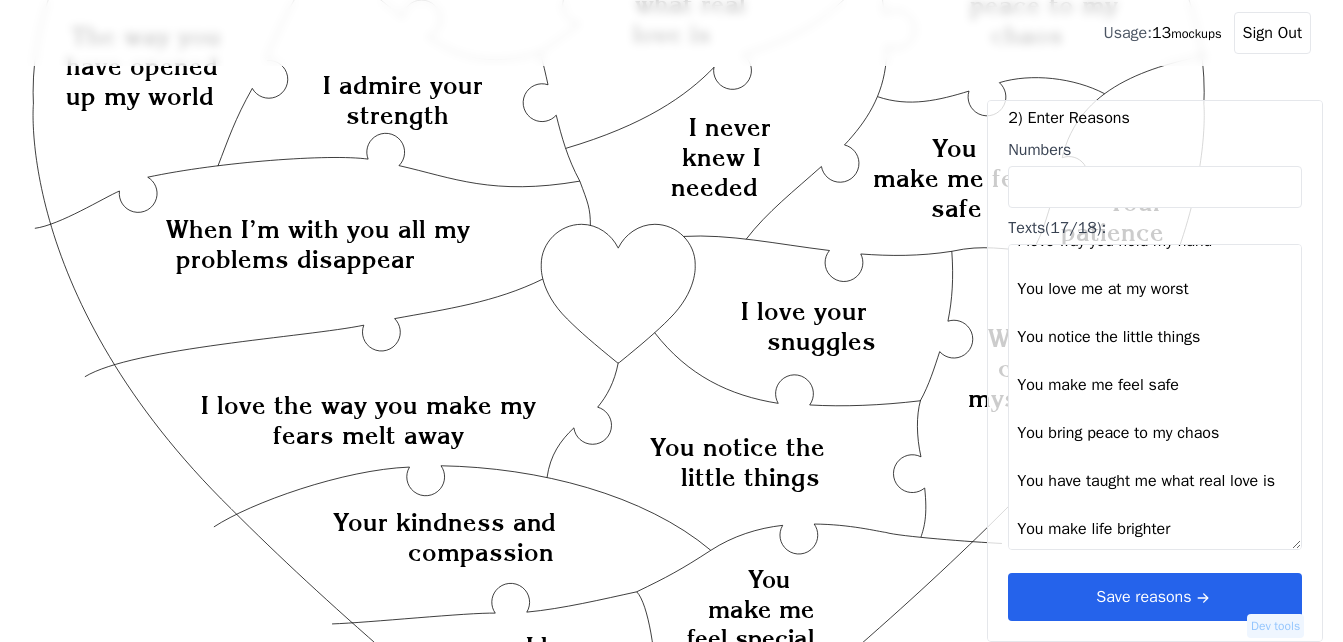 click on "I love your snuggles
When I’m with you all my problems disappear
With you I can be myself
I love the way you make my fears melt away
I admire your strength
Your kindness and compassion
Your patience
You make me feel special every day
The way you have opened up my world
You are everything
I never knew
I needed
I love way you hold my hand
You love me at my worst
You notice the little things
You make me feel safe
You bring peace to my chaos
You have taught me what real love is
You make life brighter" at bounding box center [1155, 397] 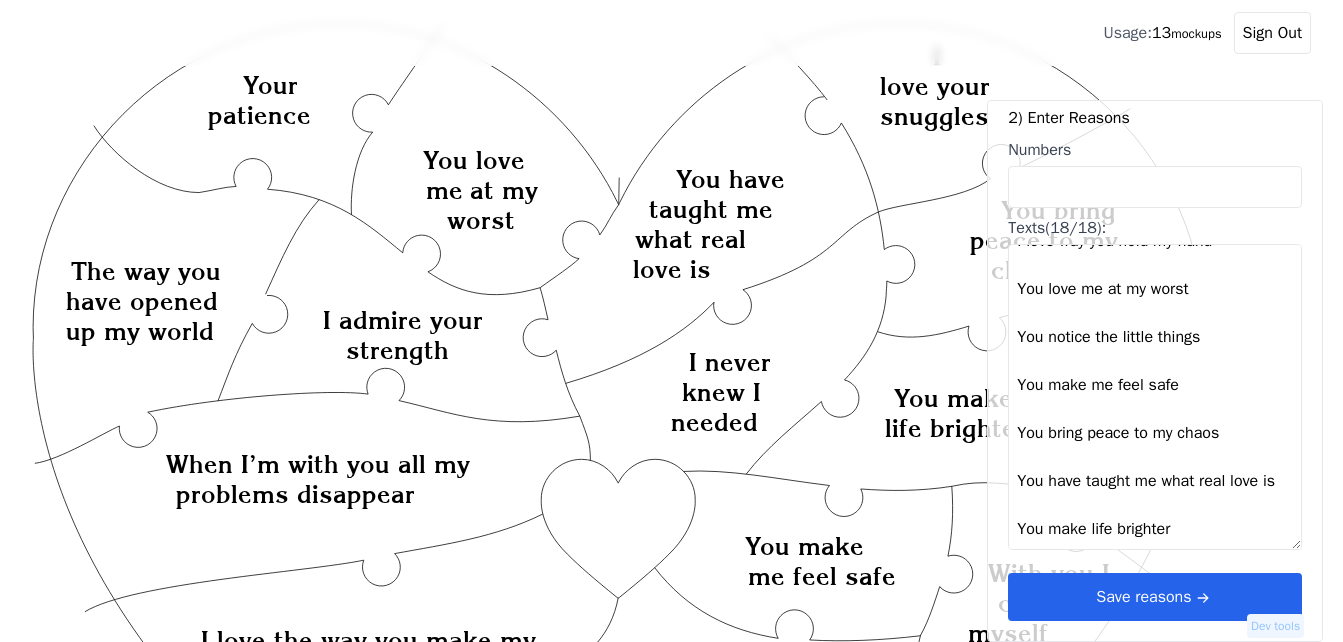scroll, scrollTop: 400, scrollLeft: 0, axis: vertical 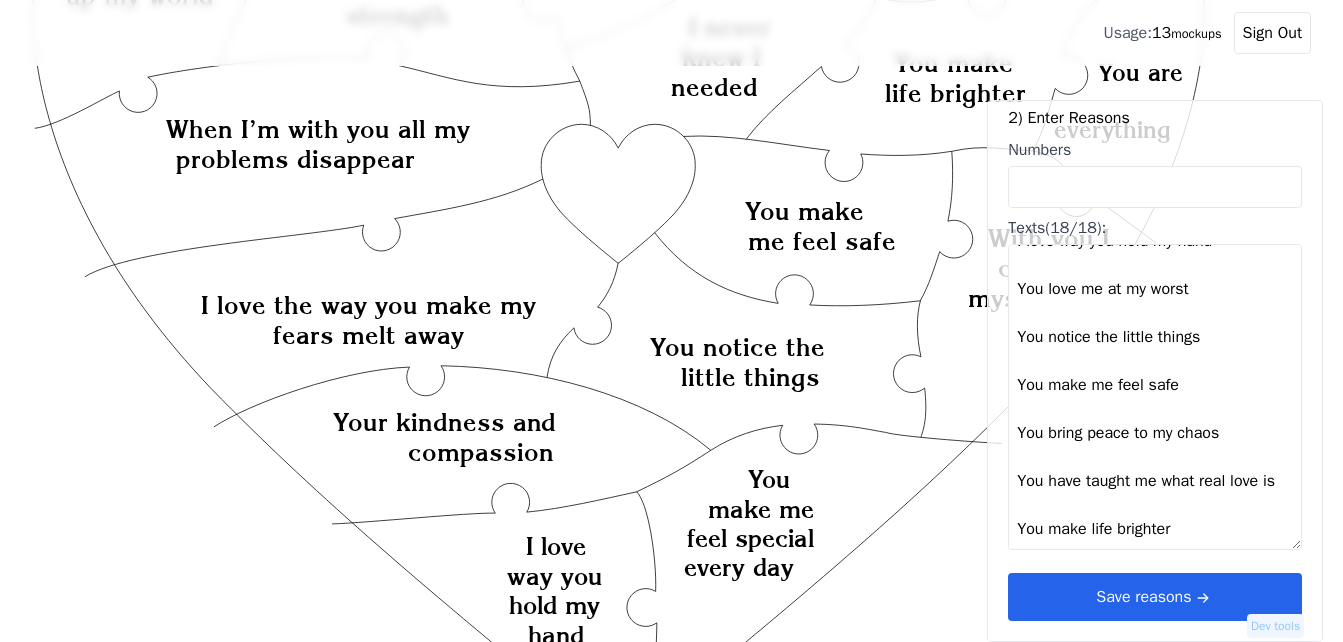 click on "Save reasons" at bounding box center (1155, 597) 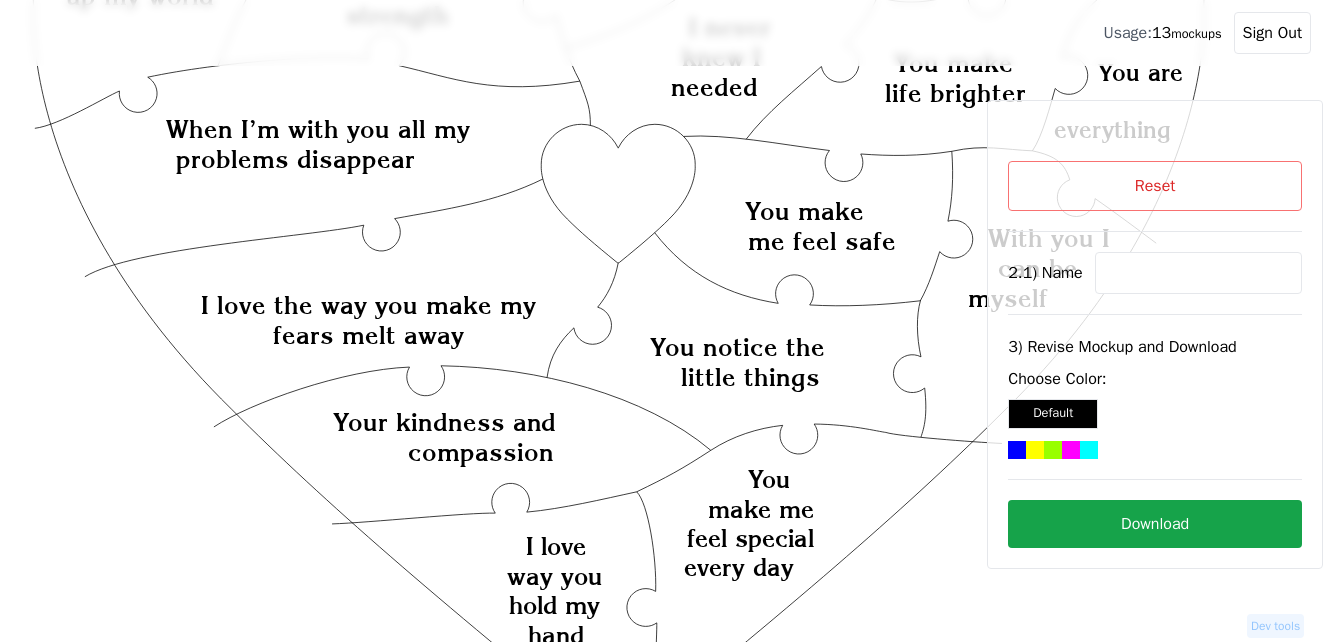 scroll, scrollTop: 0, scrollLeft: 0, axis: both 